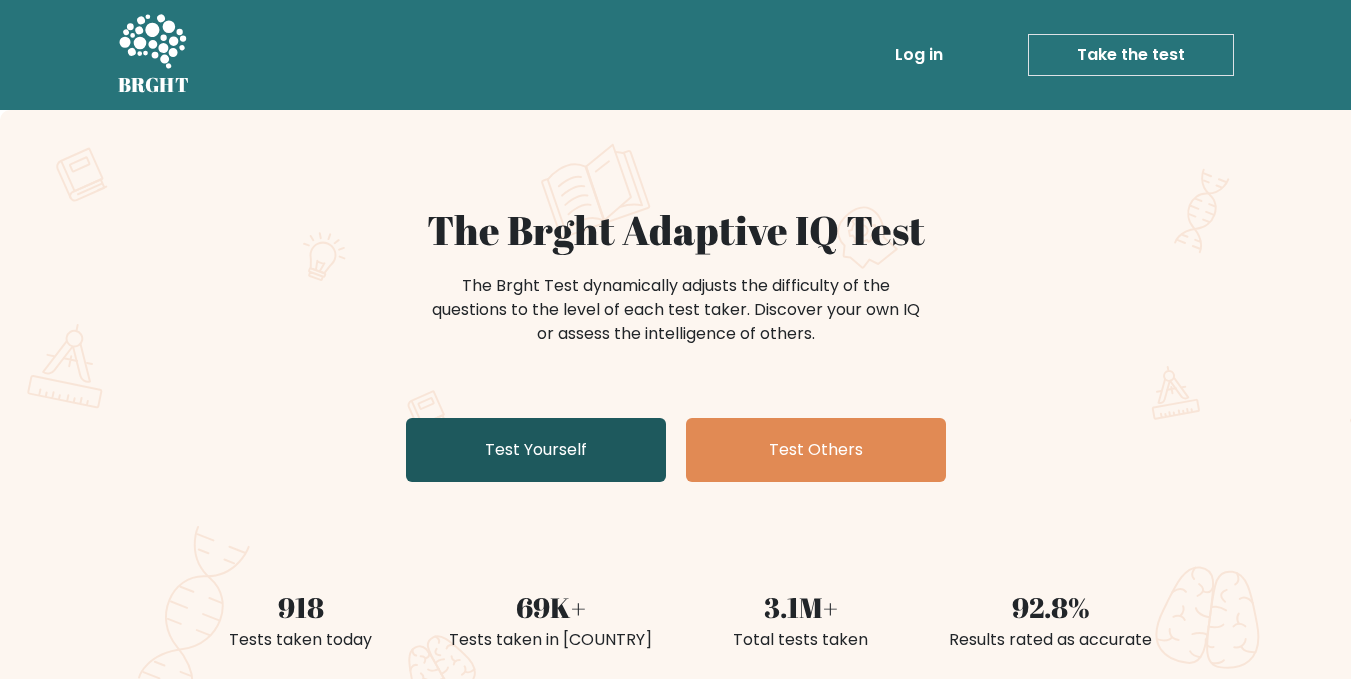 scroll, scrollTop: 0, scrollLeft: 0, axis: both 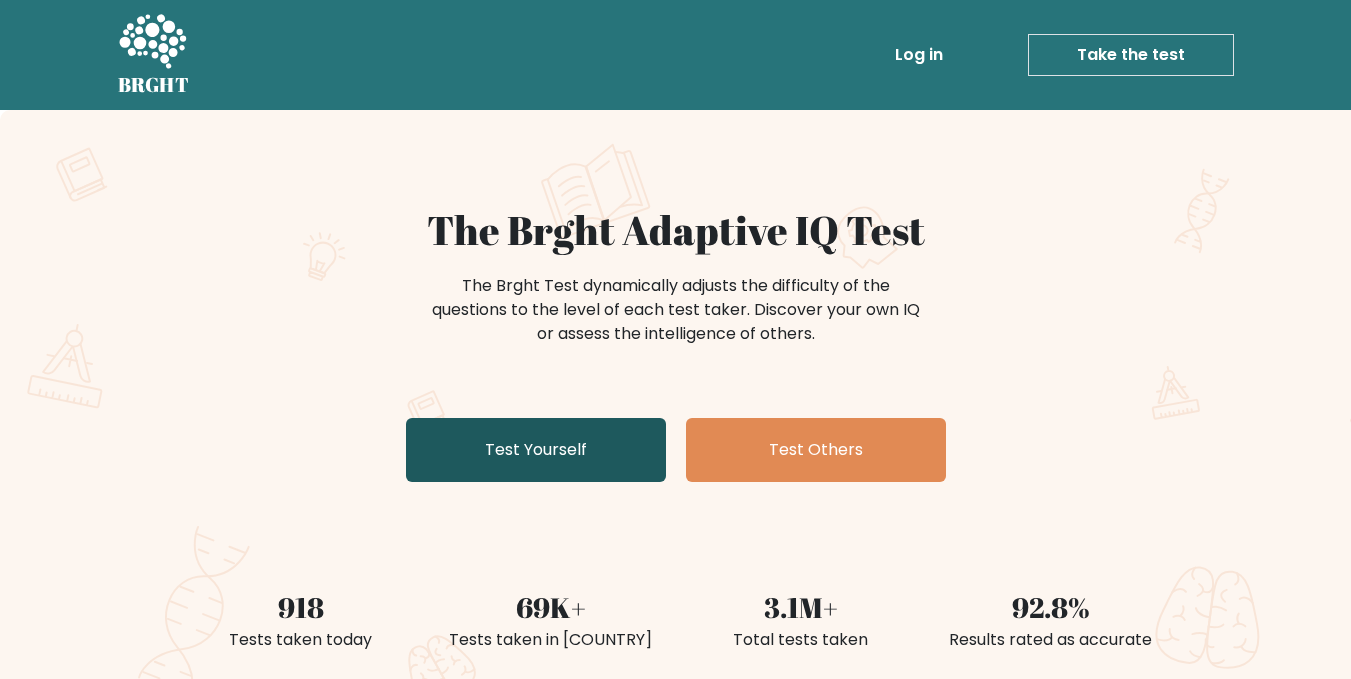 click on "Test Yourself" at bounding box center (536, 450) 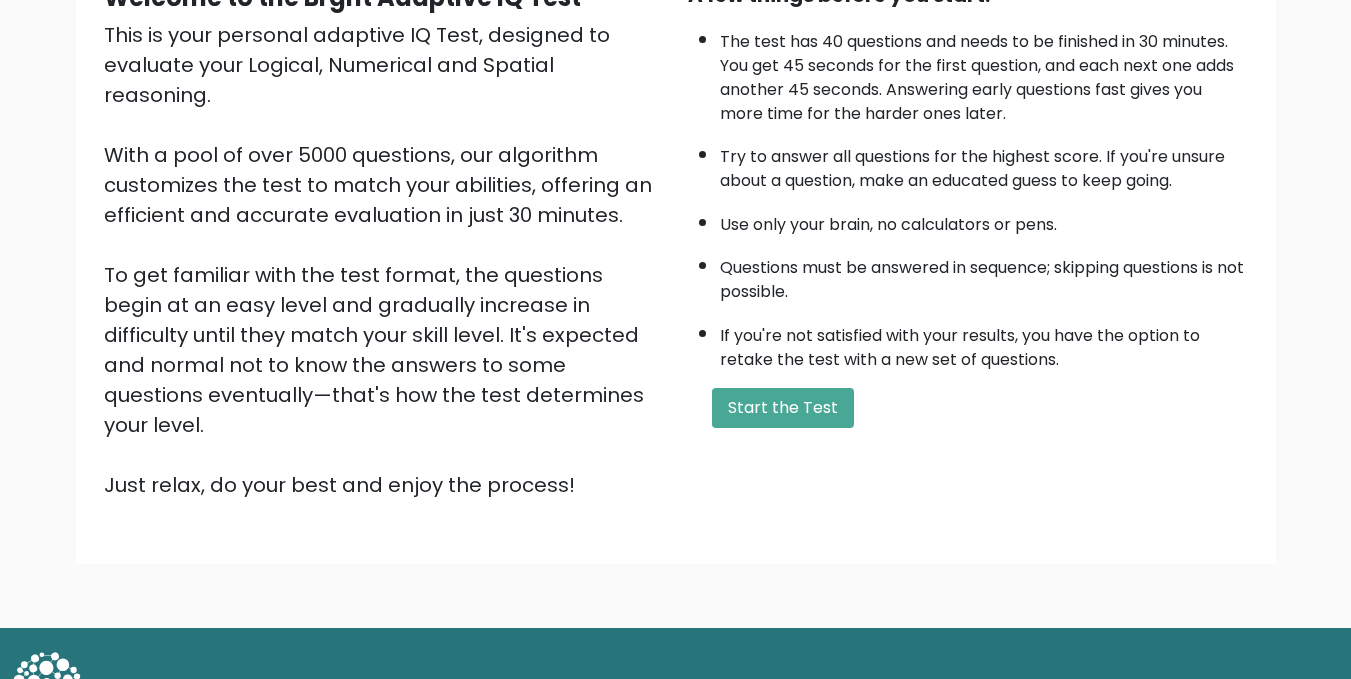 scroll, scrollTop: 237, scrollLeft: 0, axis: vertical 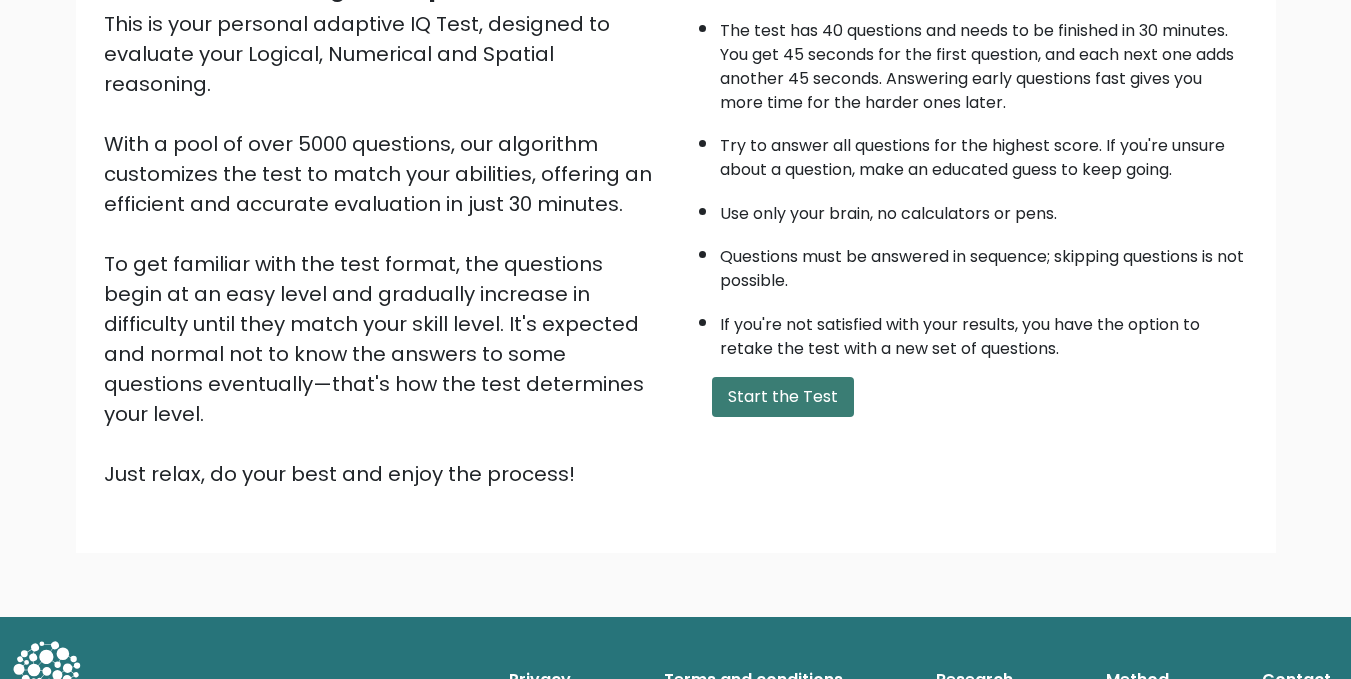 click on "Start the Test" at bounding box center [783, 397] 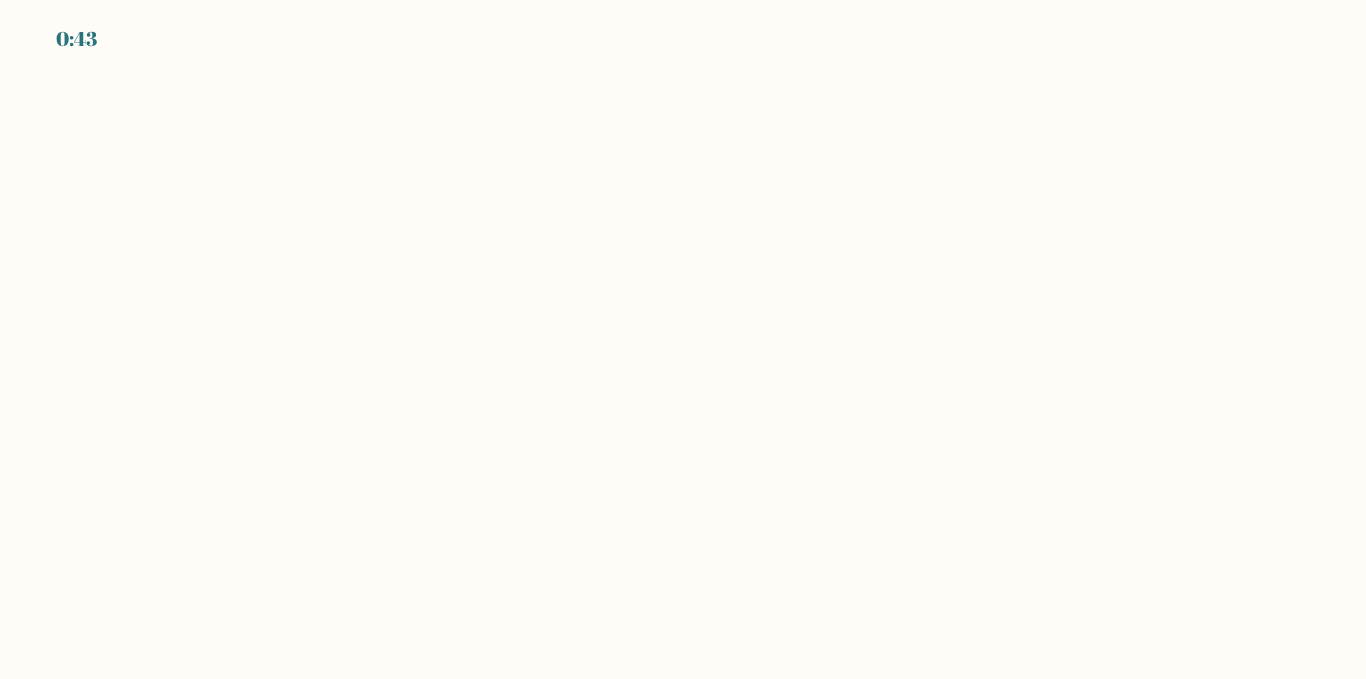 scroll, scrollTop: 0, scrollLeft: 0, axis: both 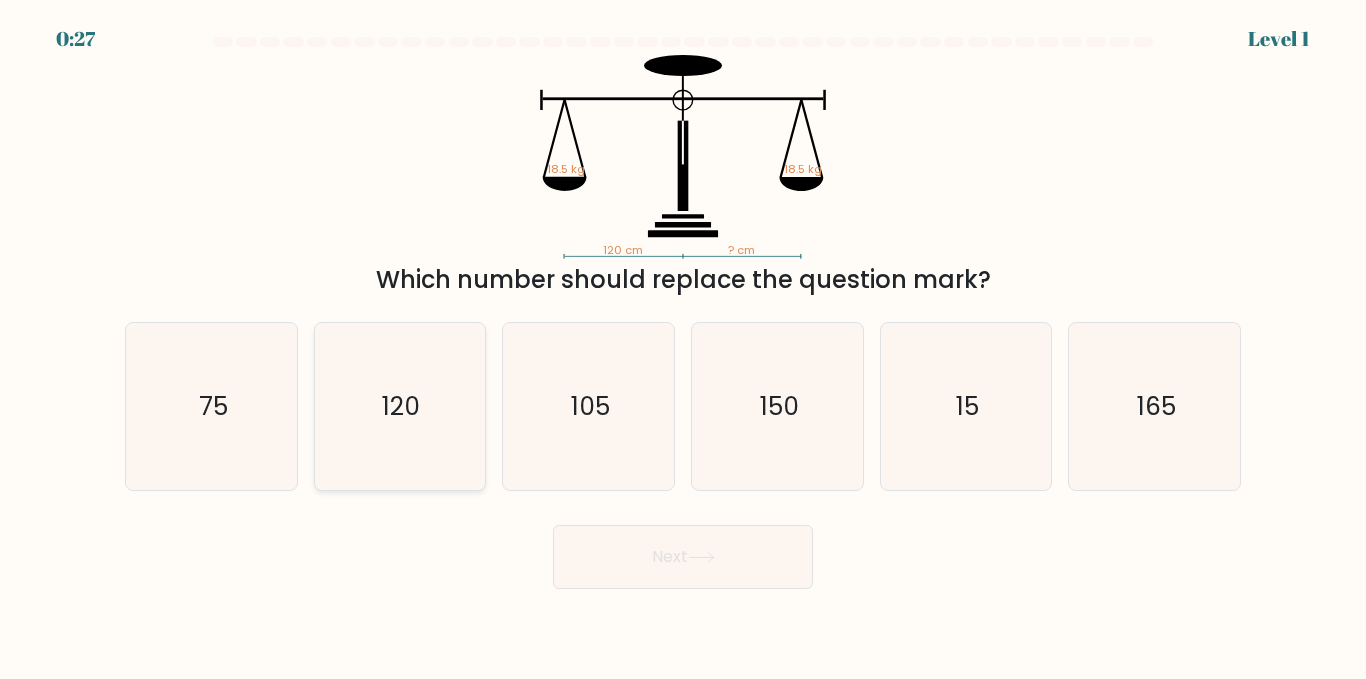 click on "120" 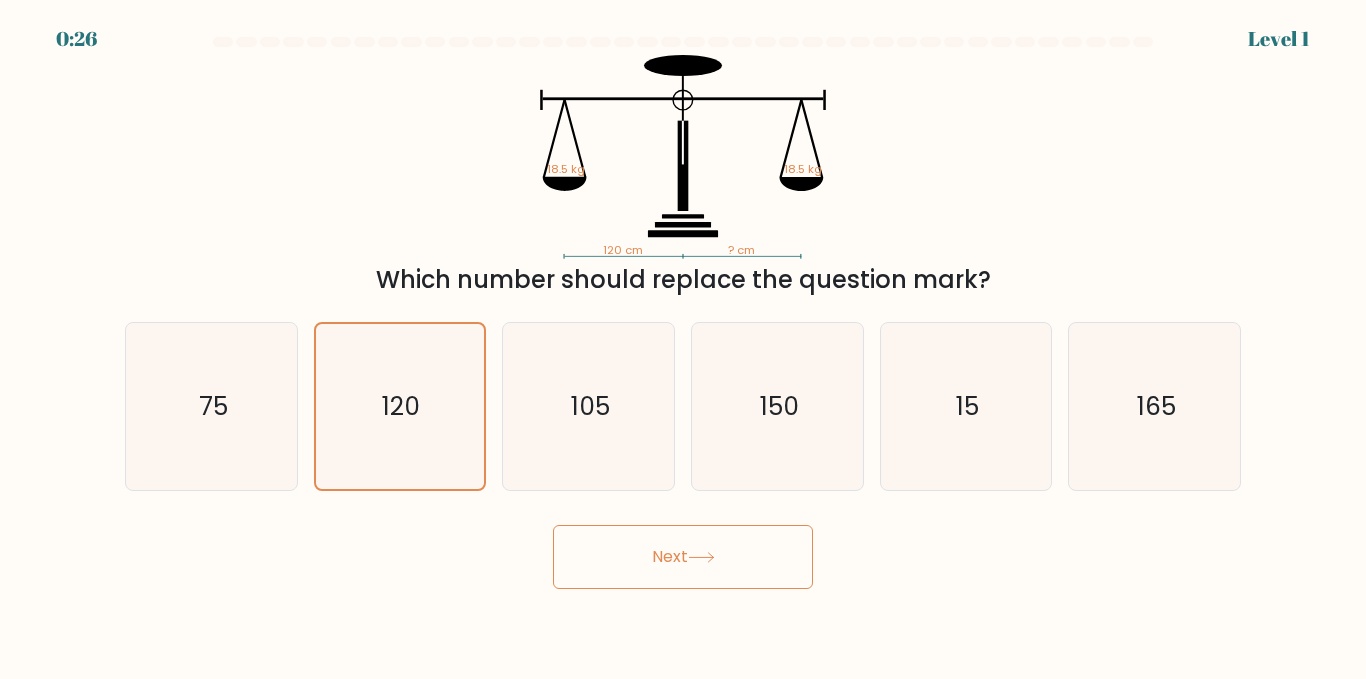 click on "Next" at bounding box center (683, 557) 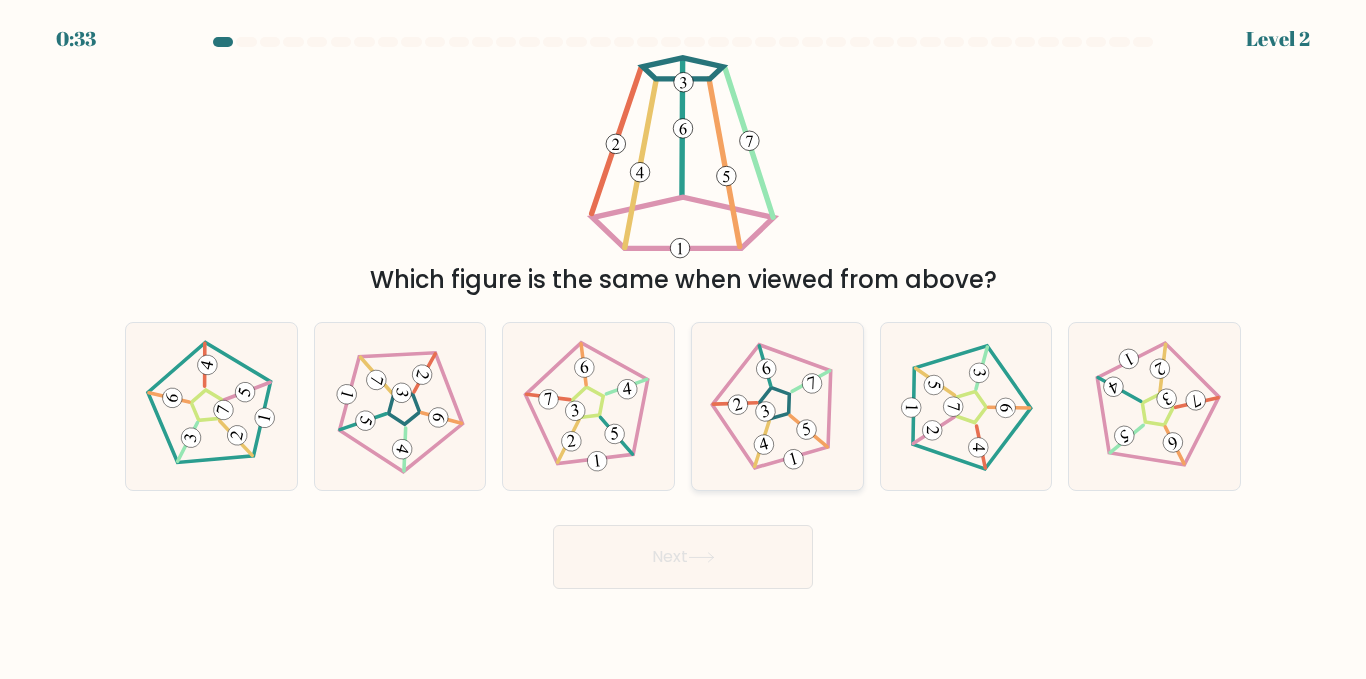 click 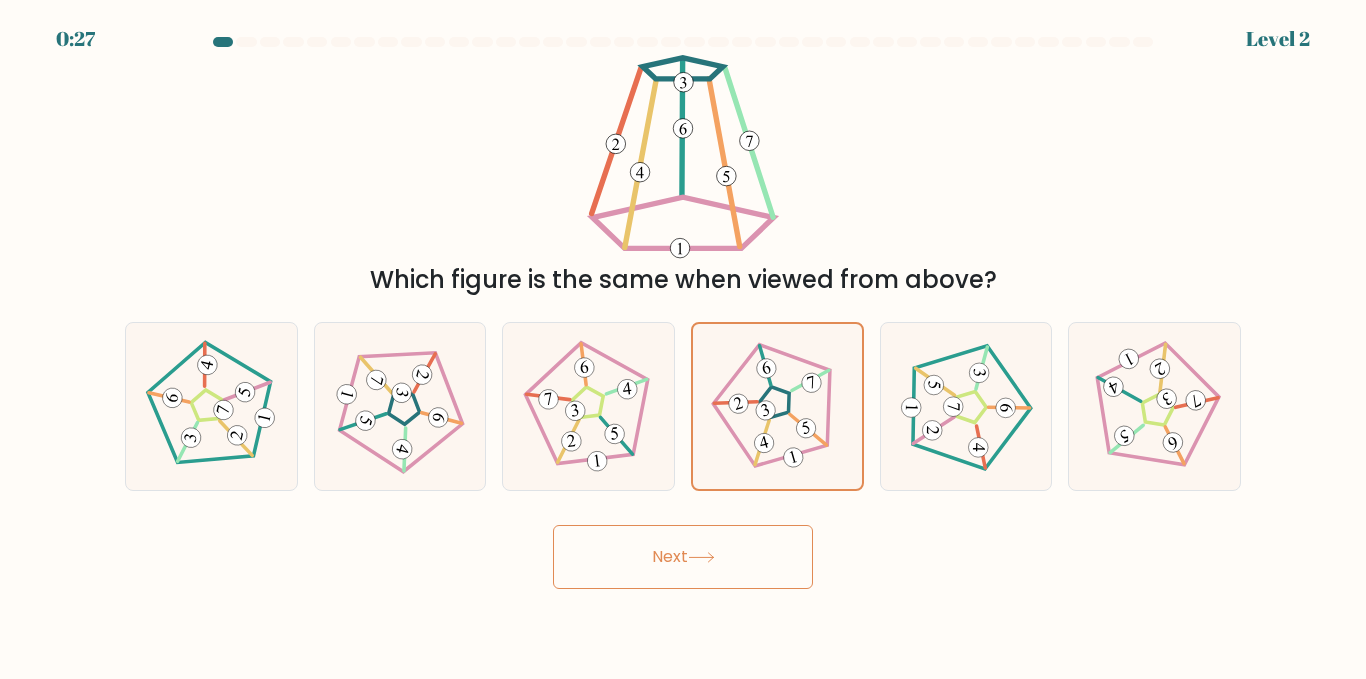 click on "Next" at bounding box center (683, 557) 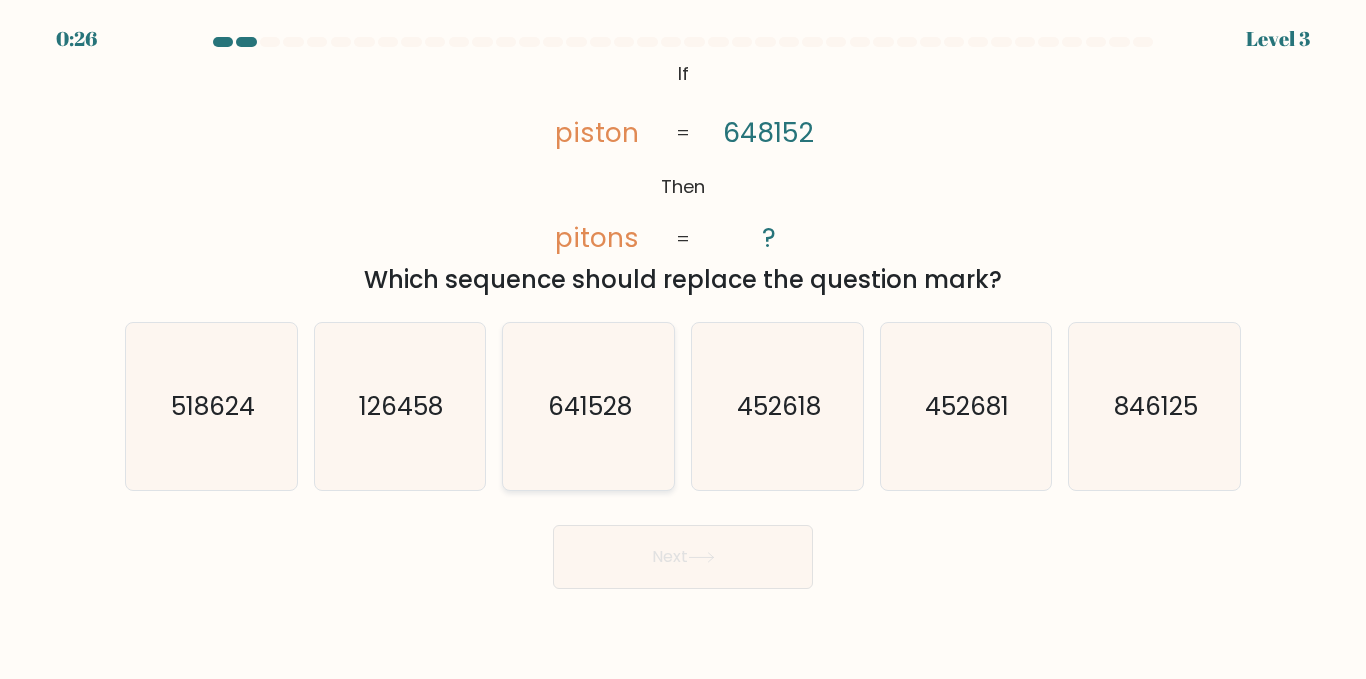 click on "641528" 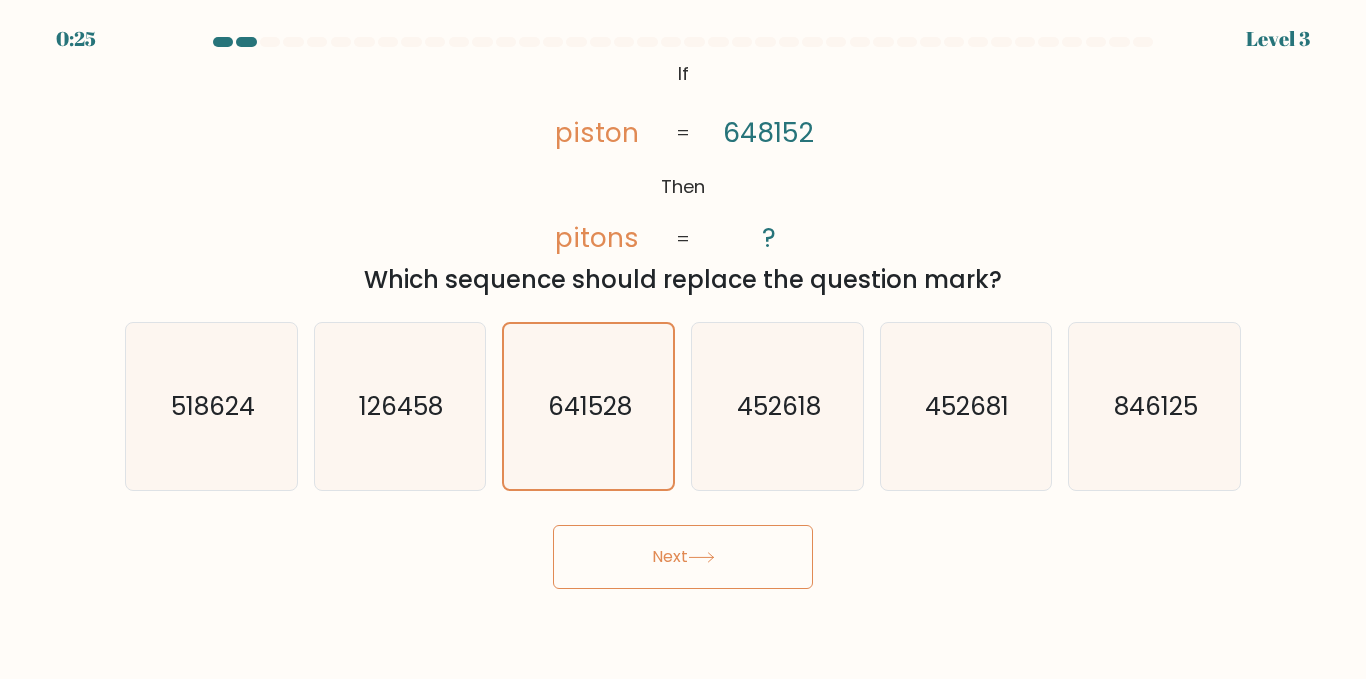 click on "Next" at bounding box center [683, 557] 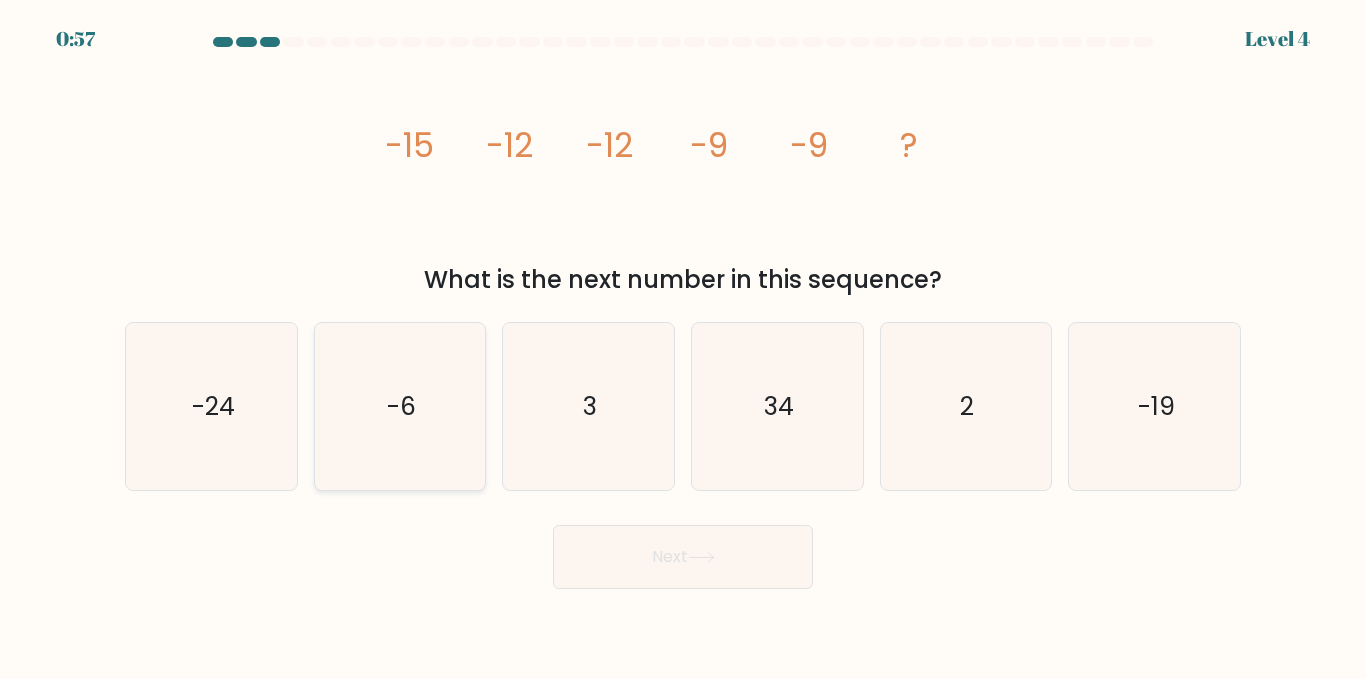 click on "-6" 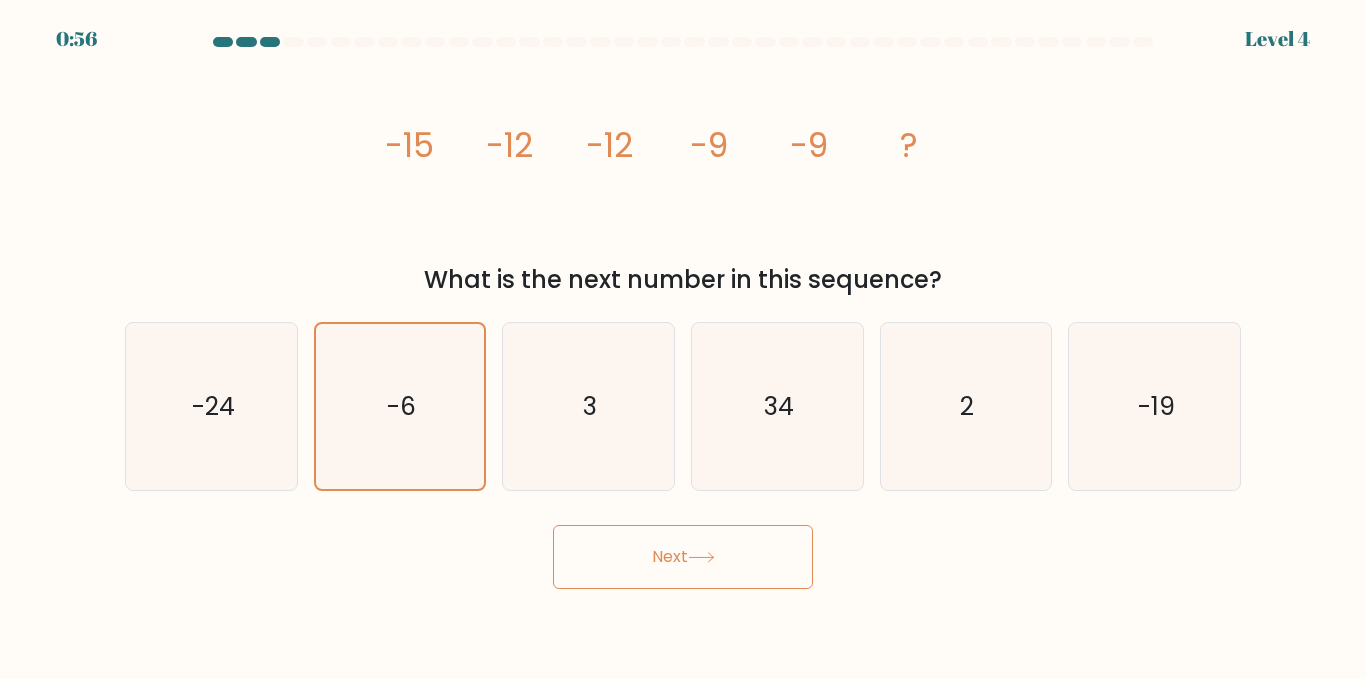 click on "Next" at bounding box center [683, 557] 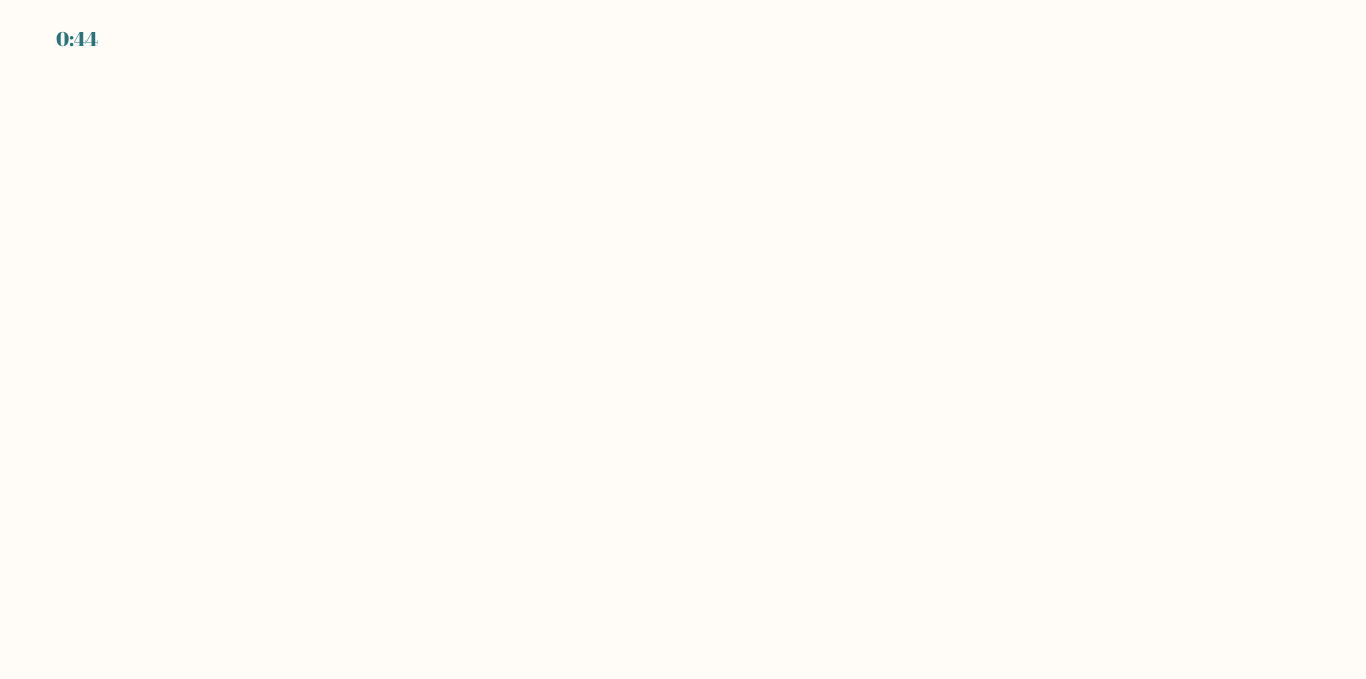scroll, scrollTop: 0, scrollLeft: 0, axis: both 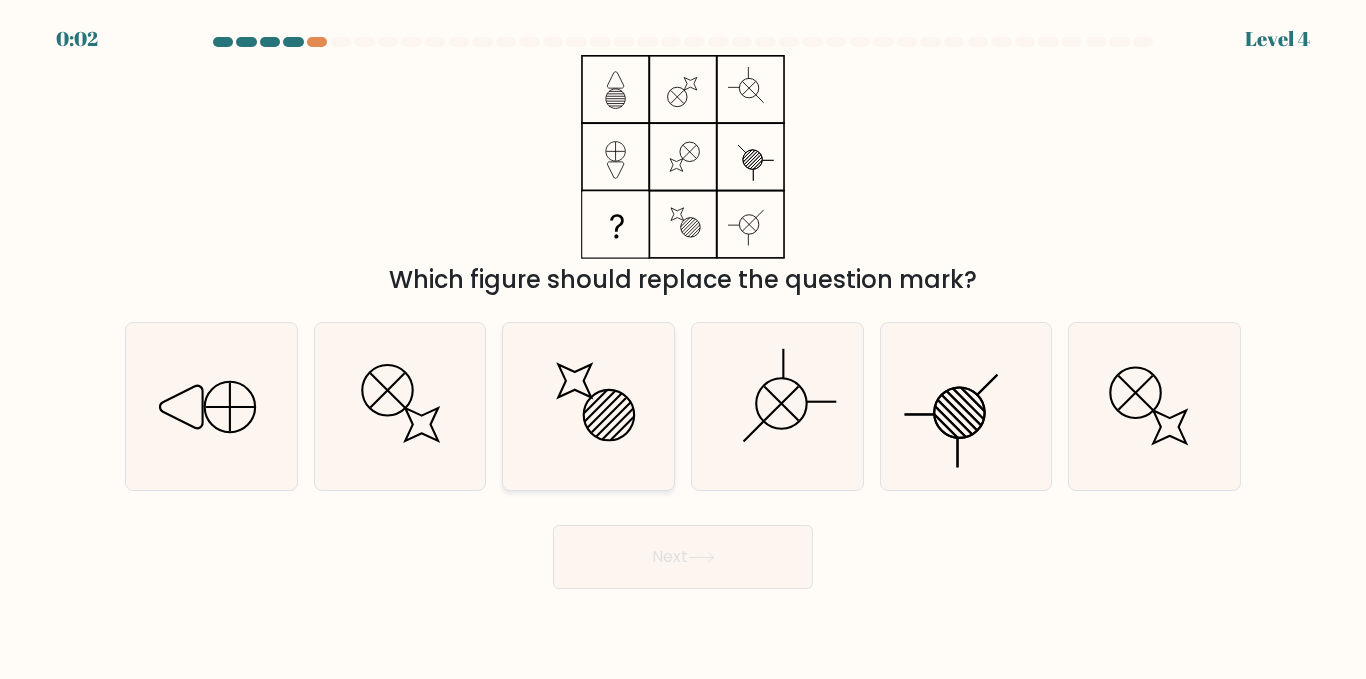 click 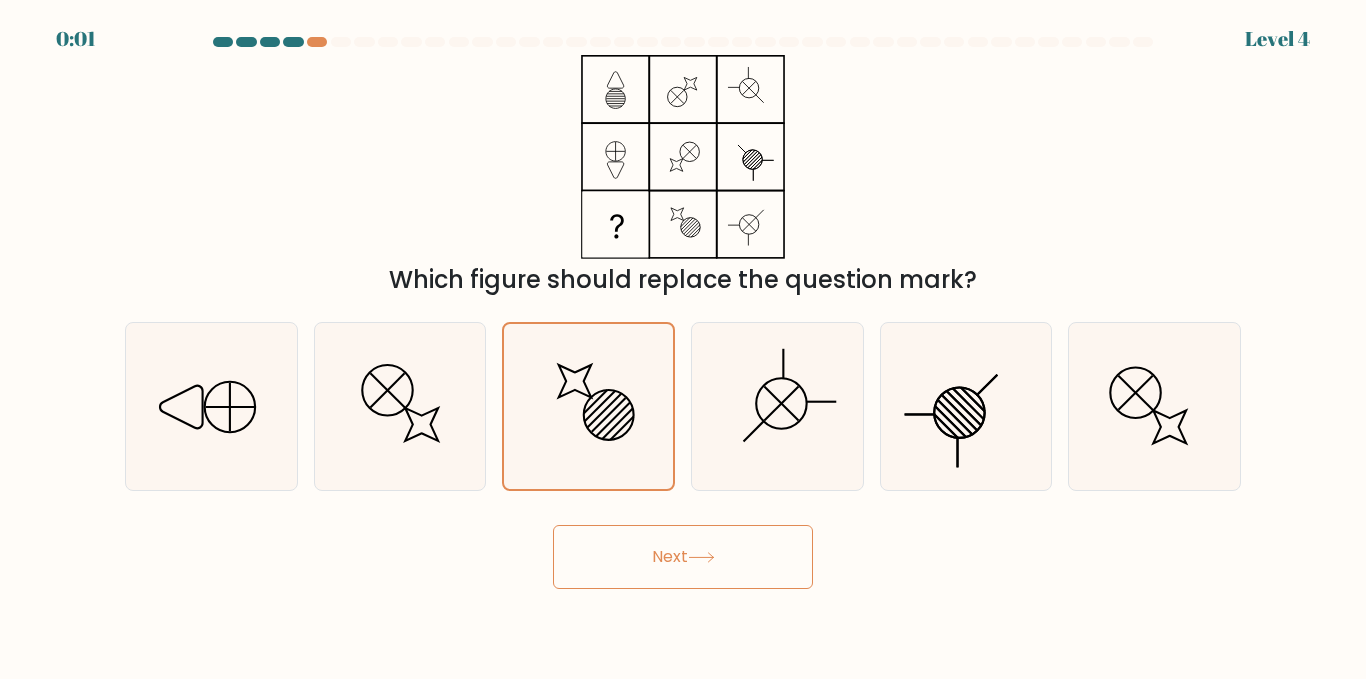 click on "Next" at bounding box center [683, 557] 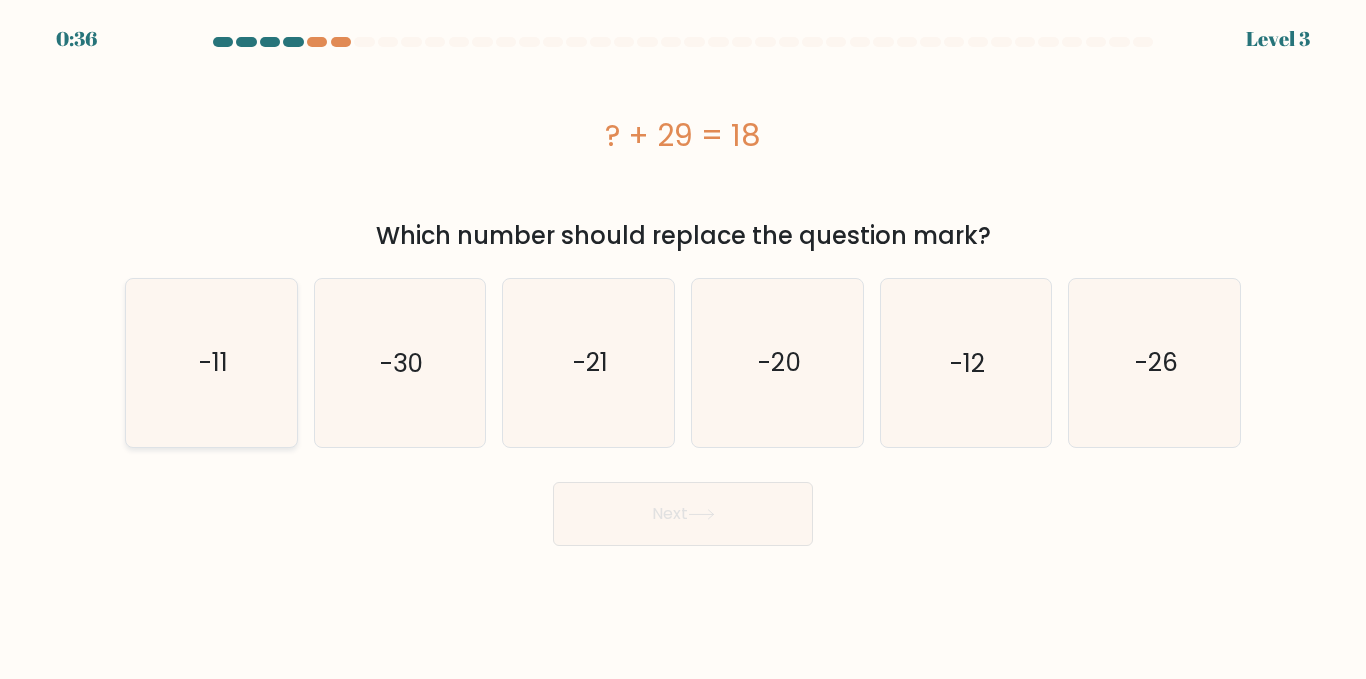 click on "-11" 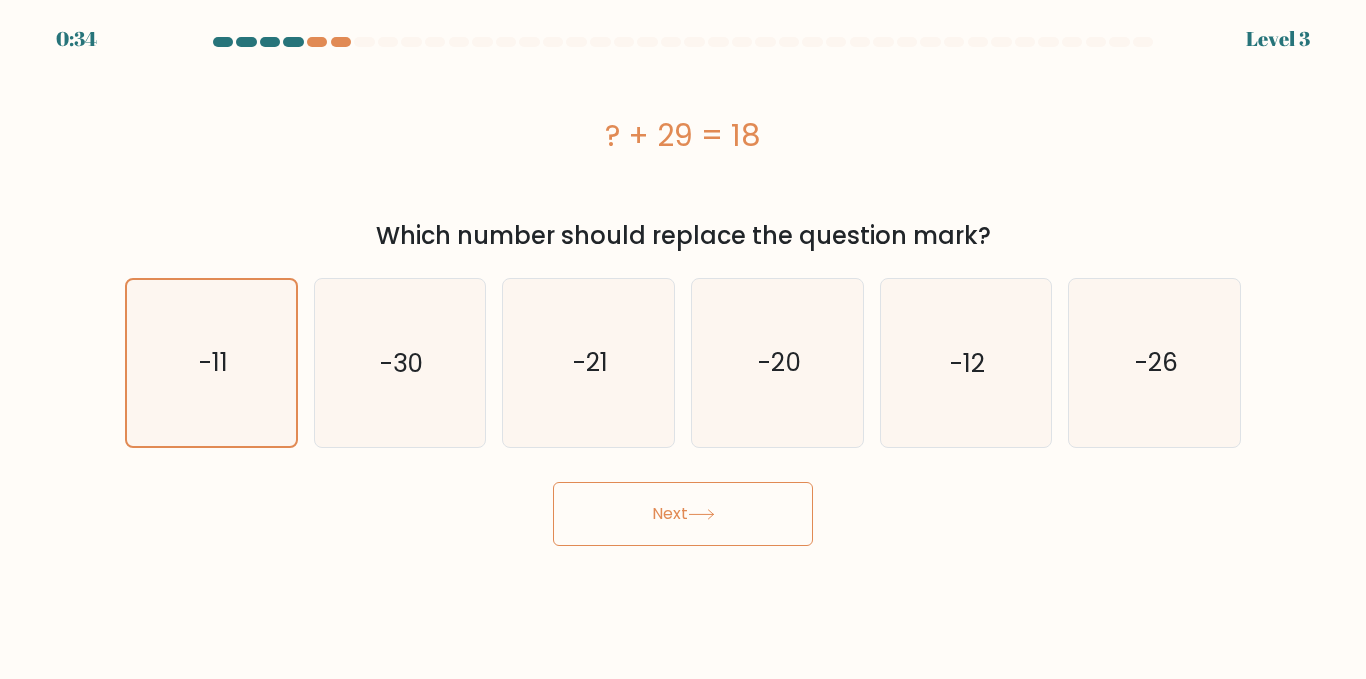 click on "Next" at bounding box center [683, 514] 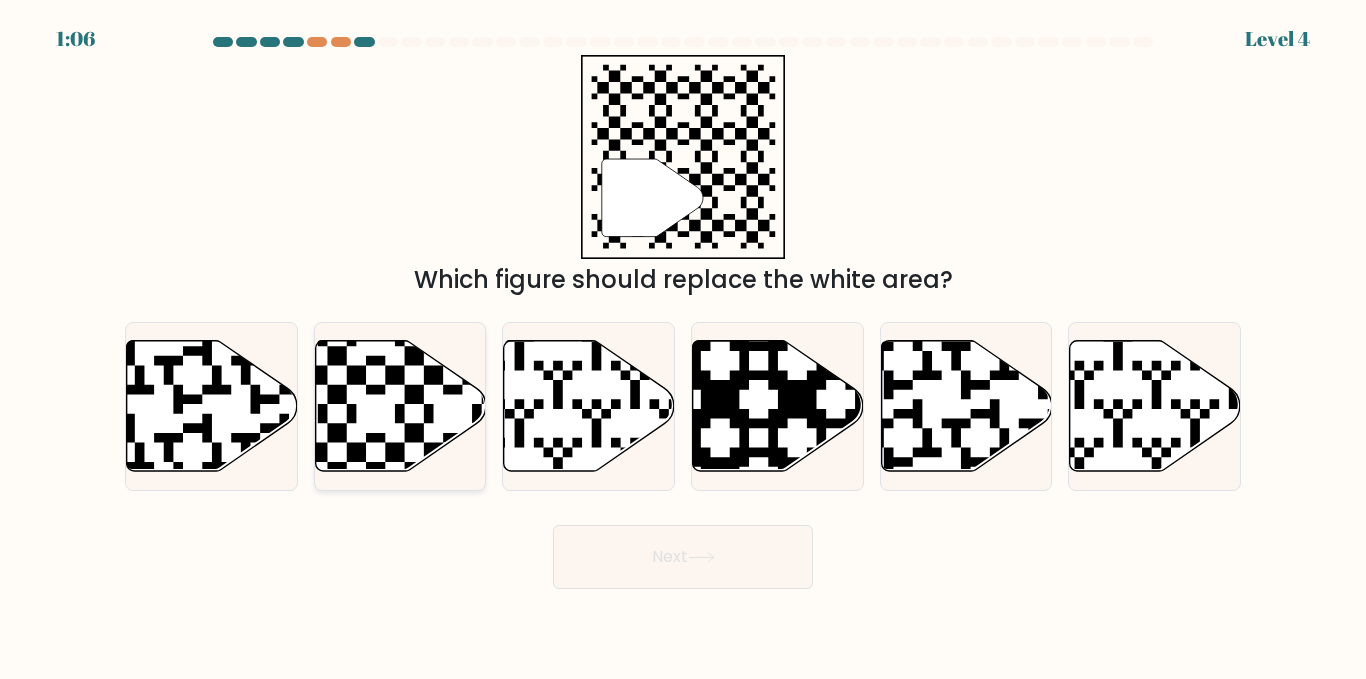 click 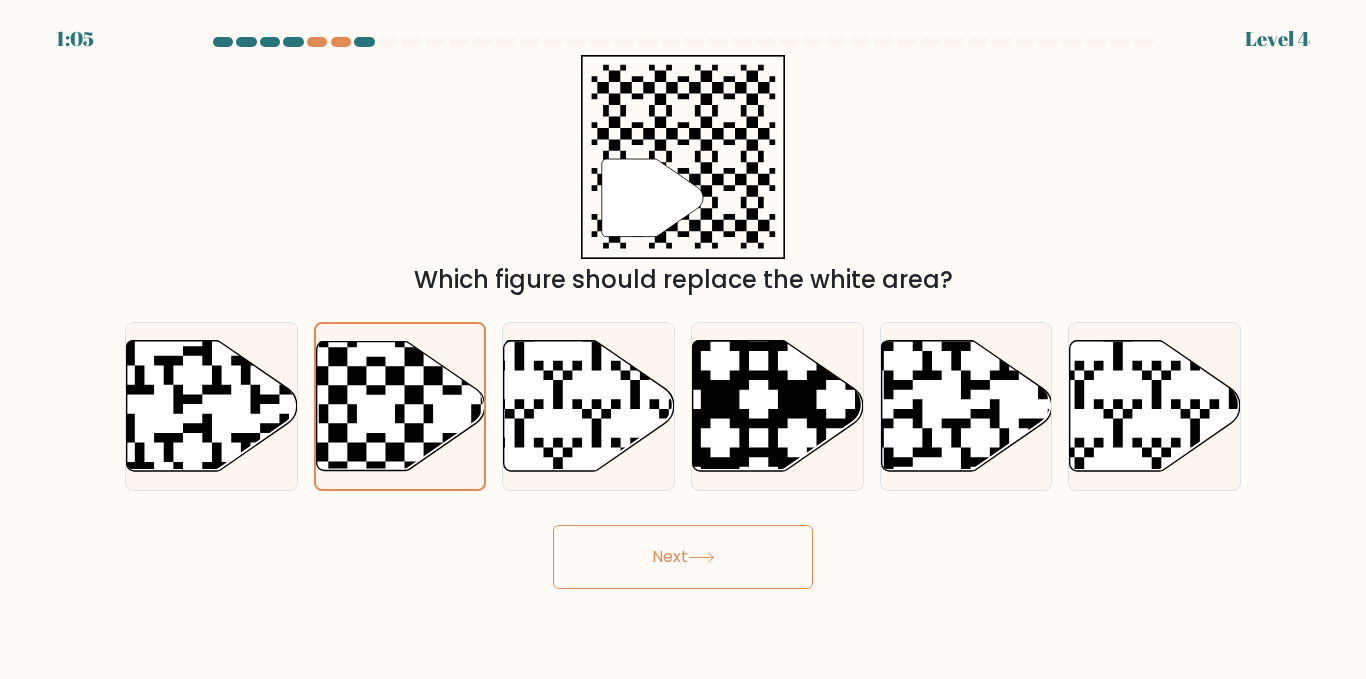 click on "Next" at bounding box center [683, 557] 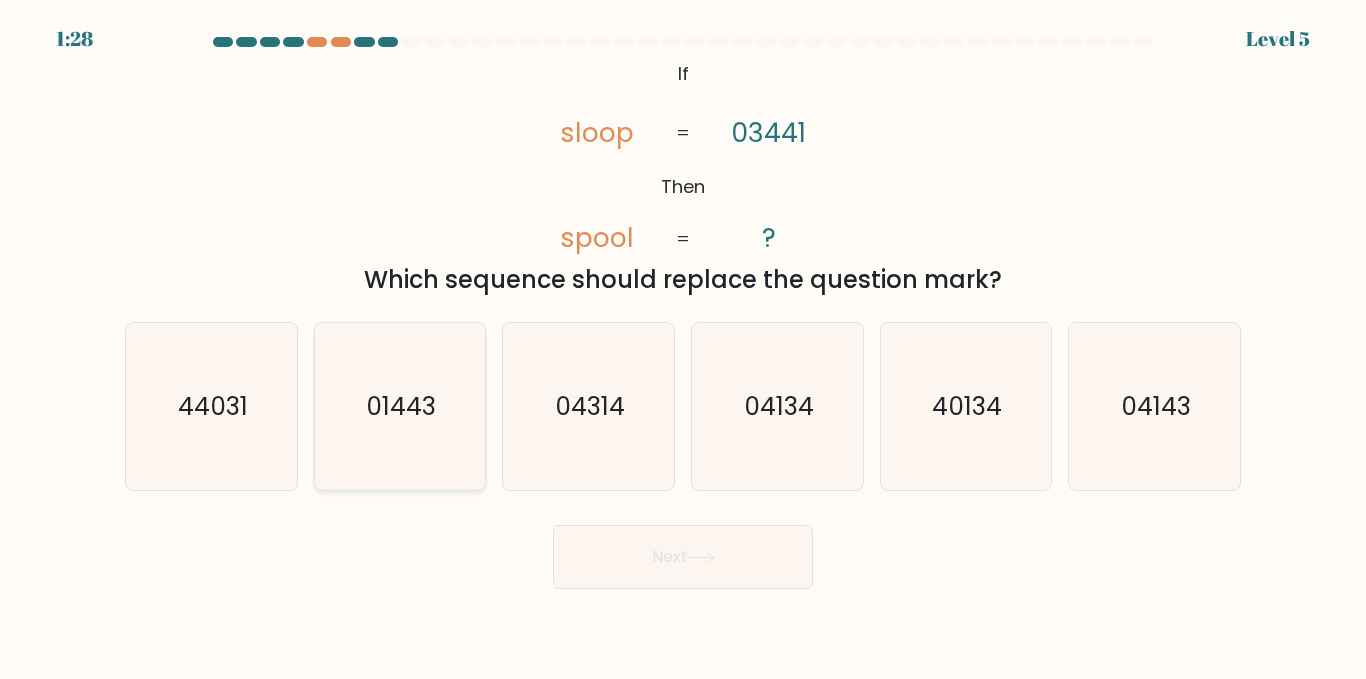 click on "01443" 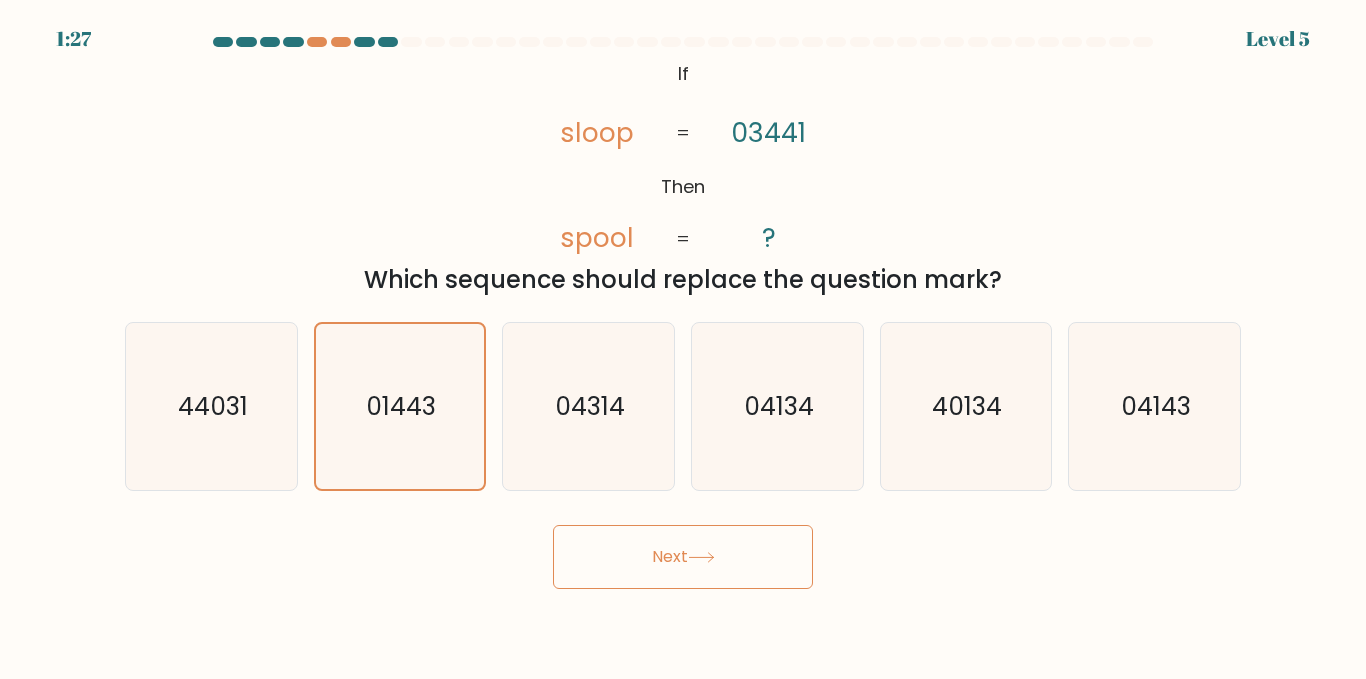 click on "Next" at bounding box center [683, 557] 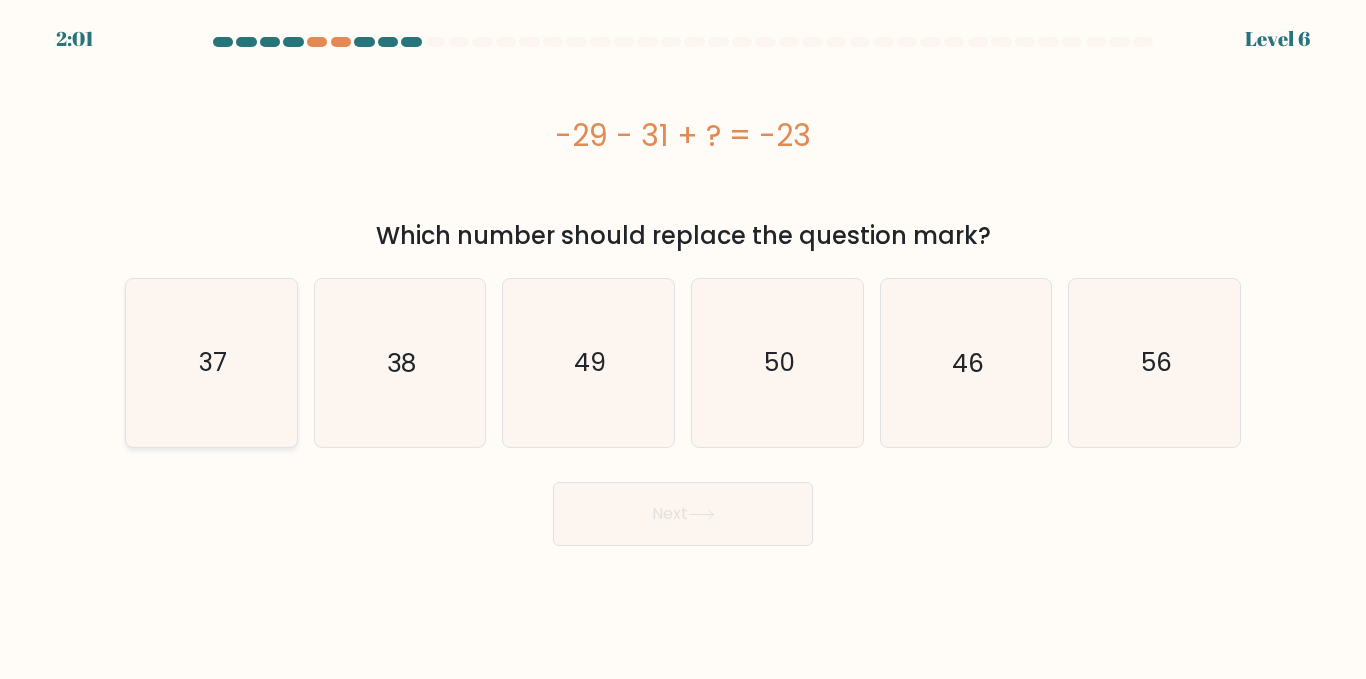 click on "37" 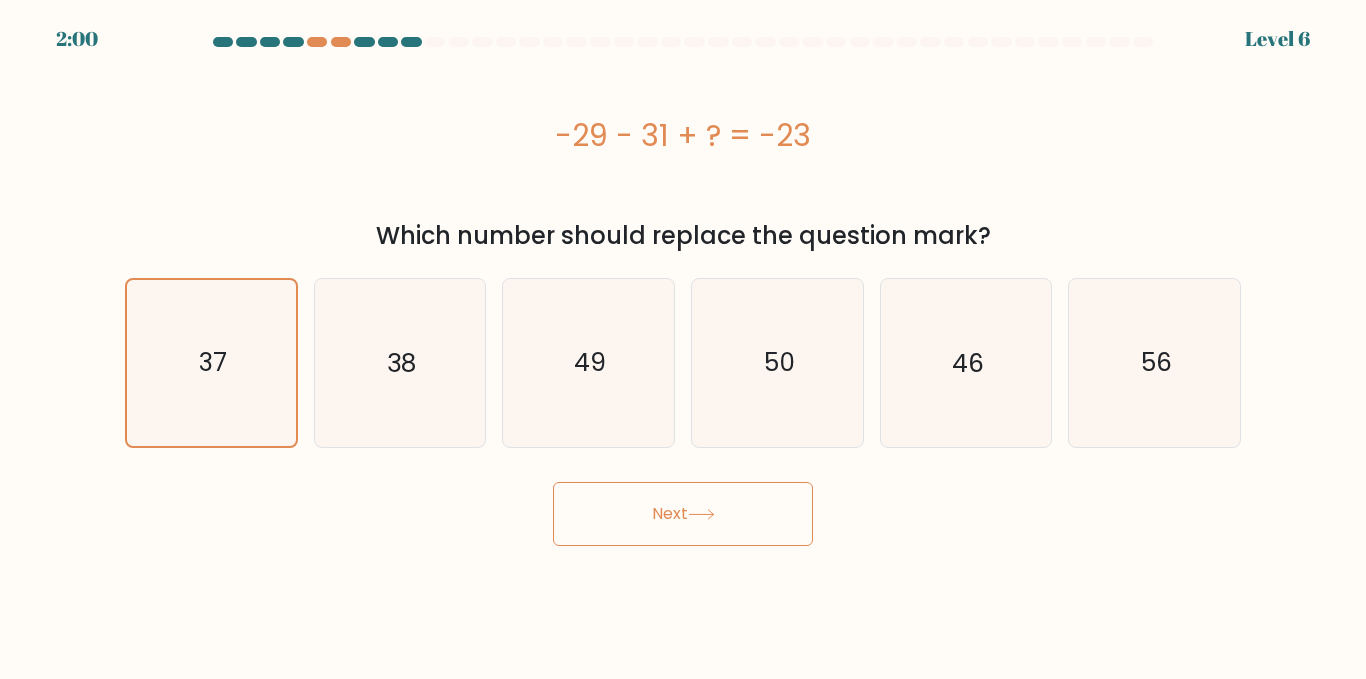 click on "Next" at bounding box center [683, 514] 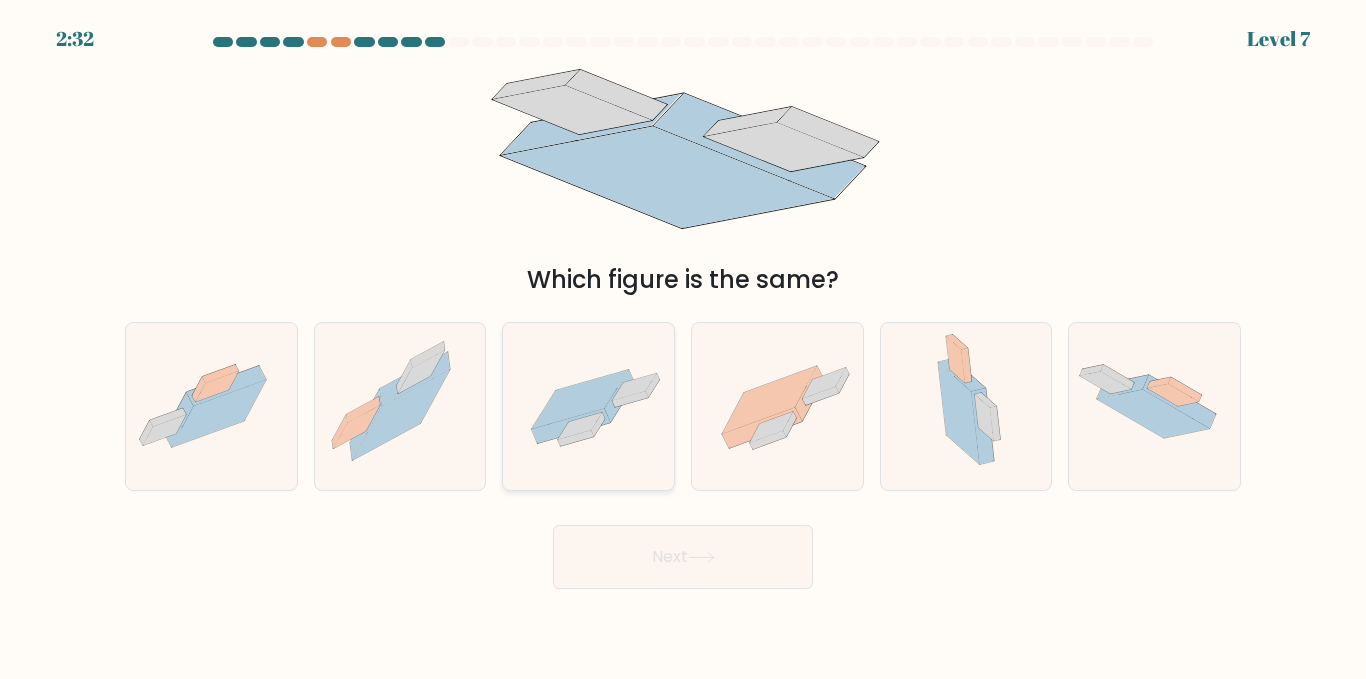 click 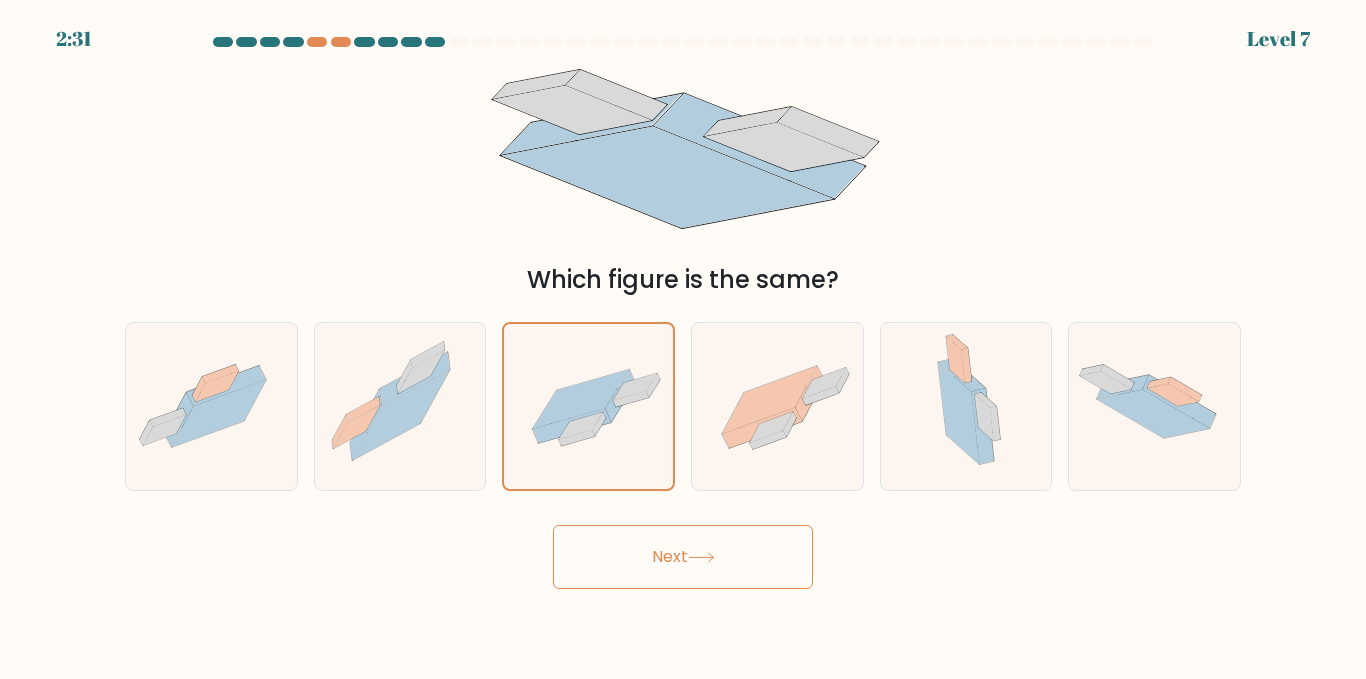 click on "Next" at bounding box center [683, 557] 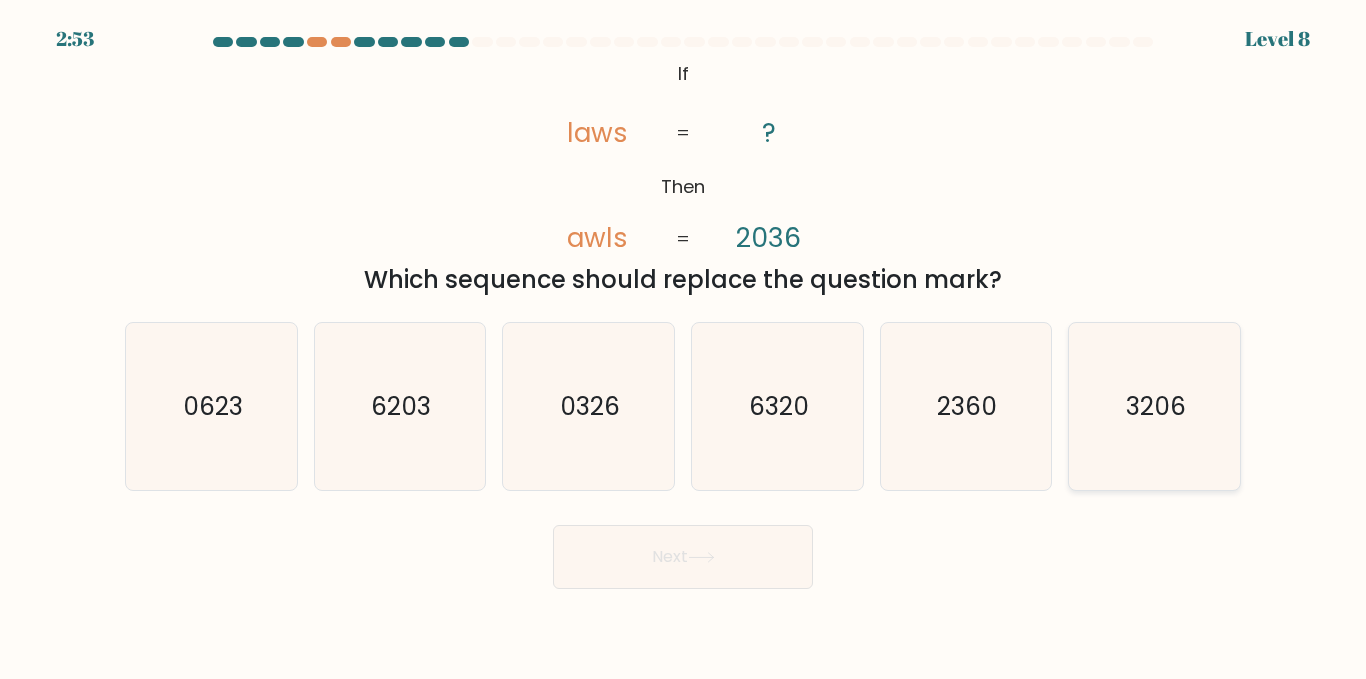 click on "3206" 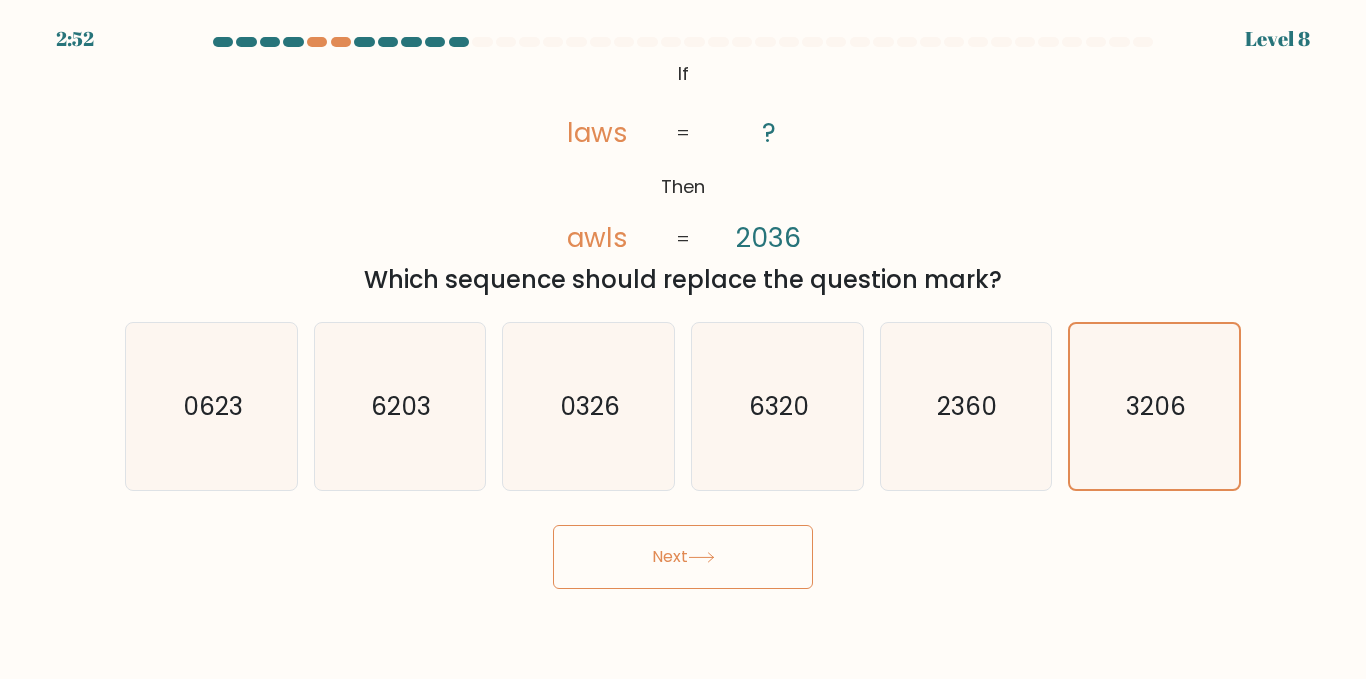 click on "Next" at bounding box center (683, 557) 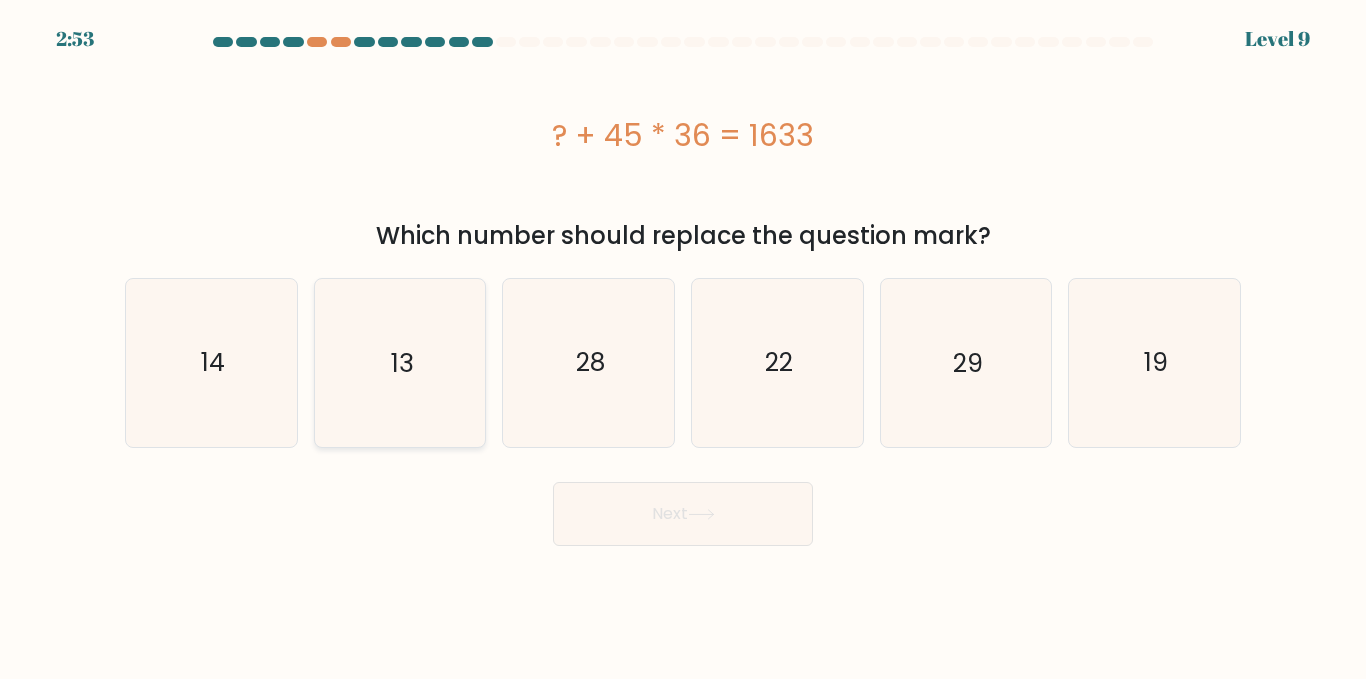 click on "13" 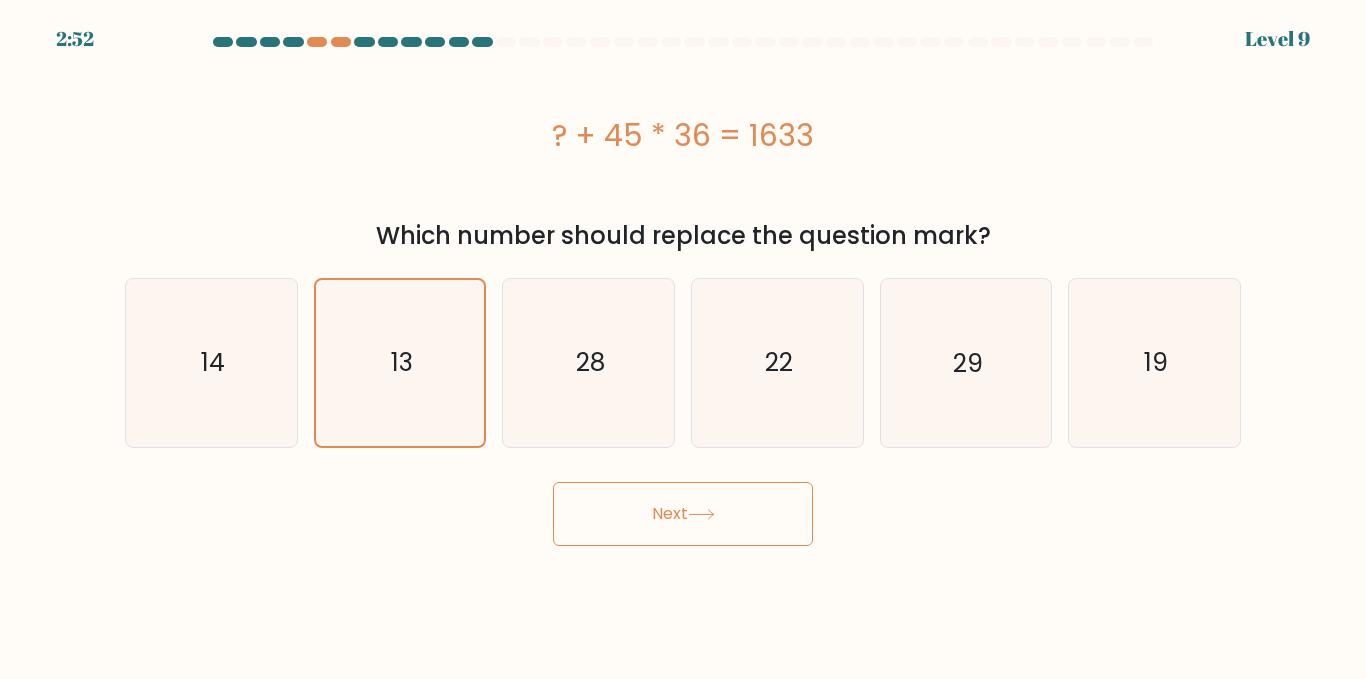 click 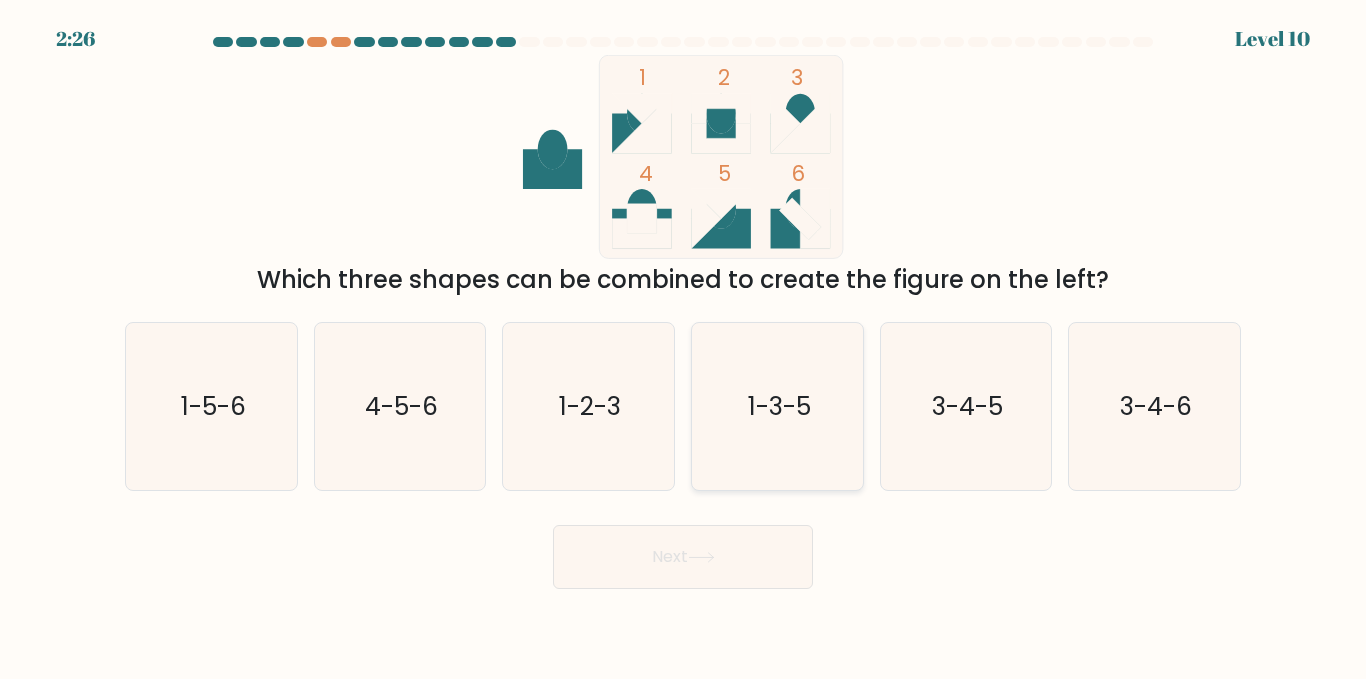 click on "1-3-5" 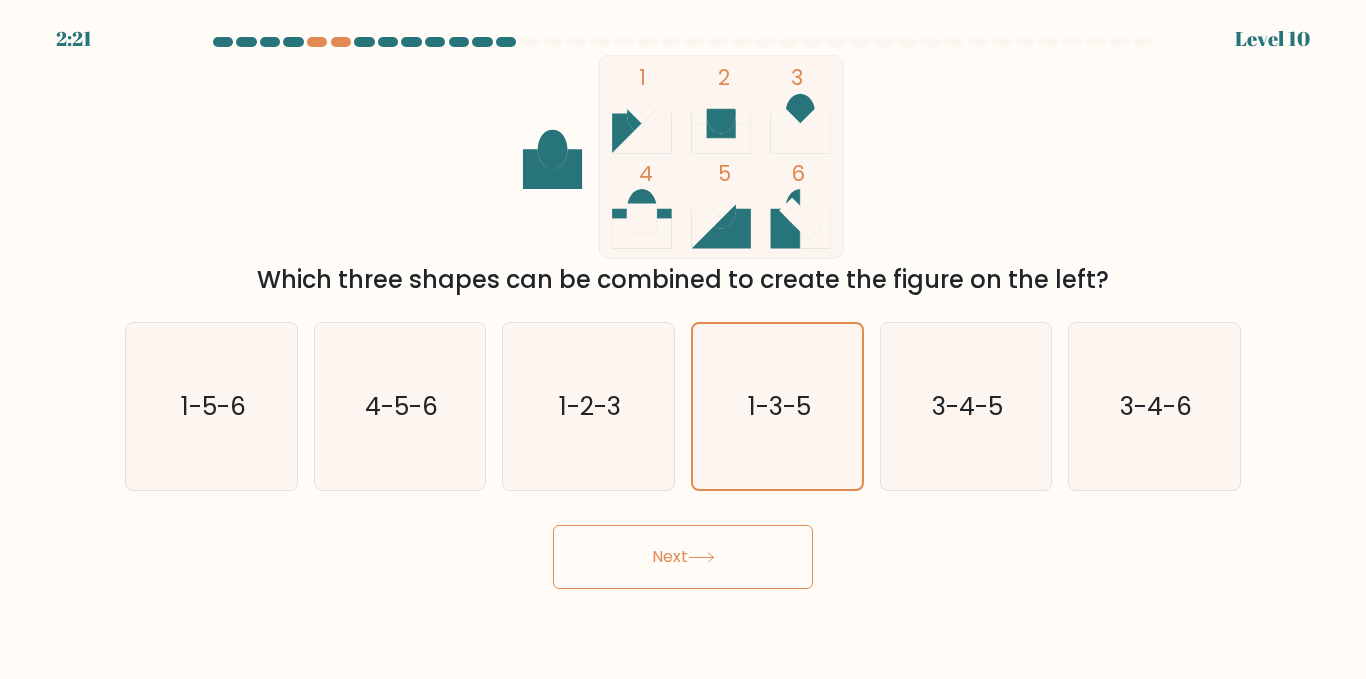 click on "Next" at bounding box center [683, 557] 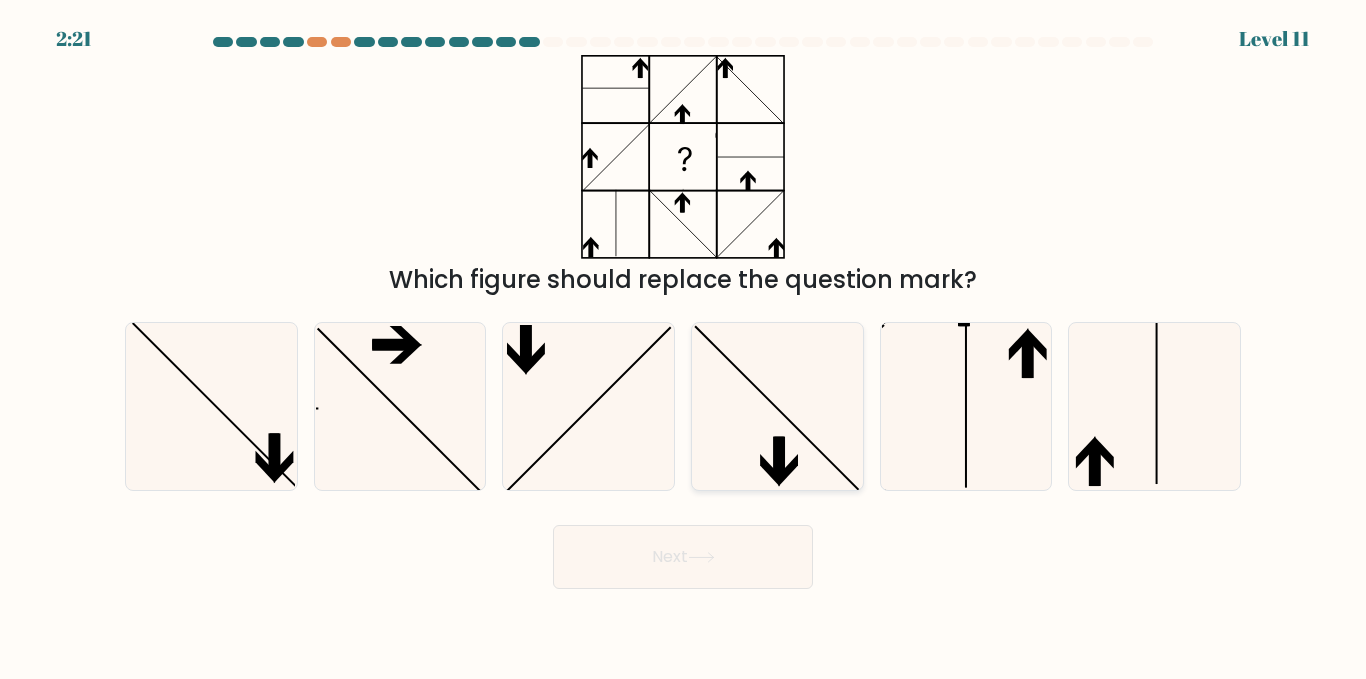 click 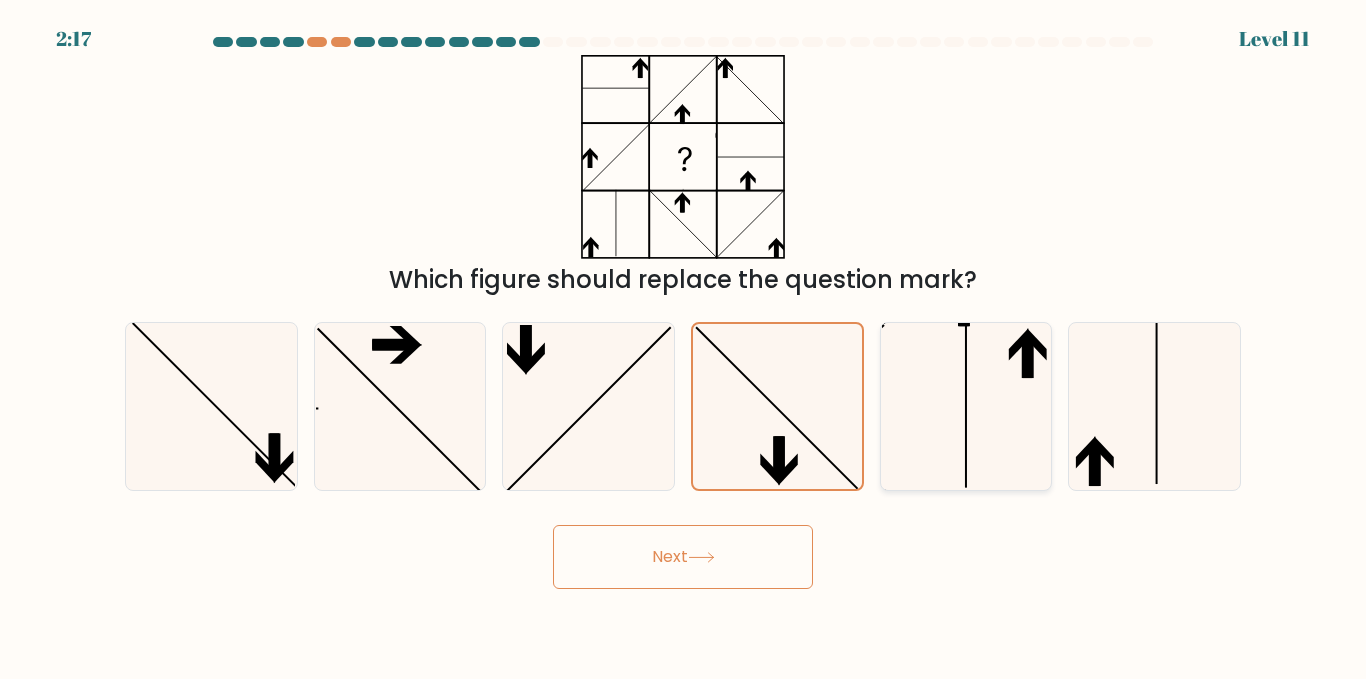 click 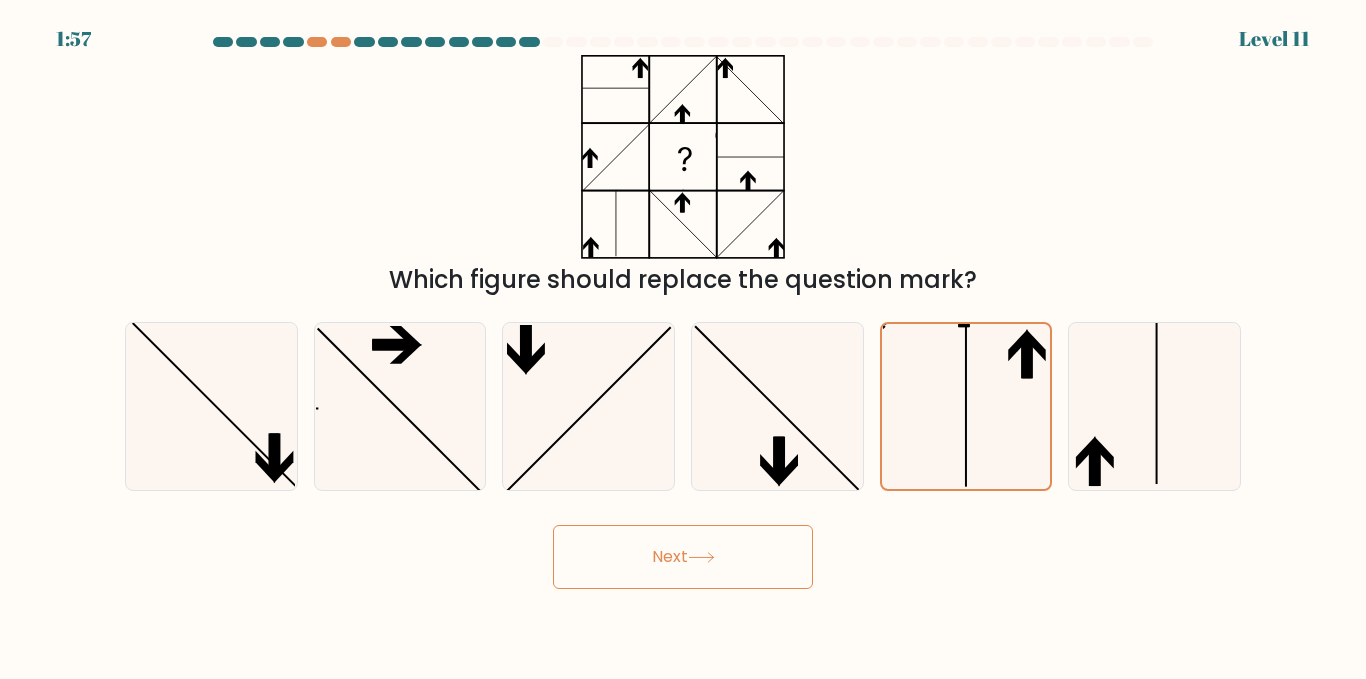 click on "Next" at bounding box center (683, 557) 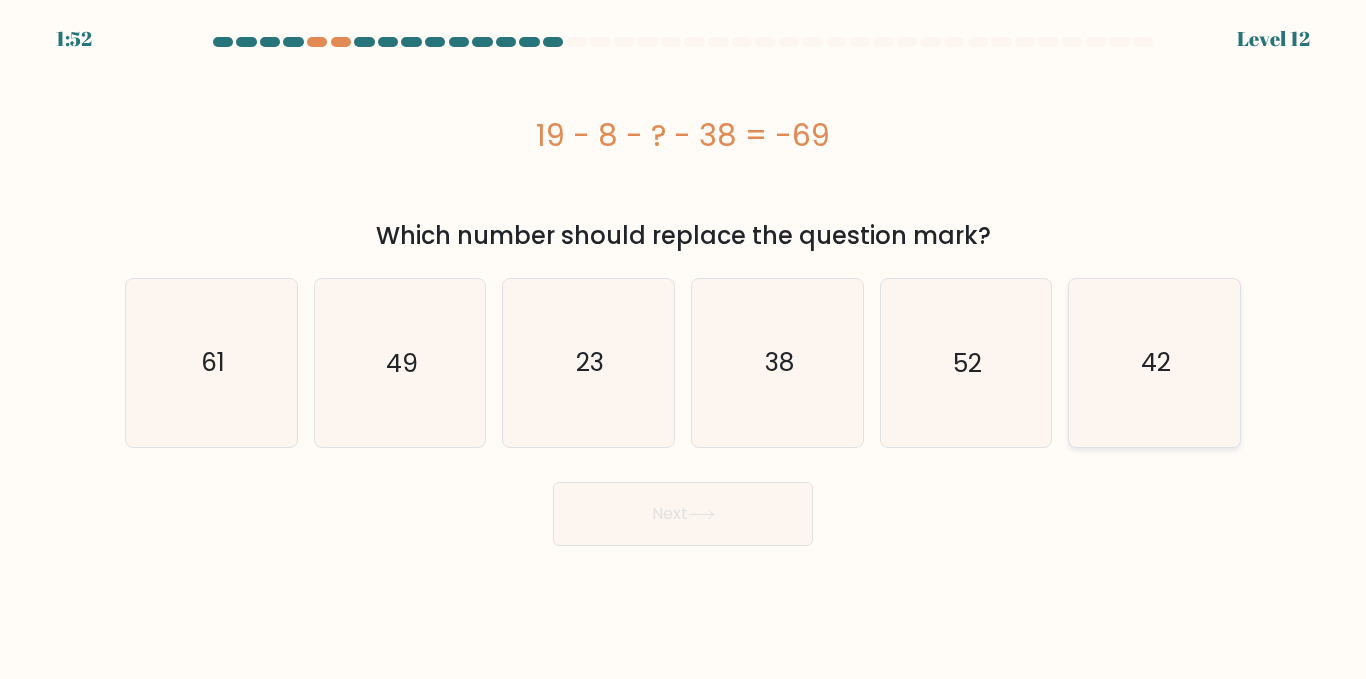 click on "42" 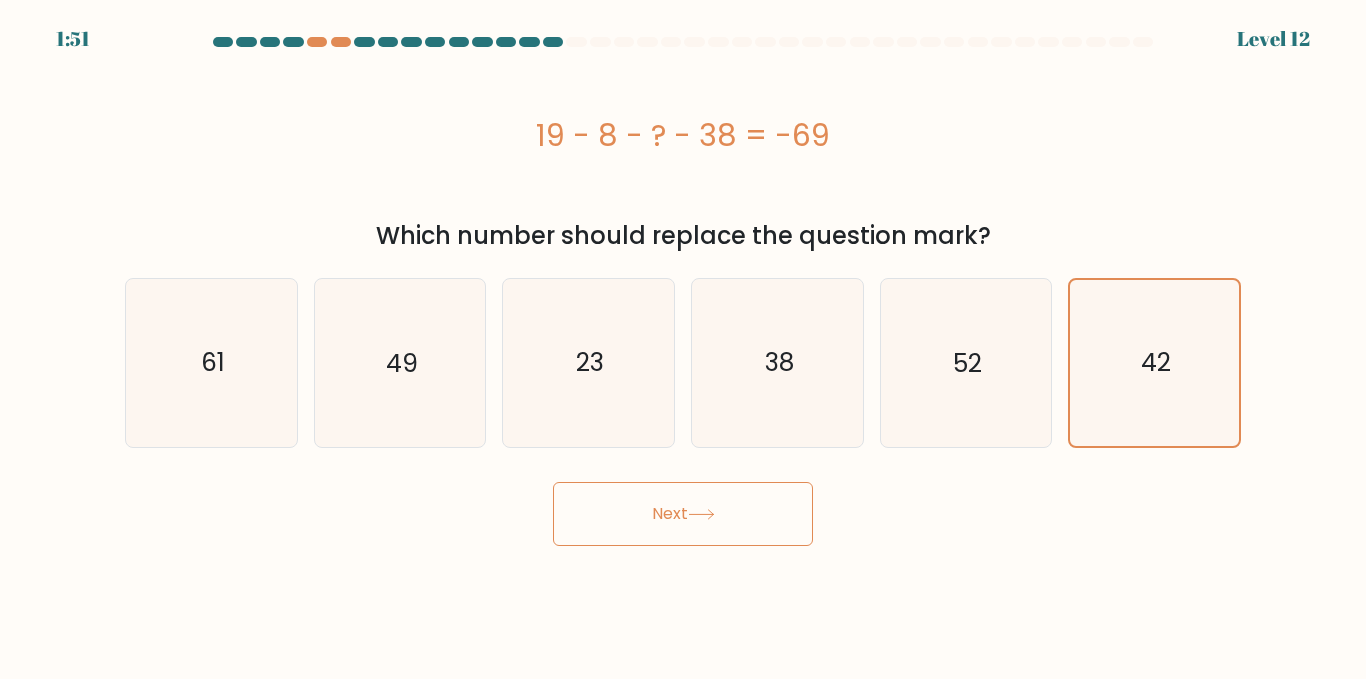 click 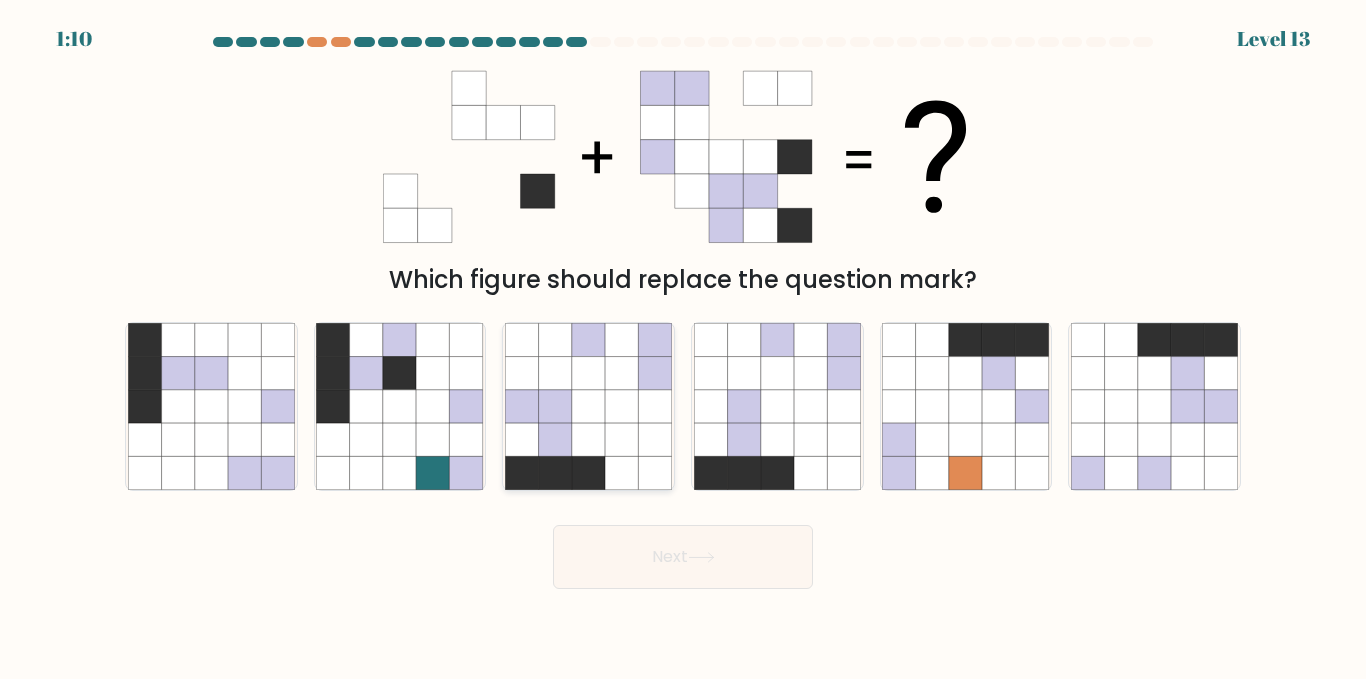 click 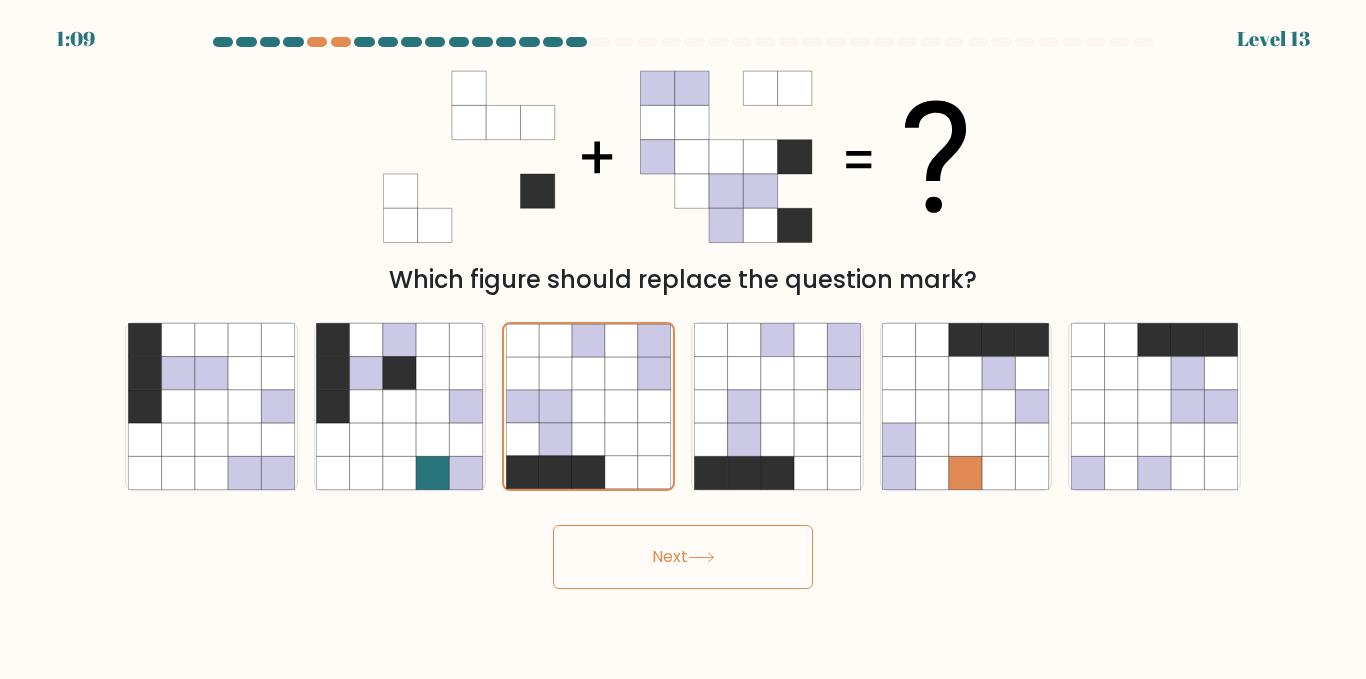 click on "Next" at bounding box center [683, 557] 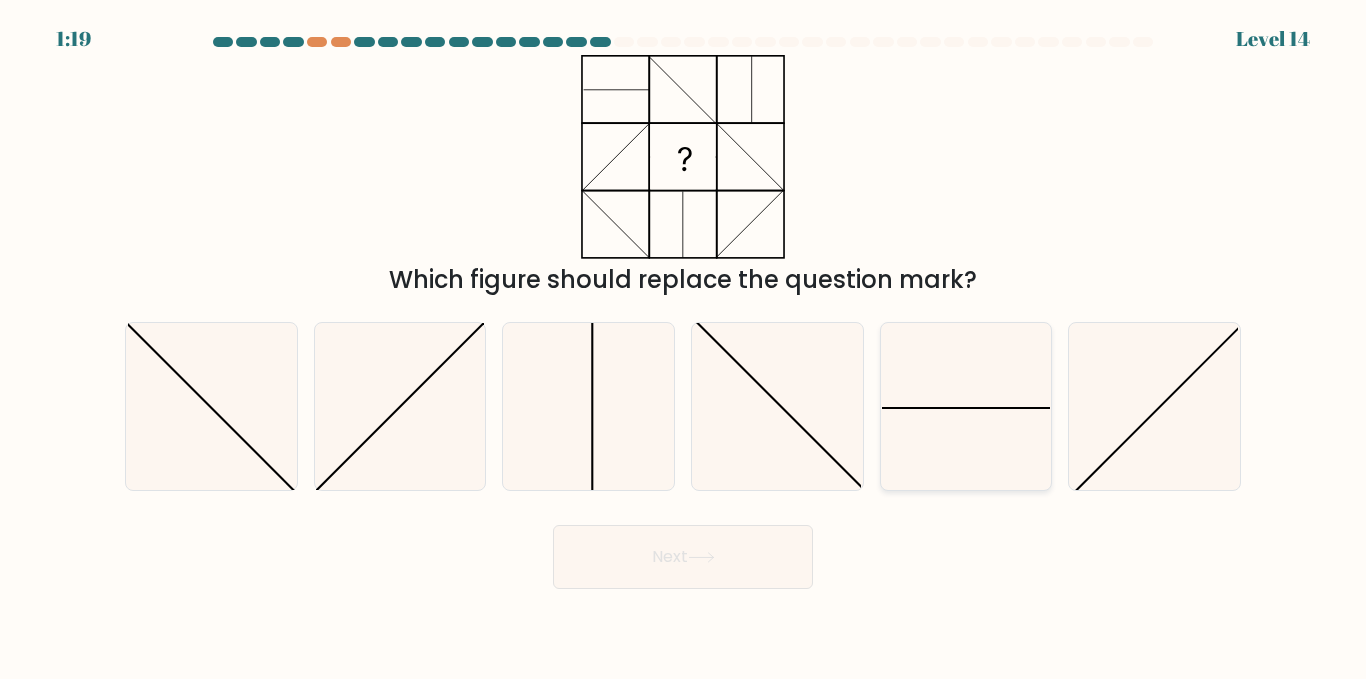 click 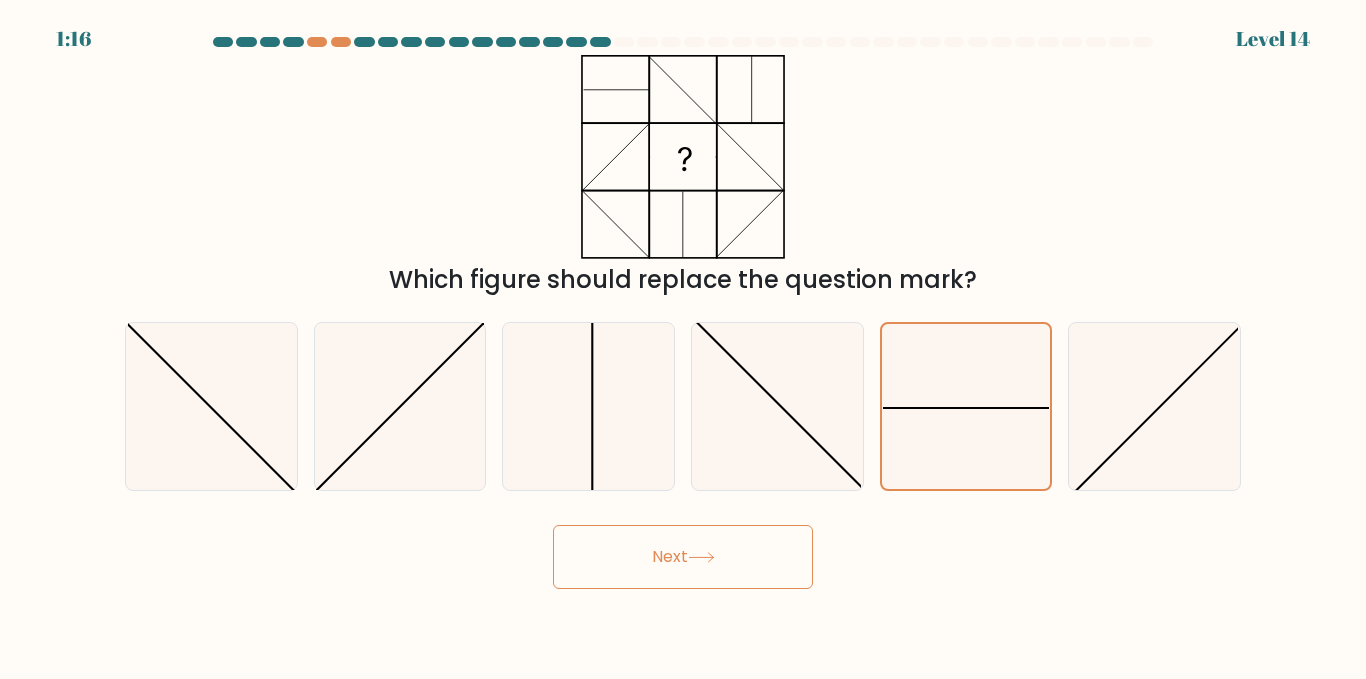 click on "Next" at bounding box center [683, 557] 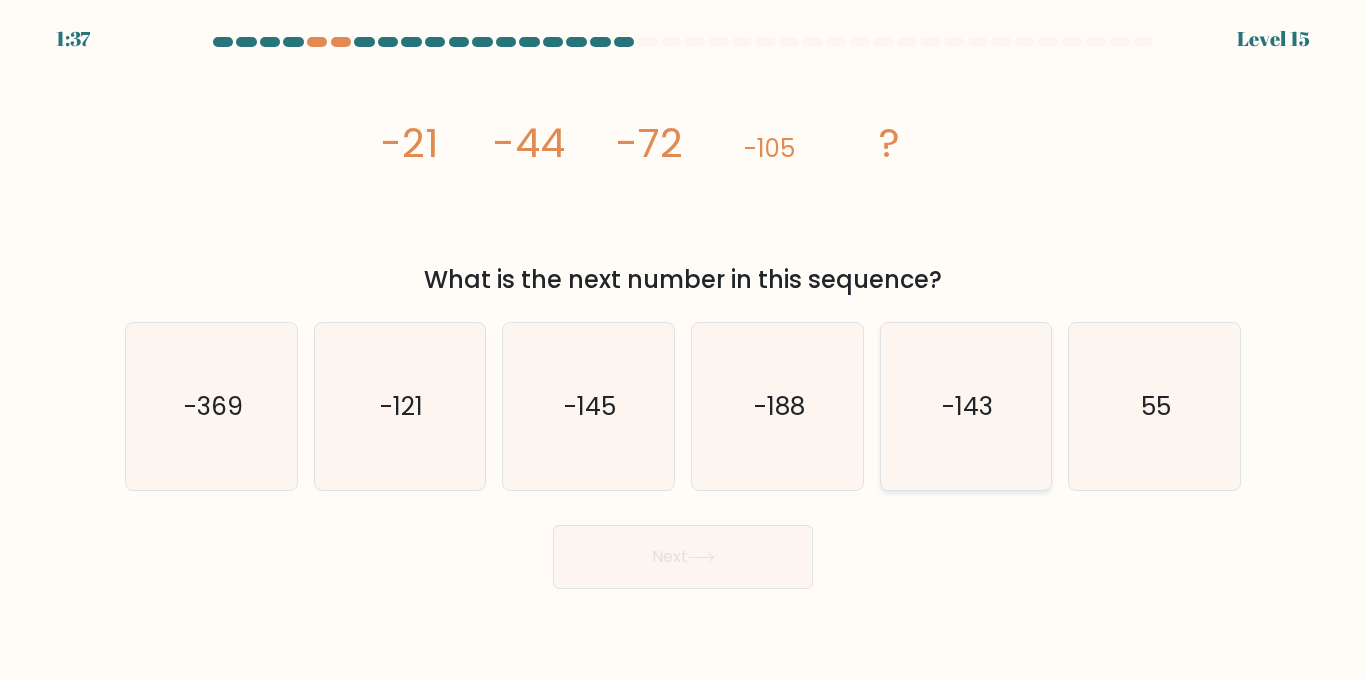 click on "-143" 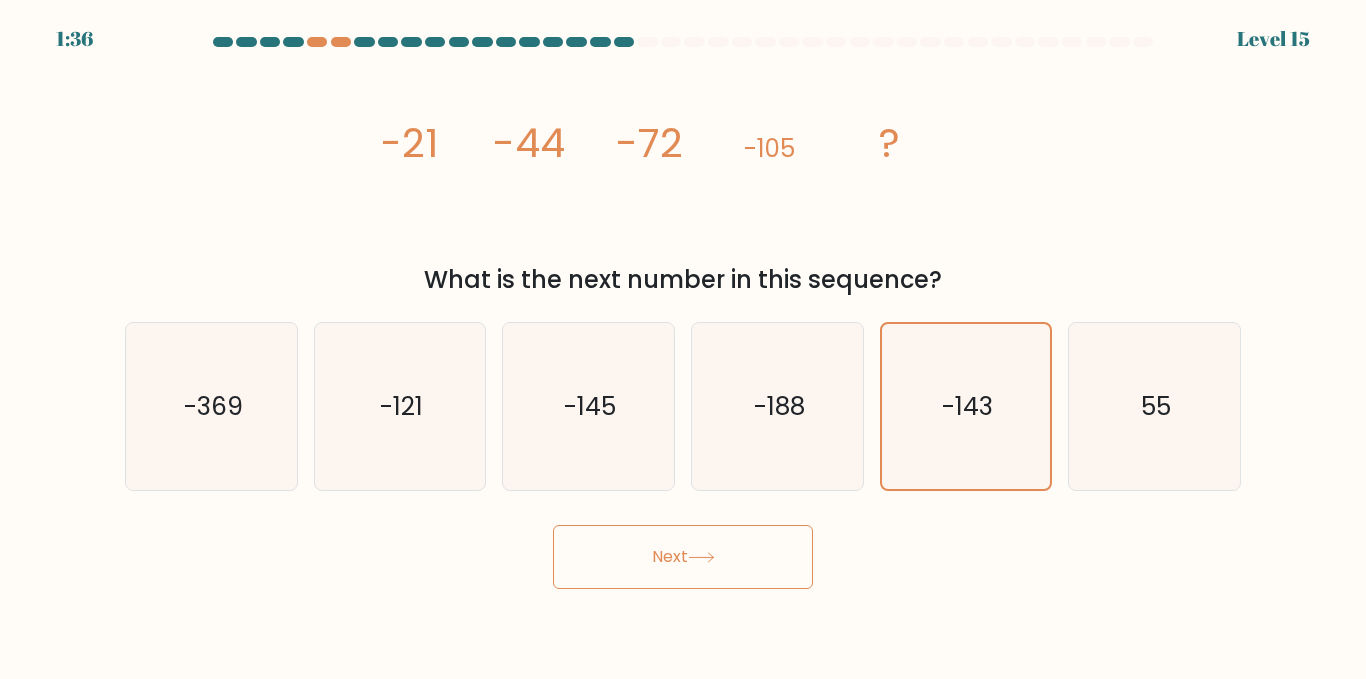 click on "Next" at bounding box center (683, 557) 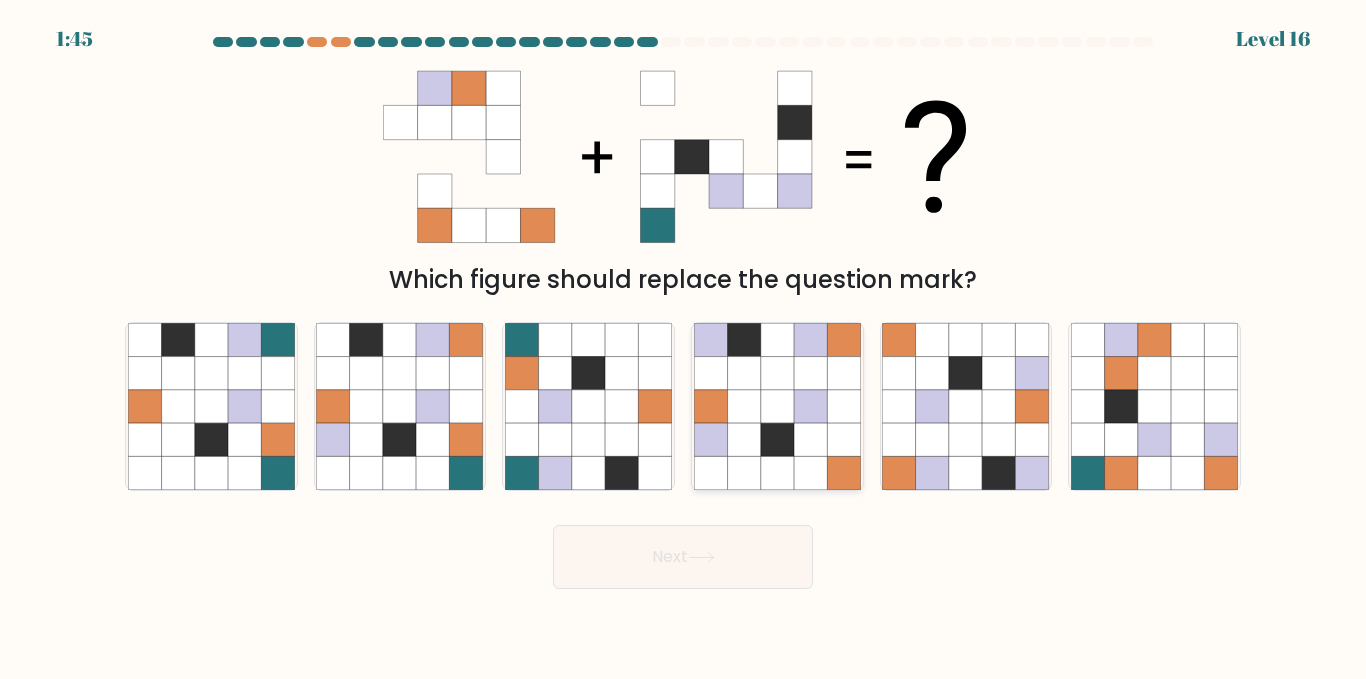 click 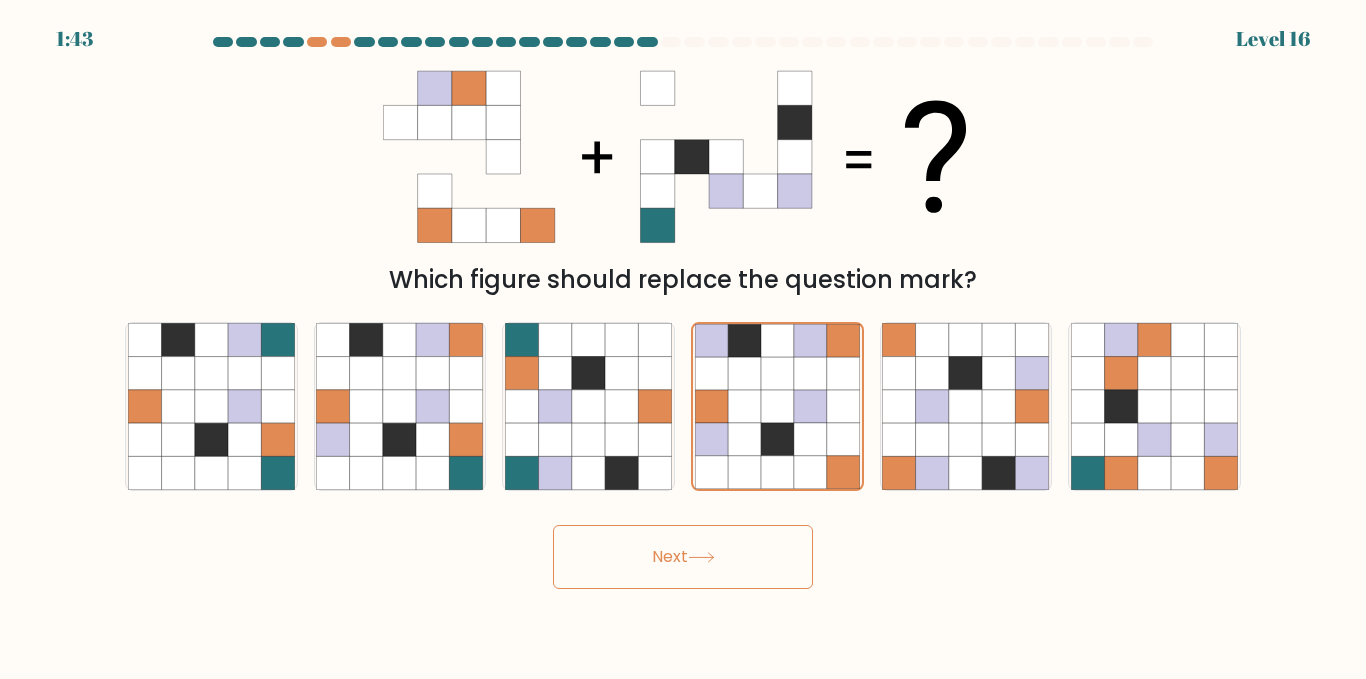 click on "Next" at bounding box center [683, 557] 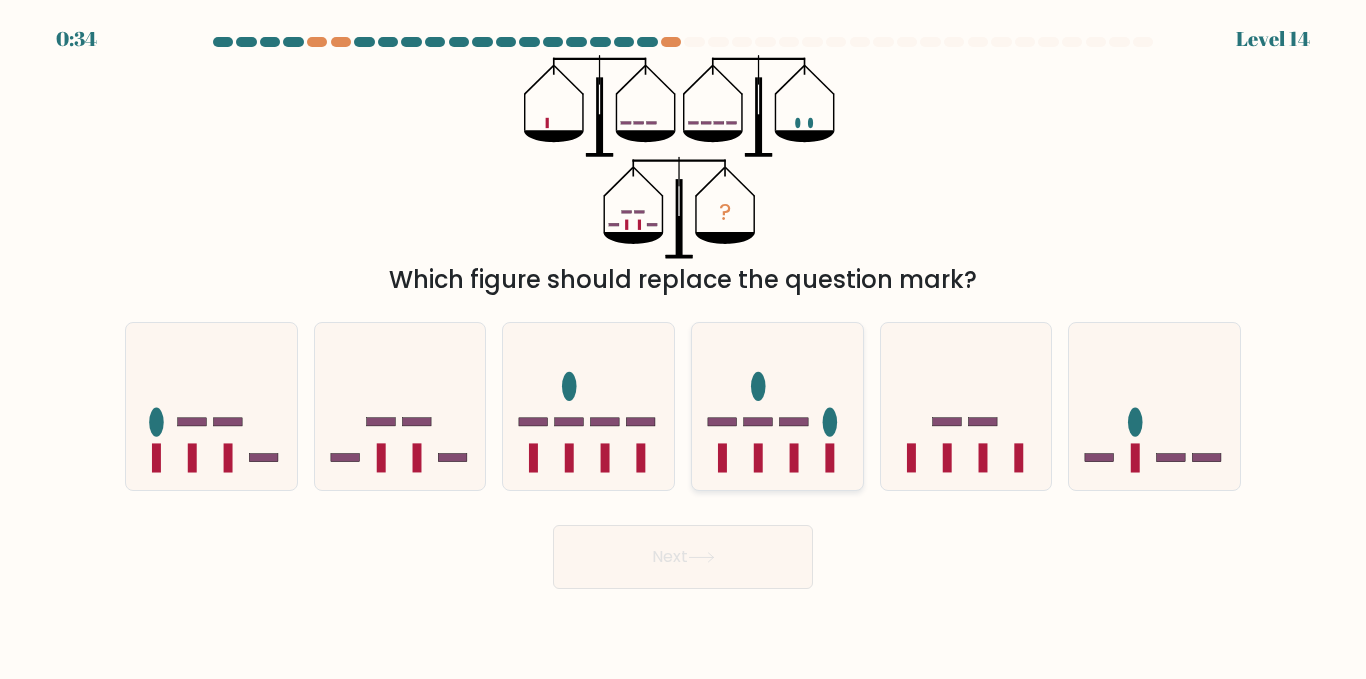 click 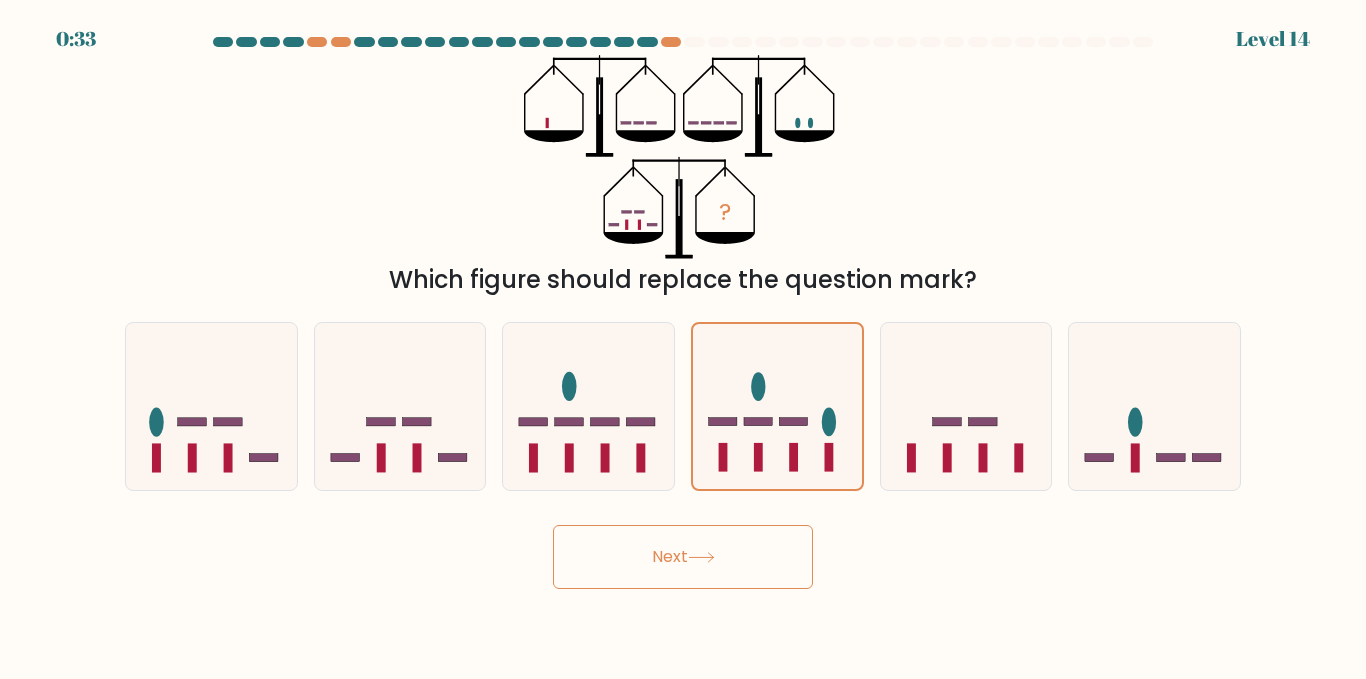 click 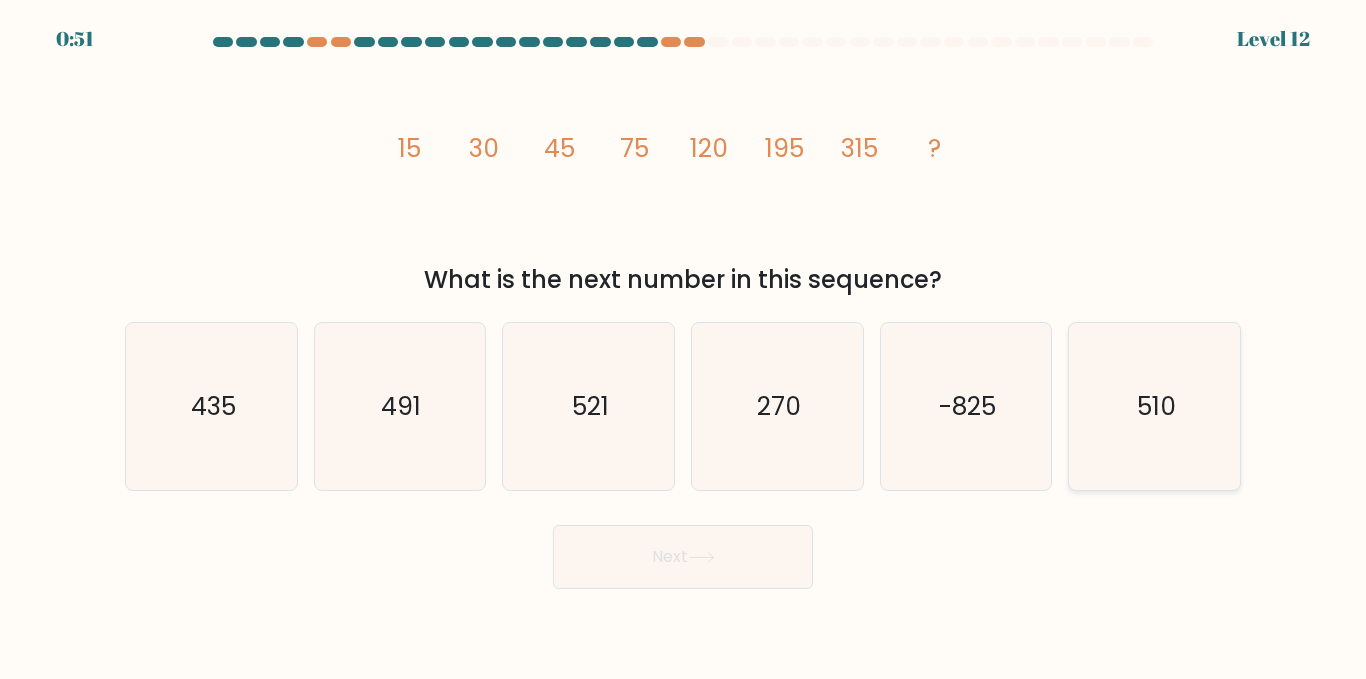 click on "510" 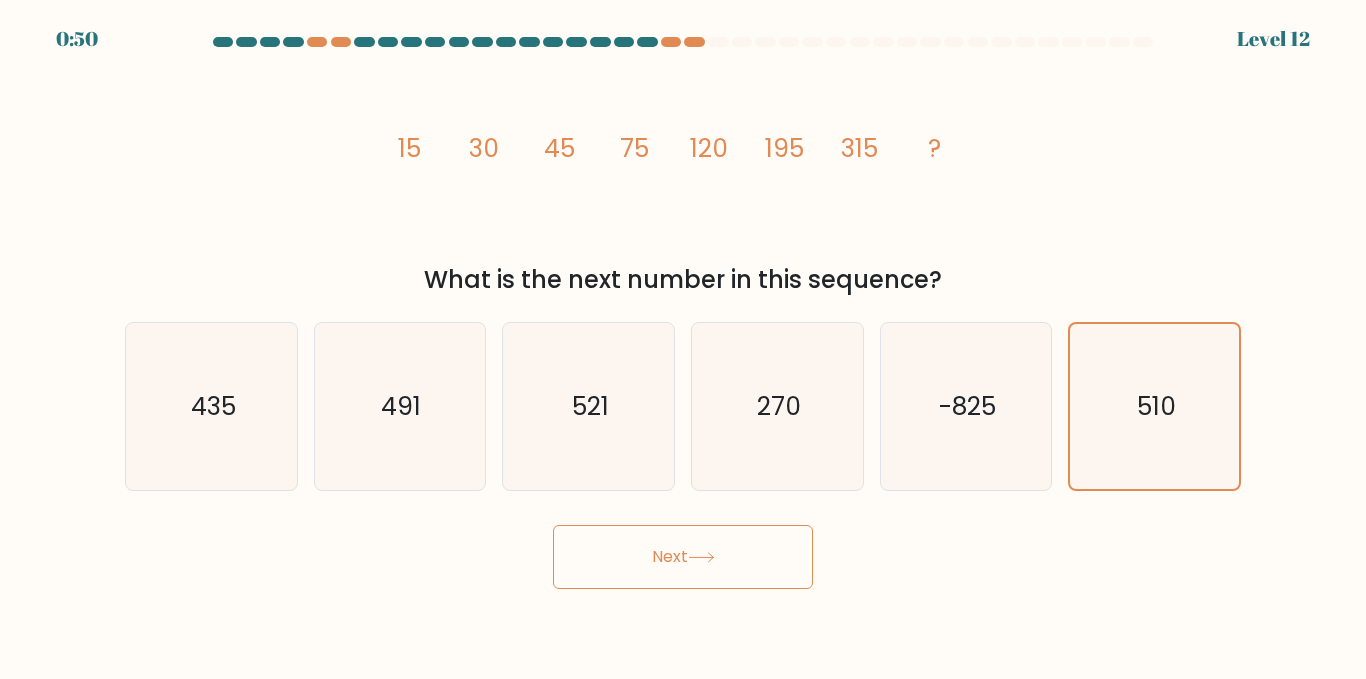 click on "Next" at bounding box center (683, 557) 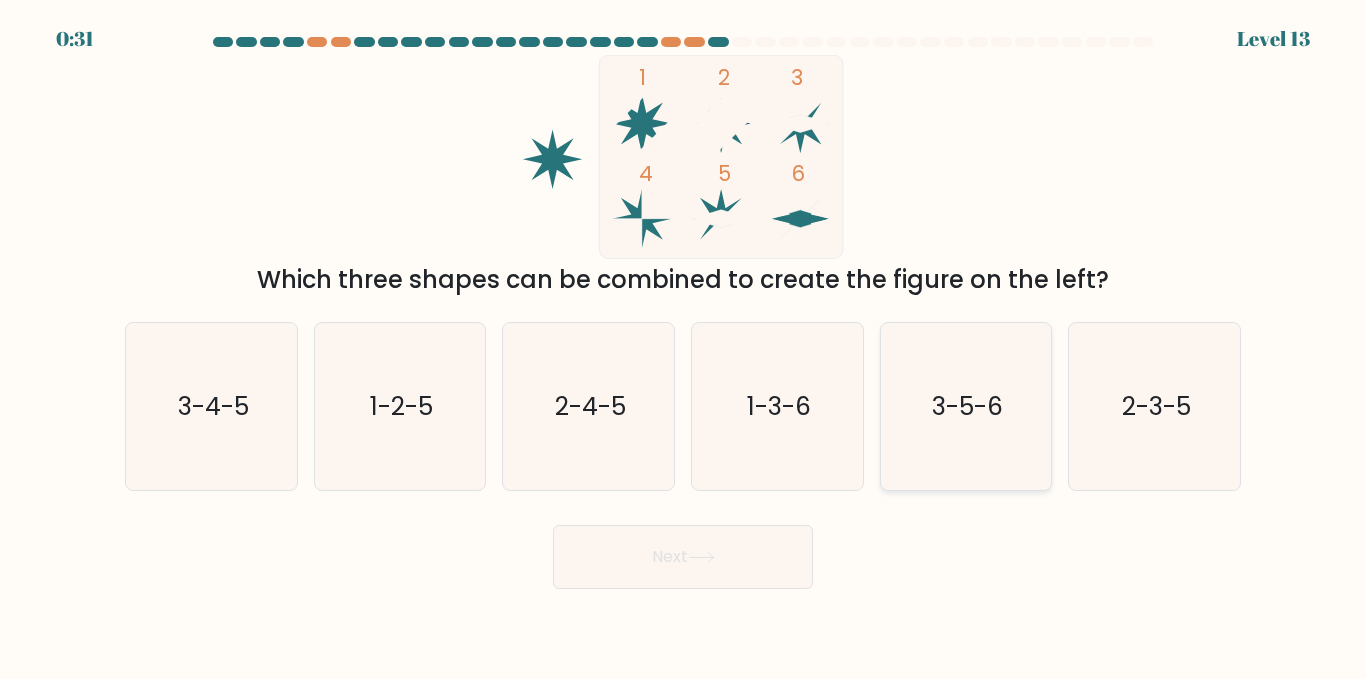 click on "3-5-6" 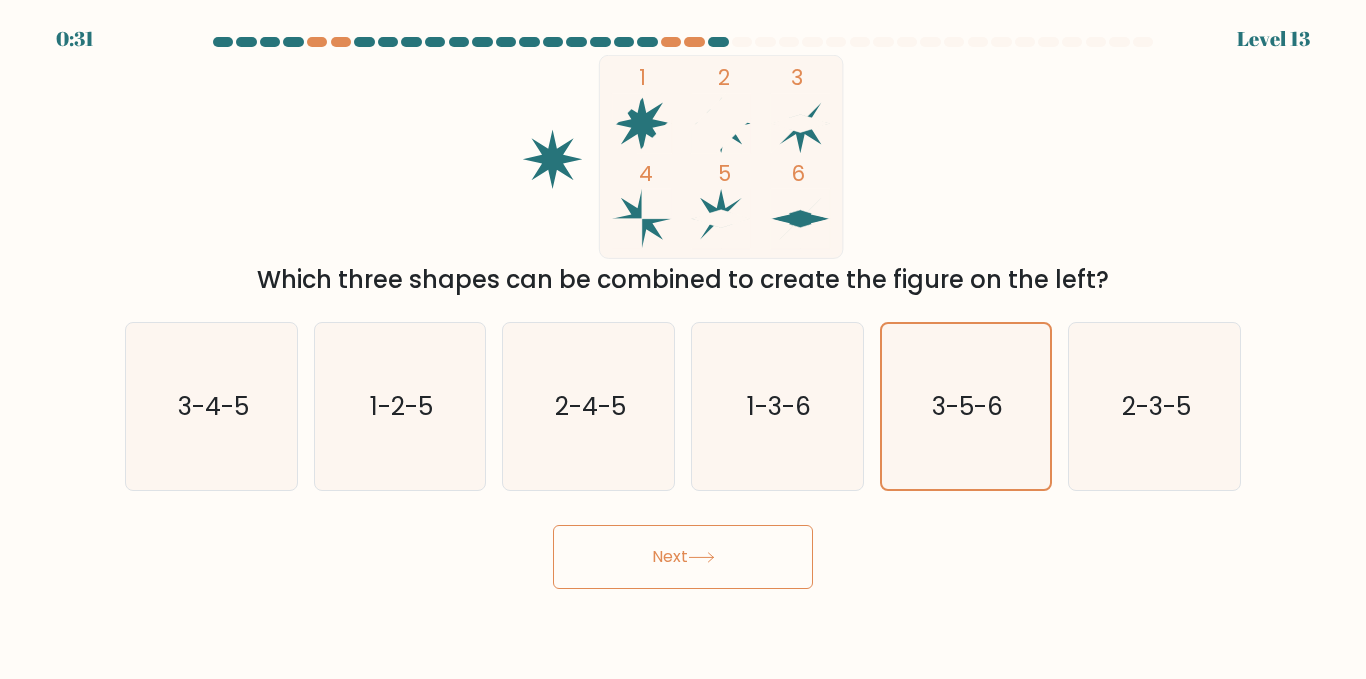 click on "Next" at bounding box center (683, 557) 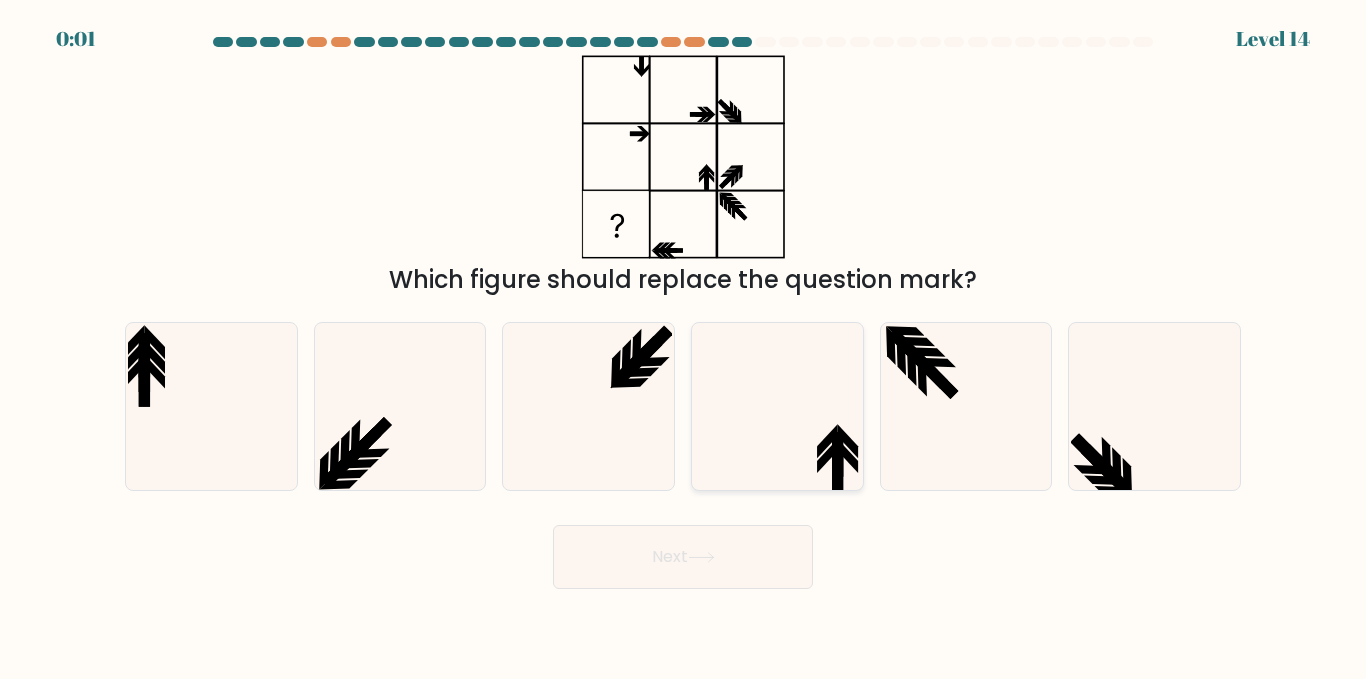 click 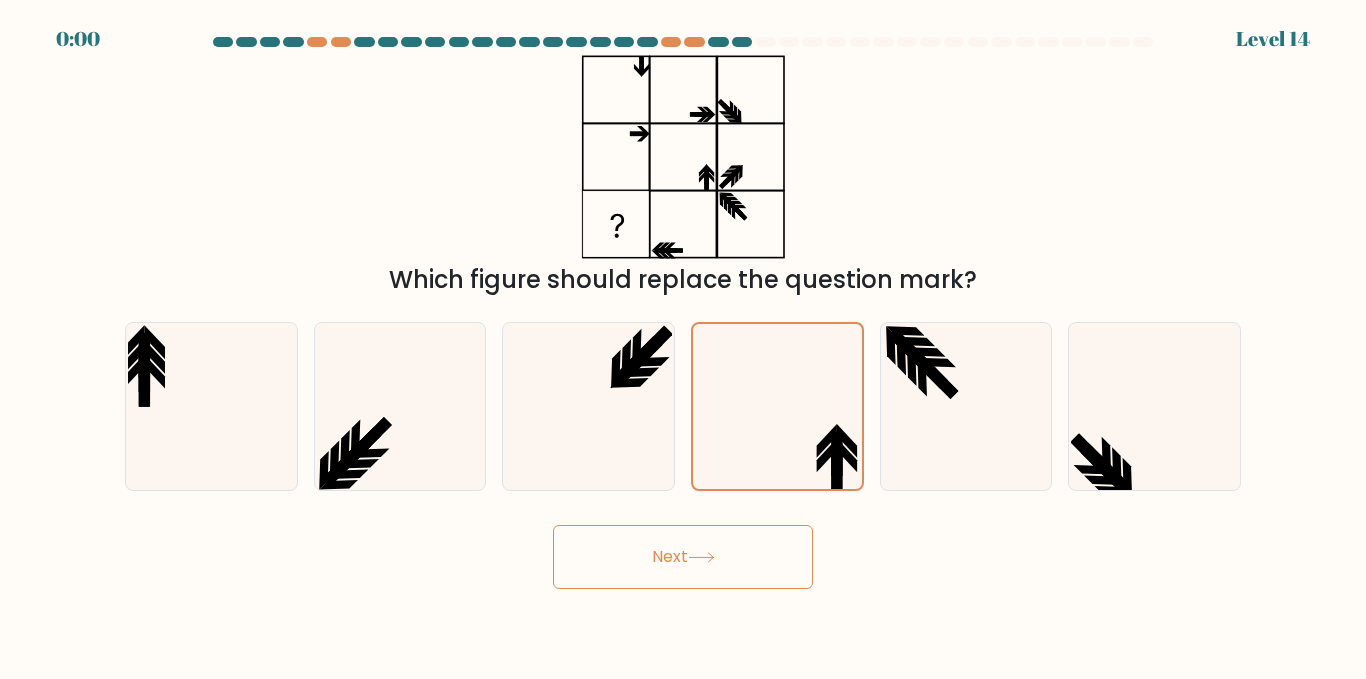 click on "Next" at bounding box center (683, 552) 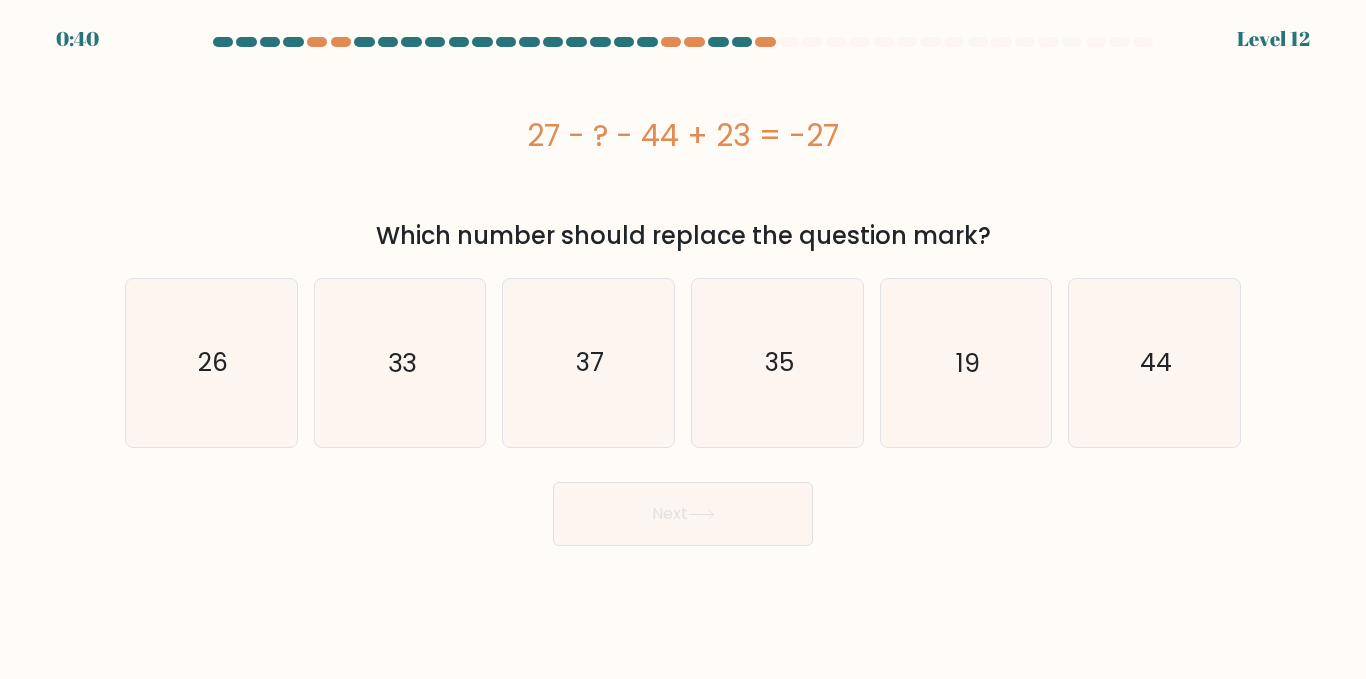 scroll, scrollTop: 0, scrollLeft: 0, axis: both 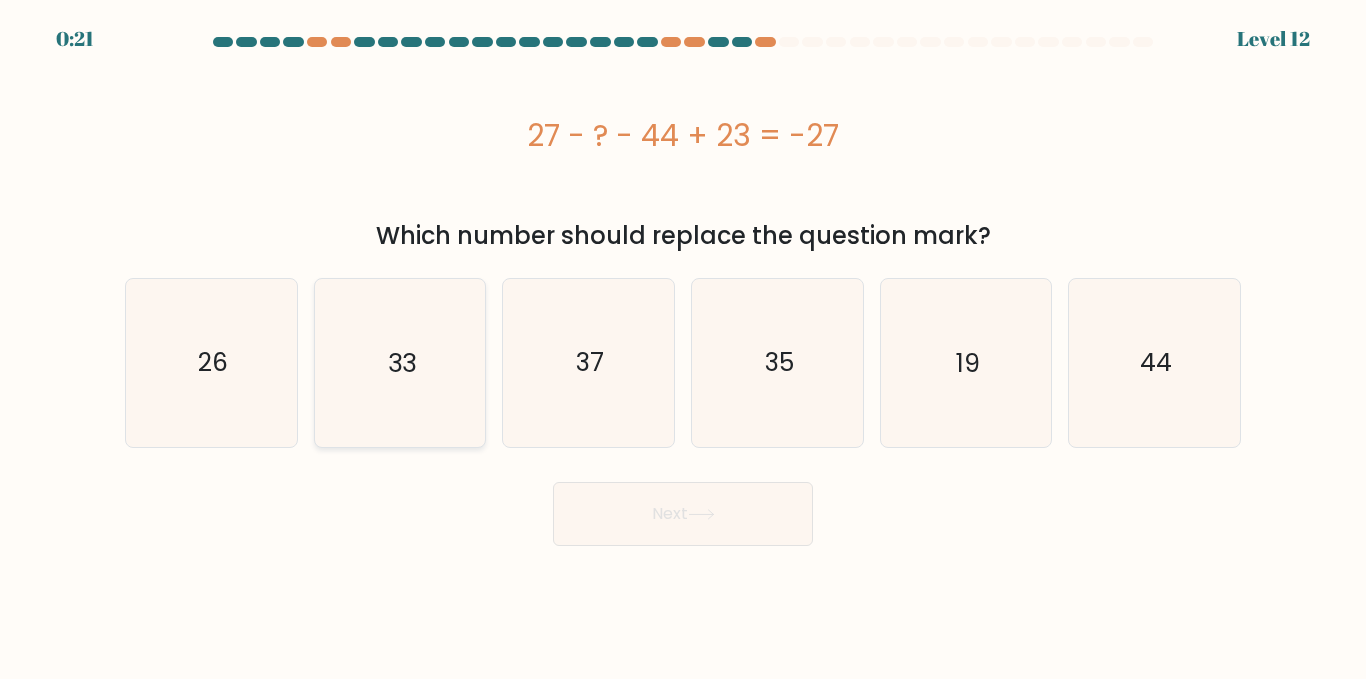 click on "33" 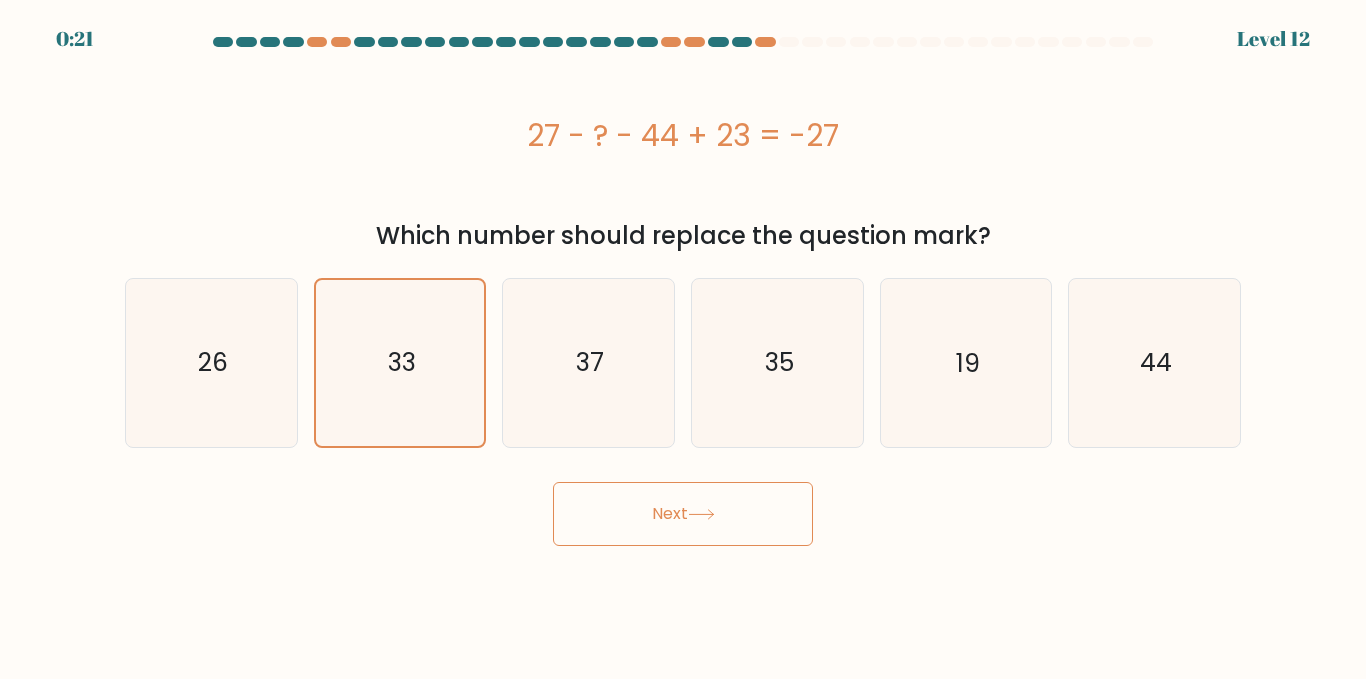 click on "Next" at bounding box center (683, 514) 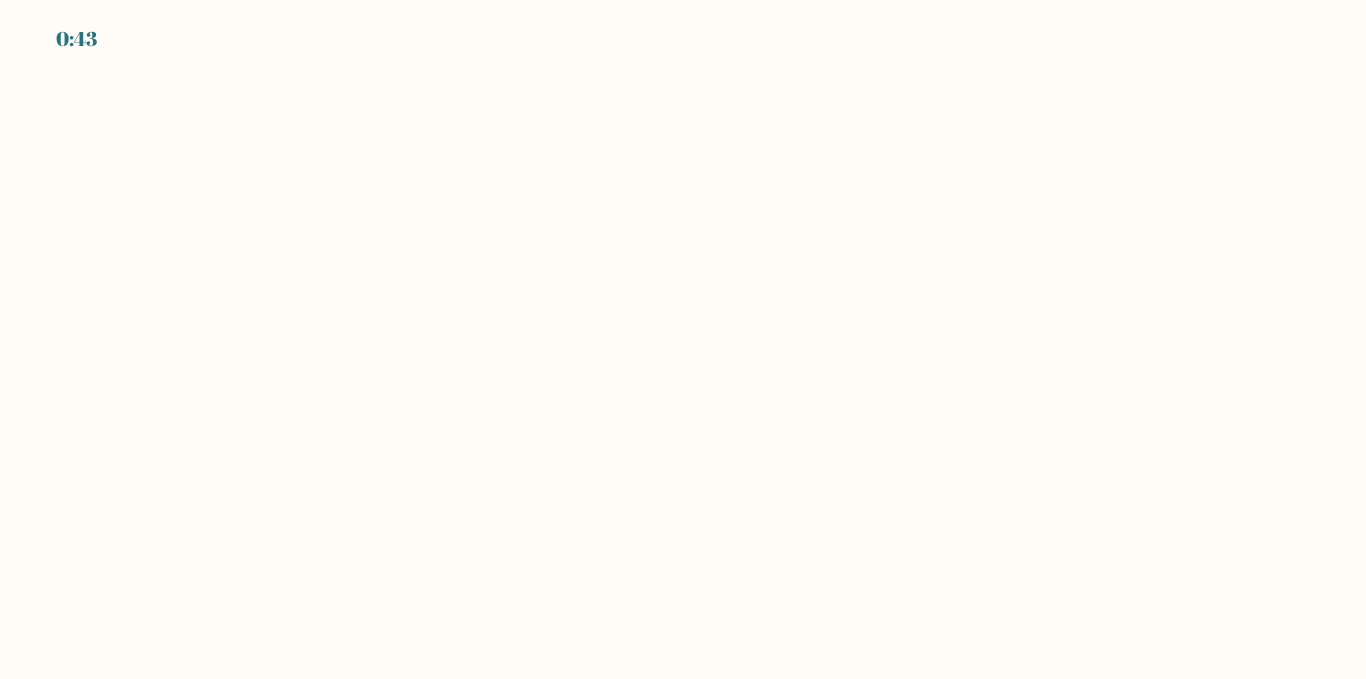 scroll, scrollTop: 0, scrollLeft: 0, axis: both 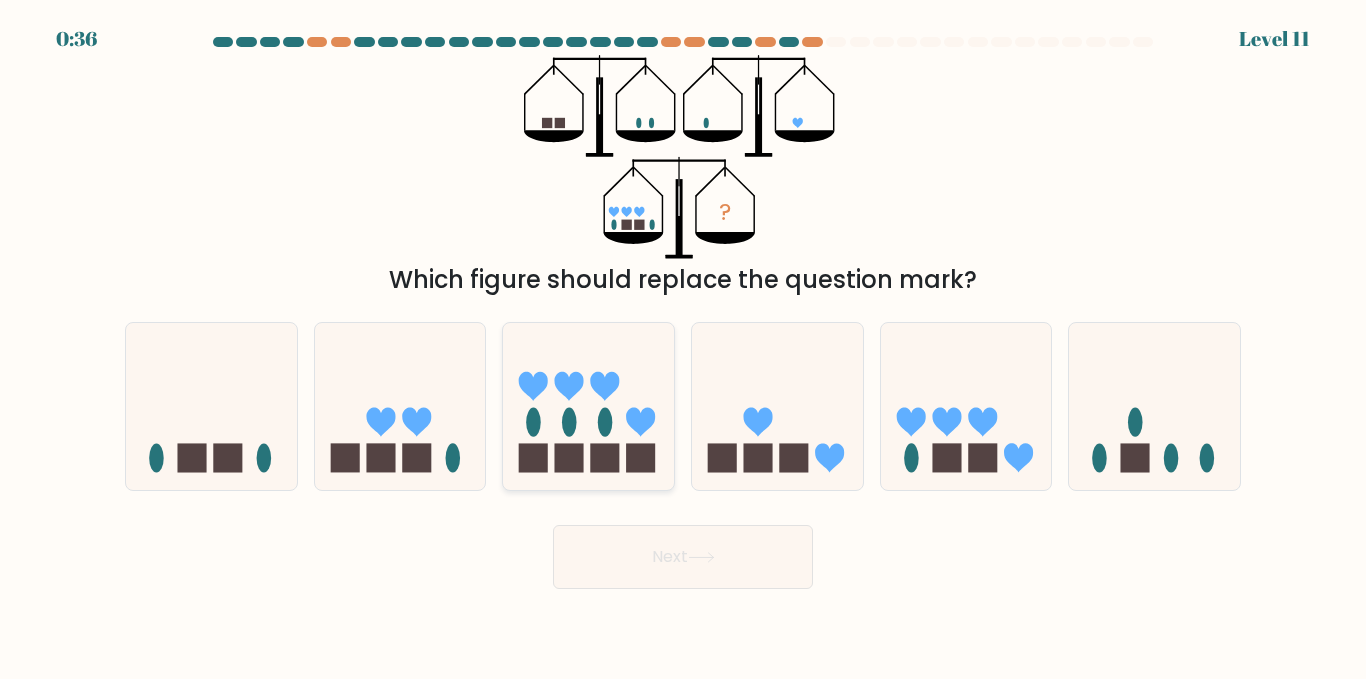 click 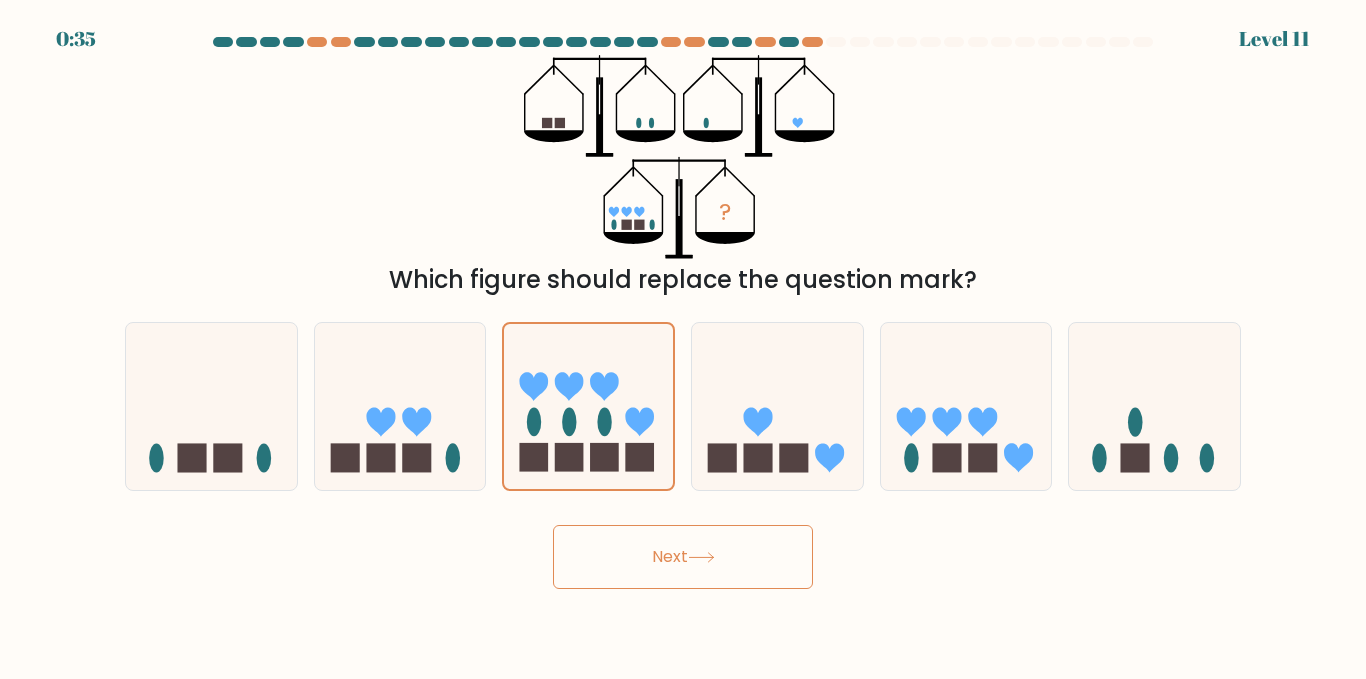 click on "Next" at bounding box center (683, 557) 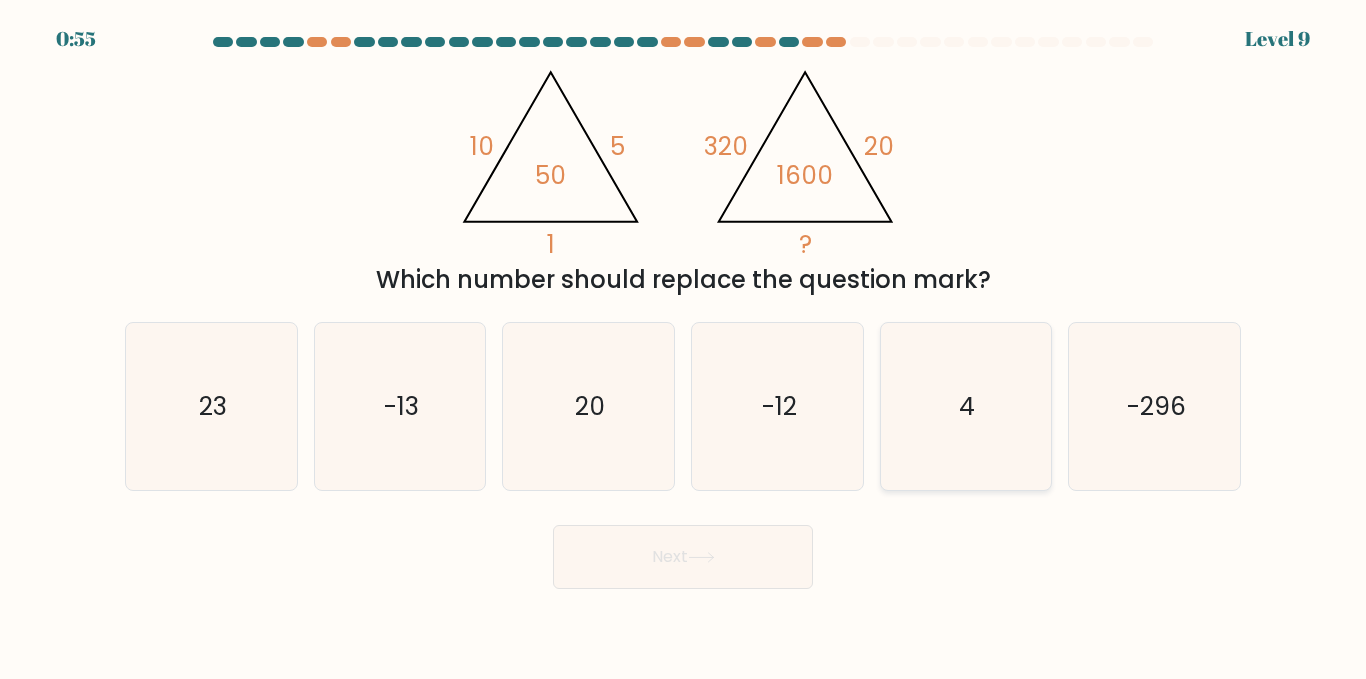click on "4" 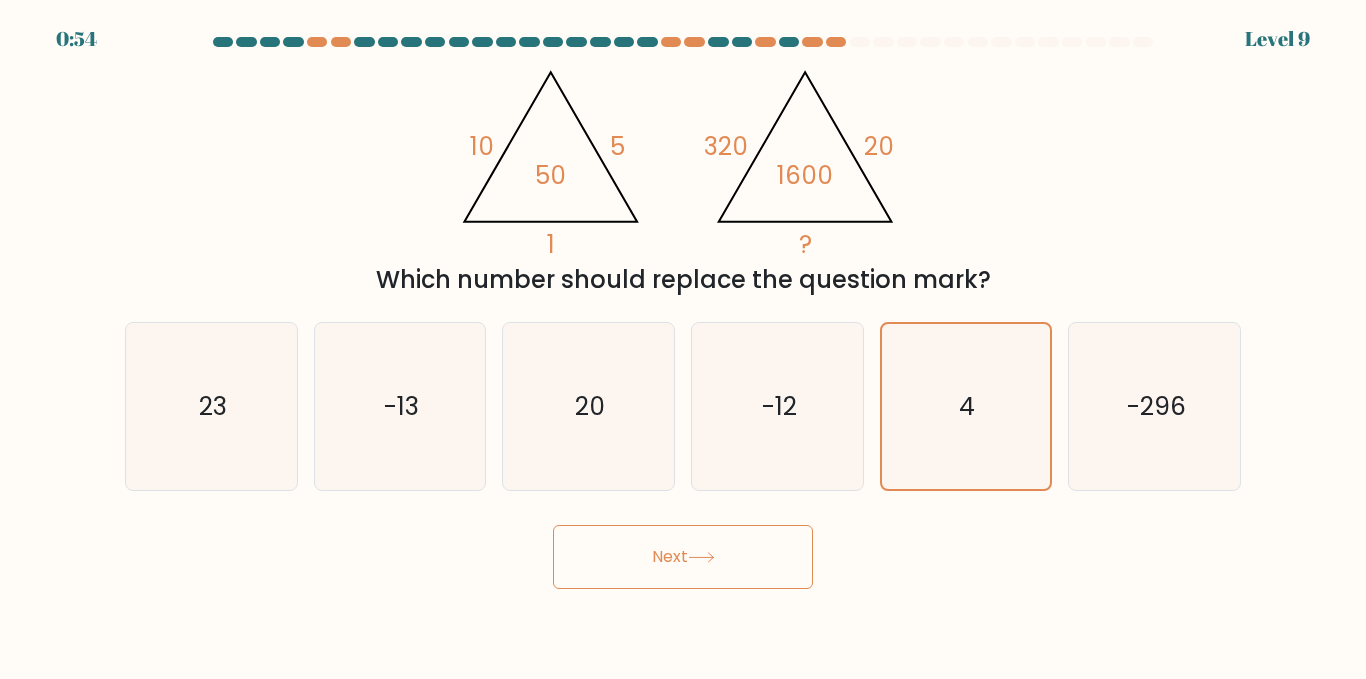 click on "Next" at bounding box center [683, 557] 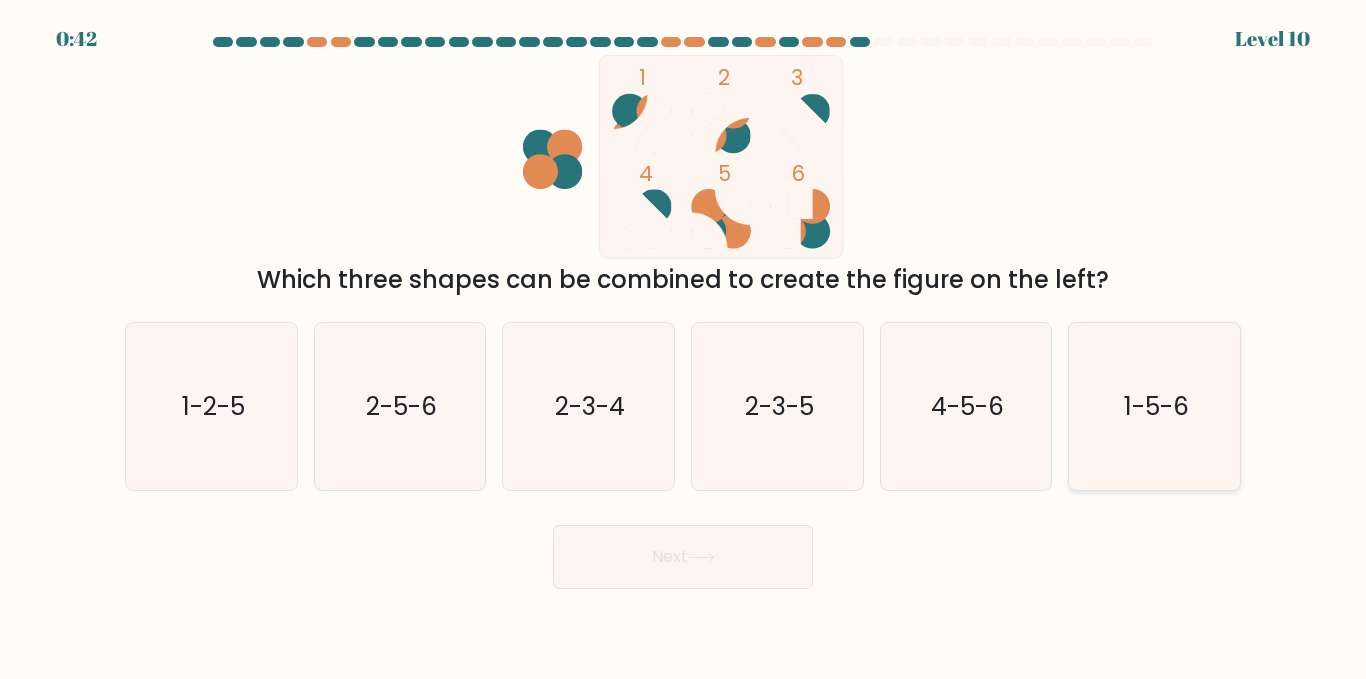 click on "1-5-6" 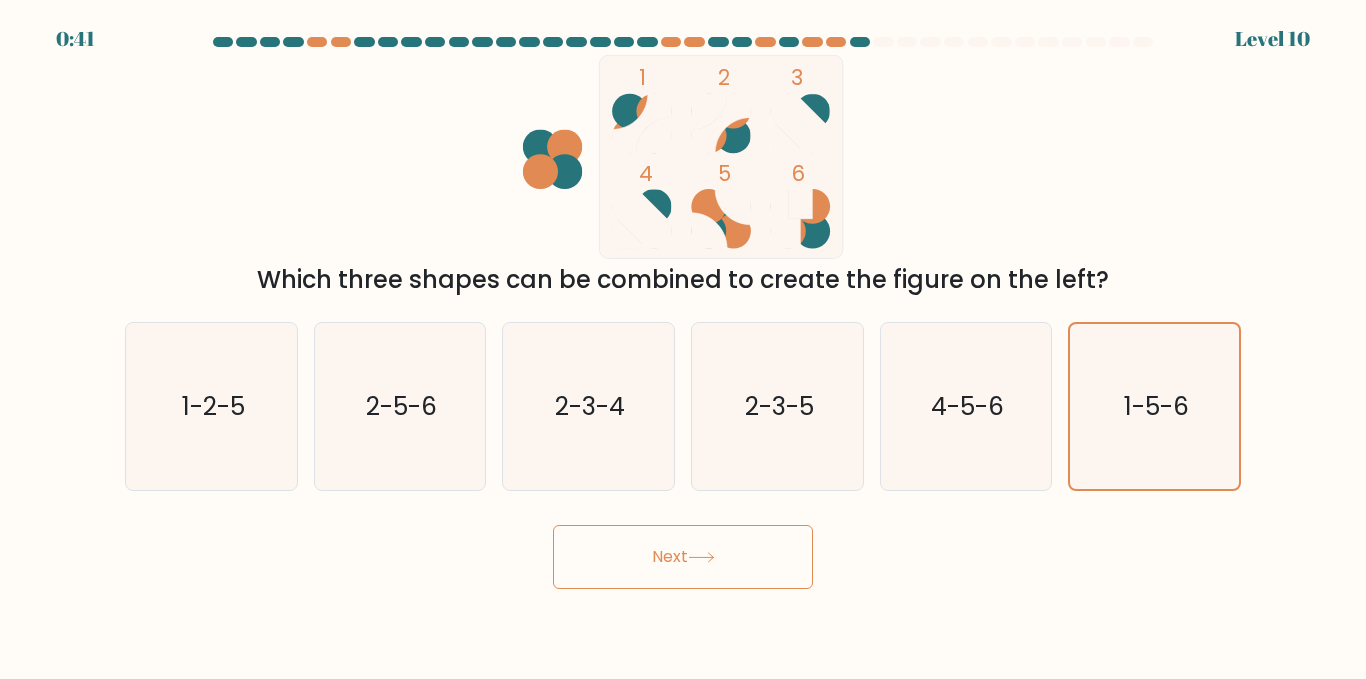 click on "Next" at bounding box center [683, 557] 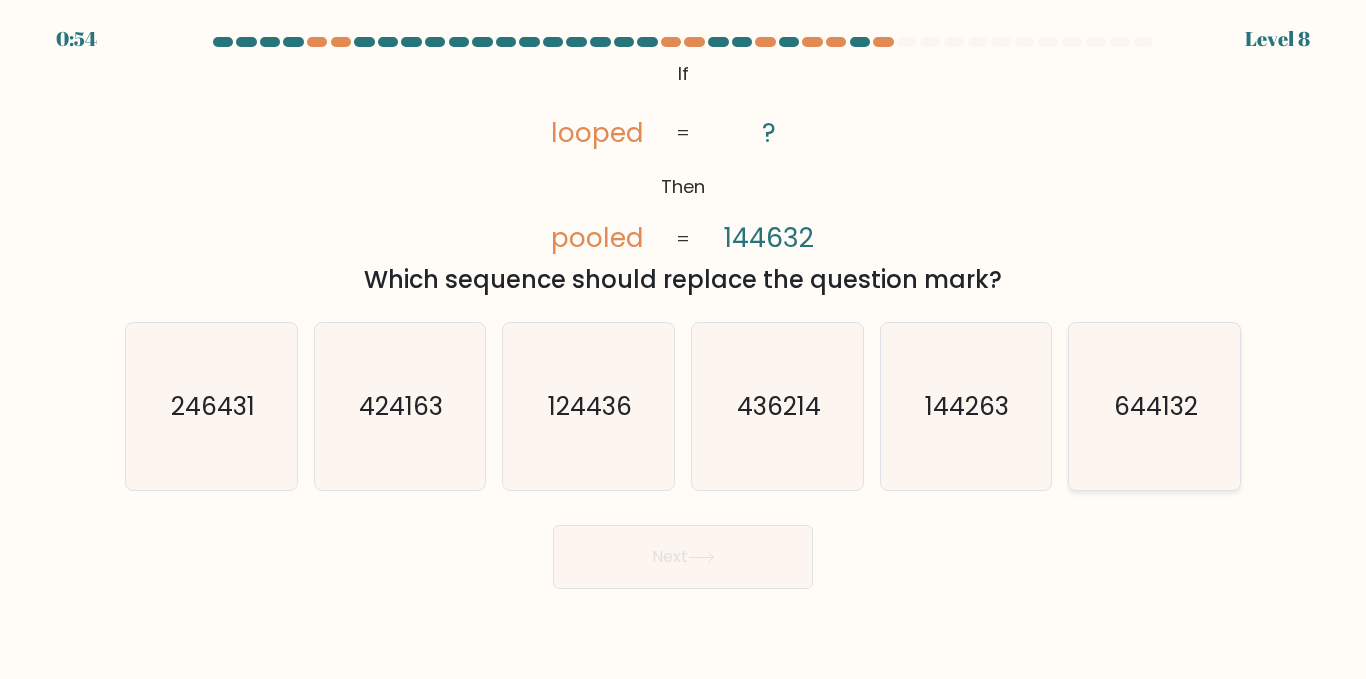 click on "644132" 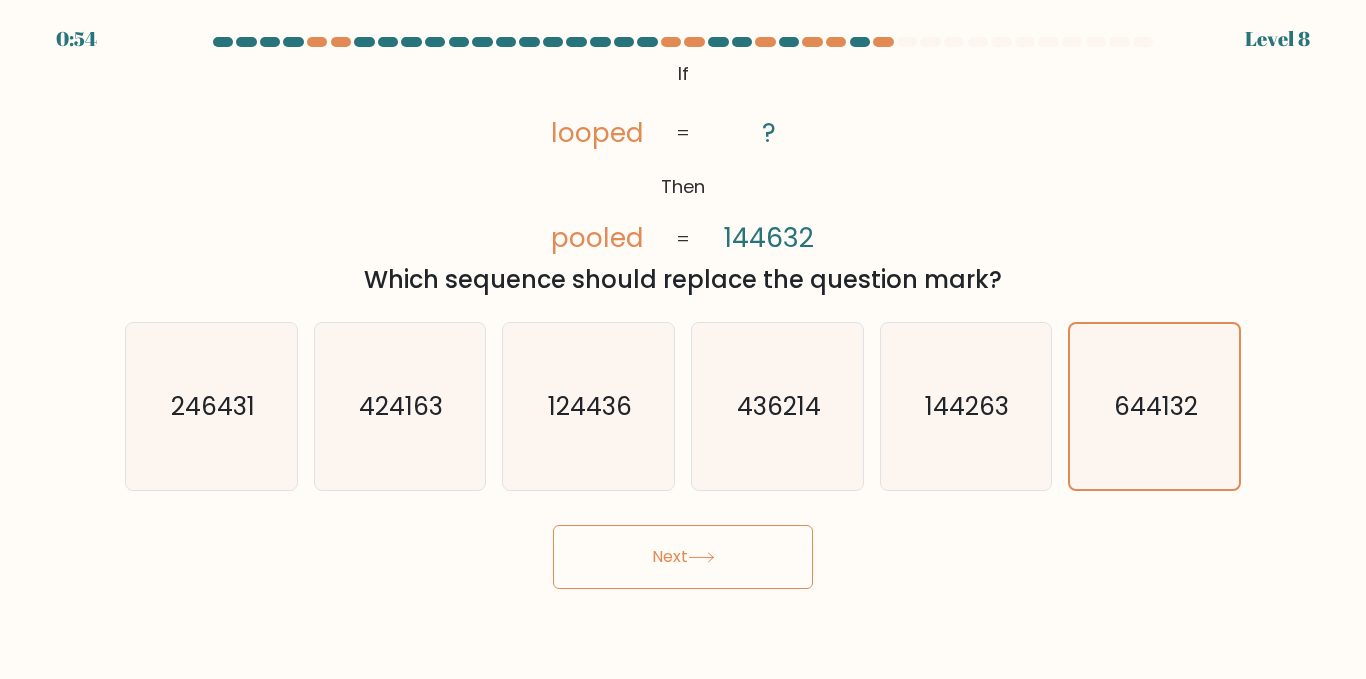 click on "Next" at bounding box center (683, 557) 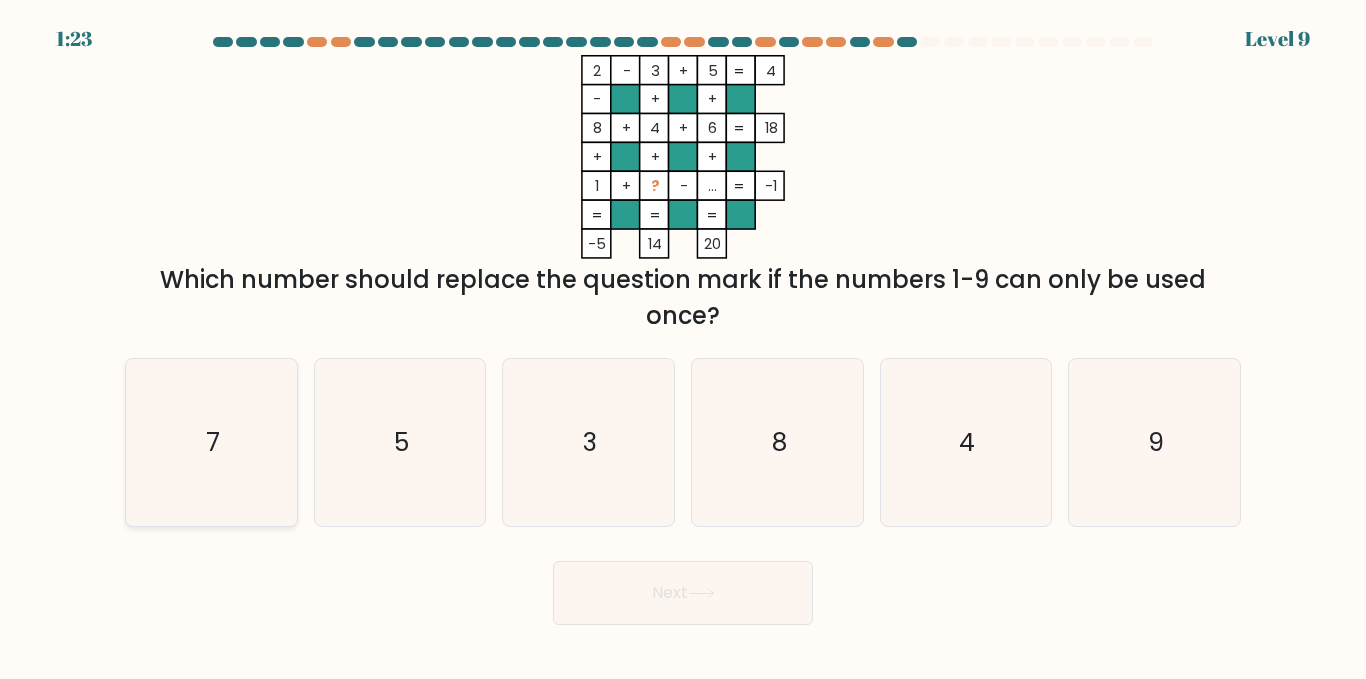 click on "7" 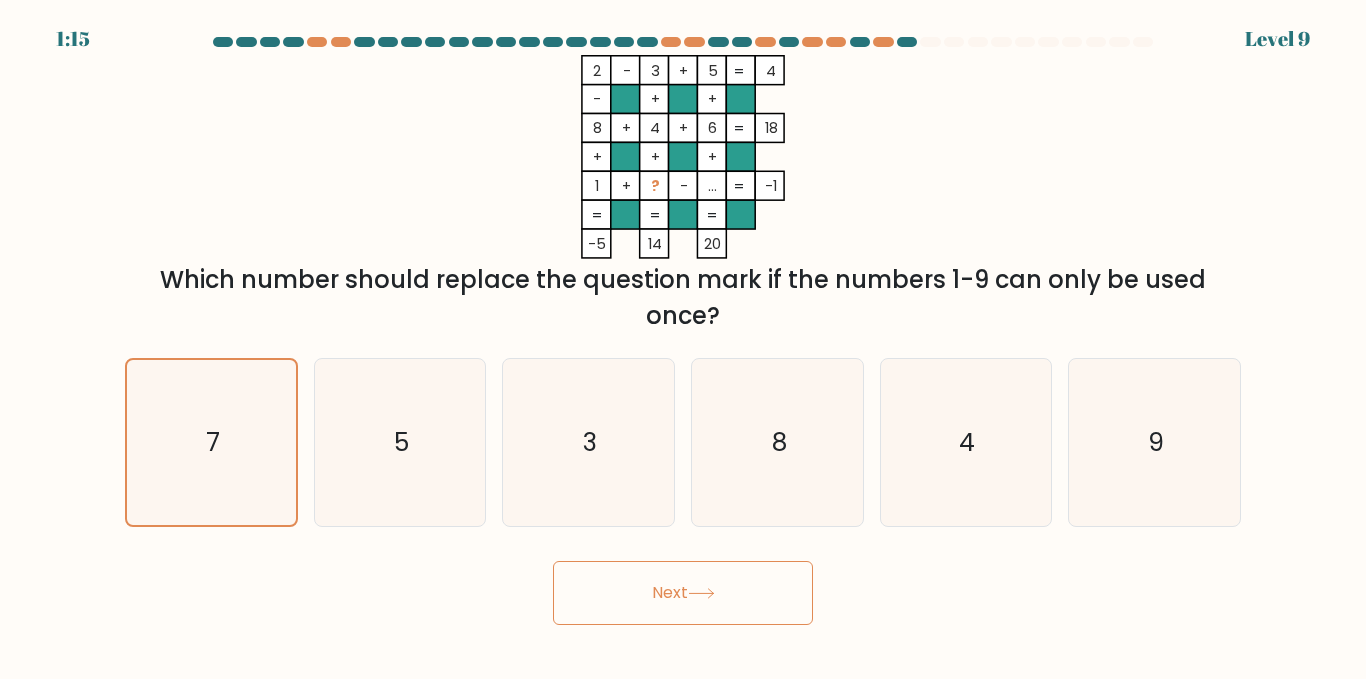 click on "Next" at bounding box center [683, 593] 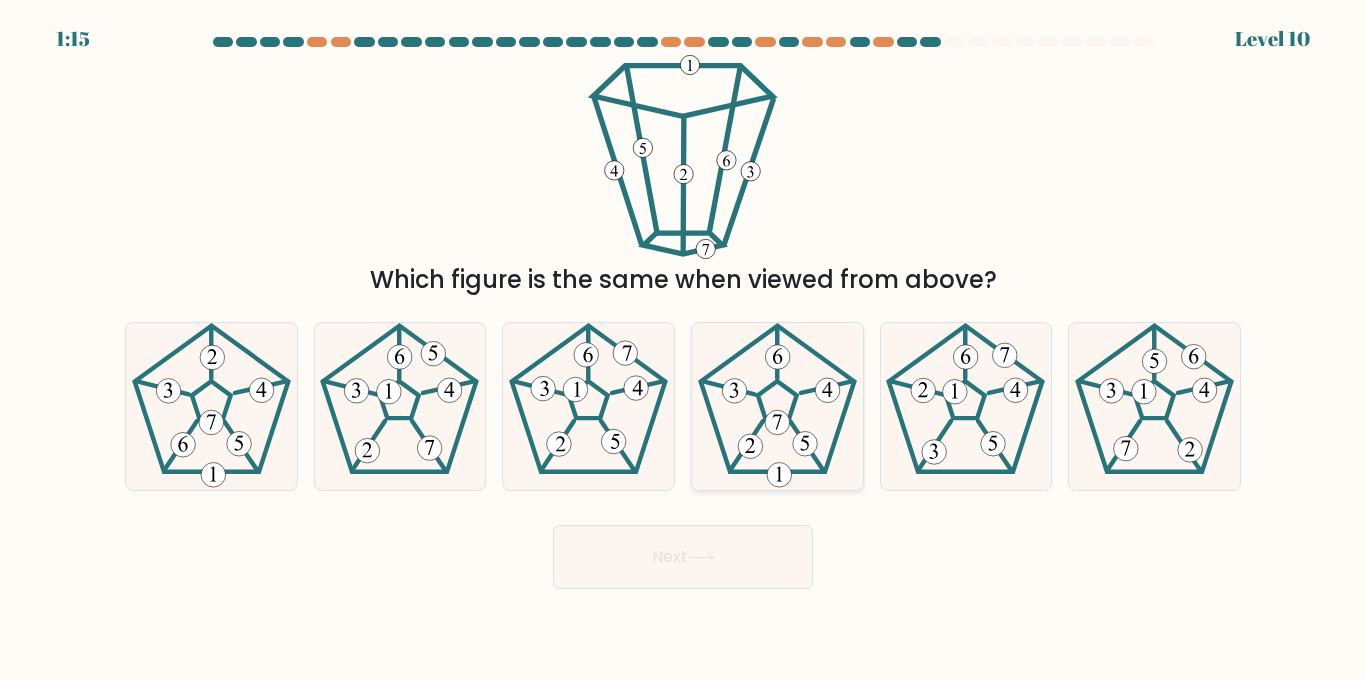 click 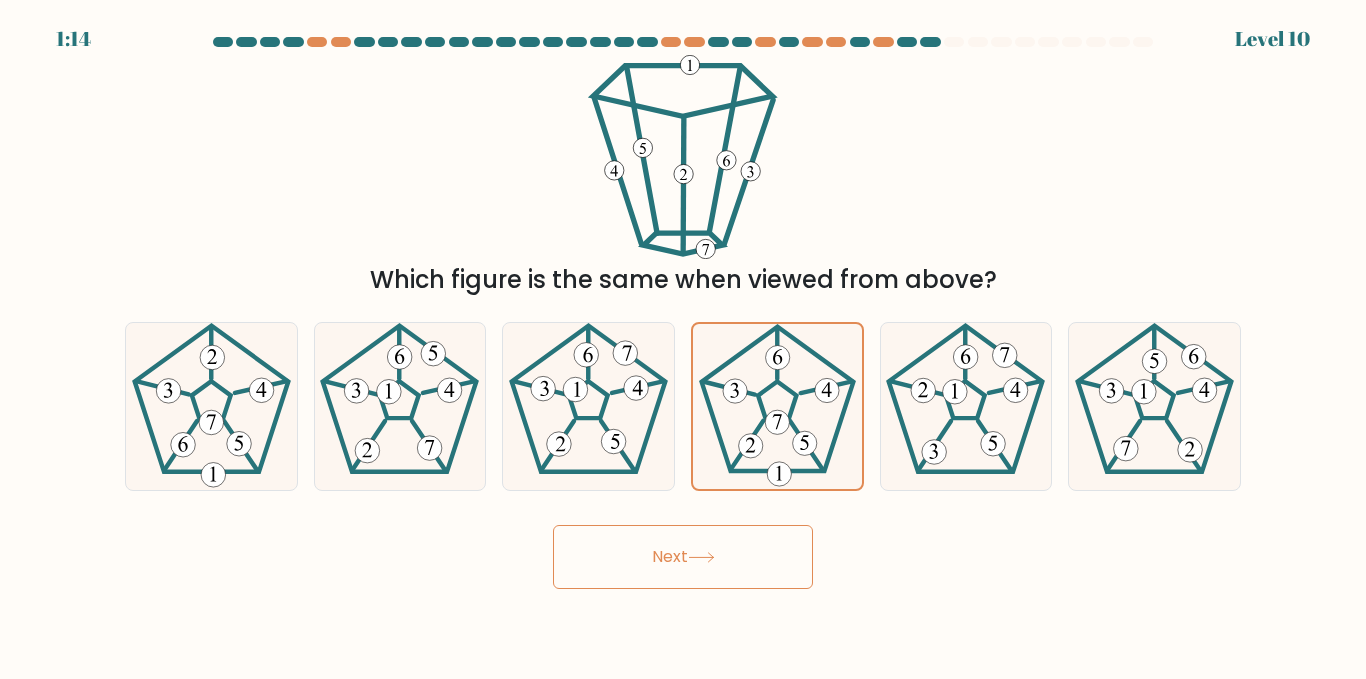 click on "Next" at bounding box center (683, 557) 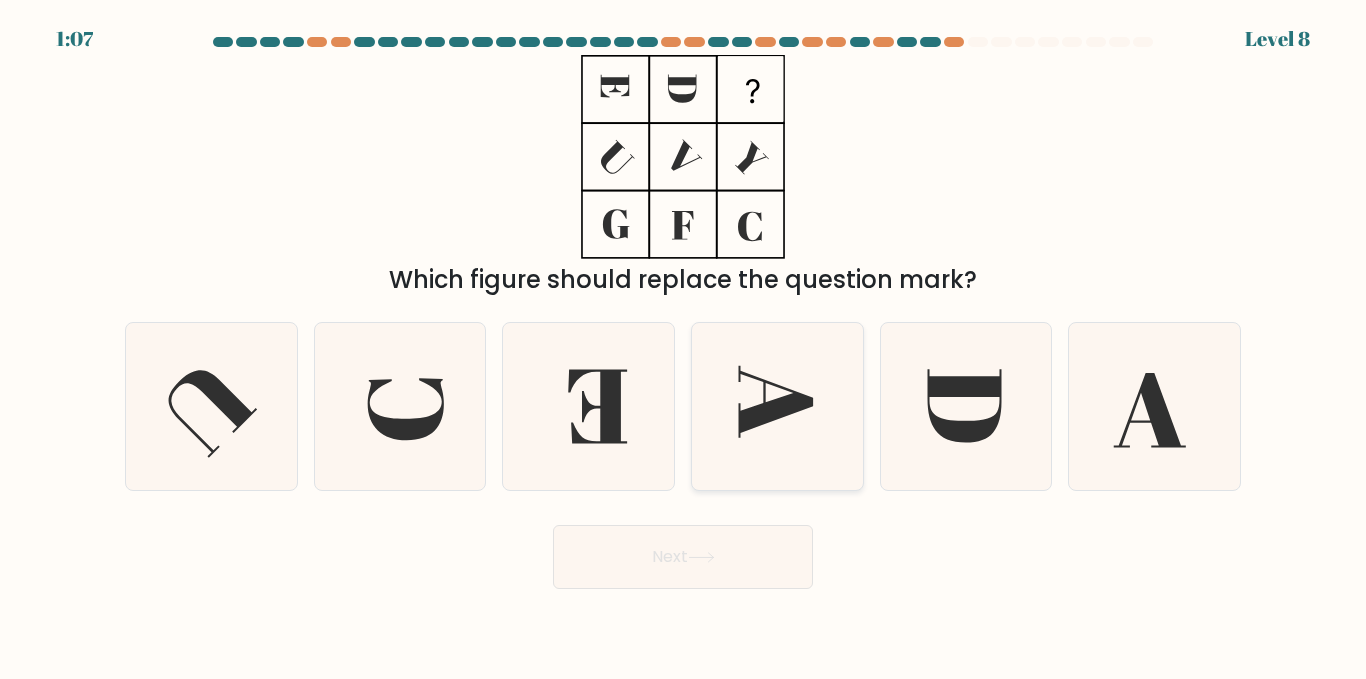 click 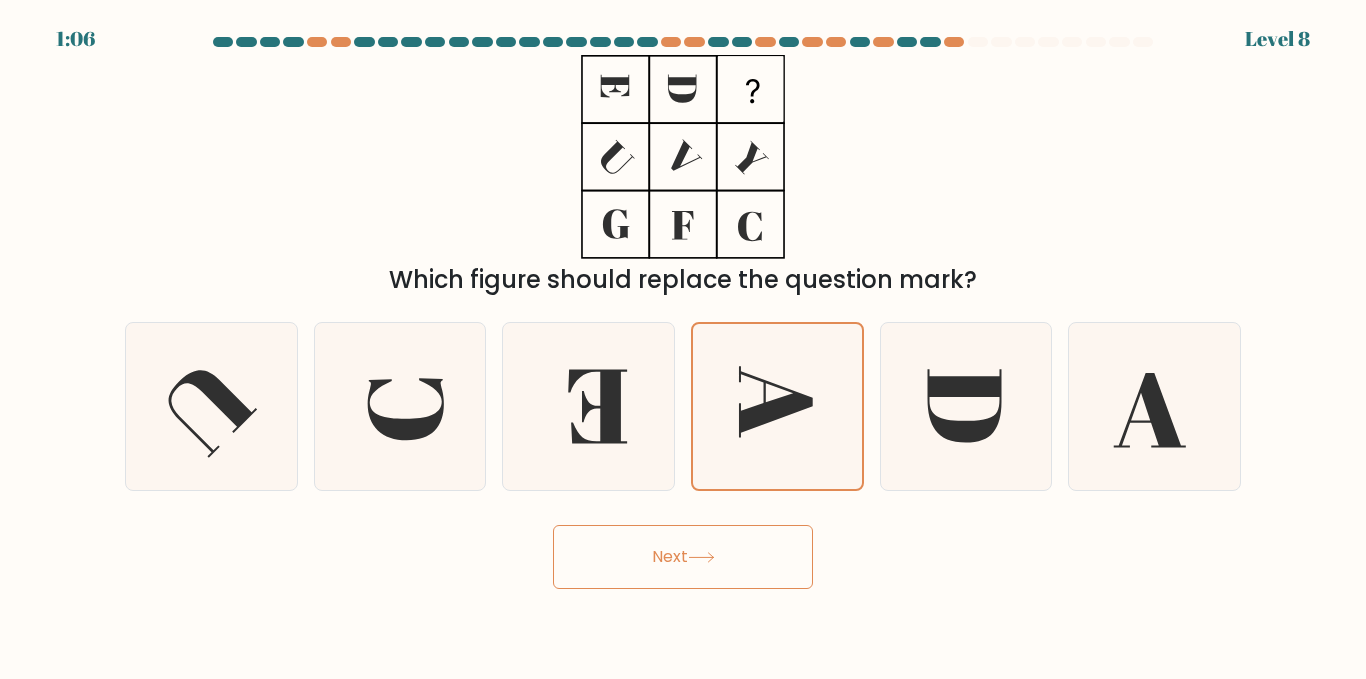 click on "Next" at bounding box center (683, 557) 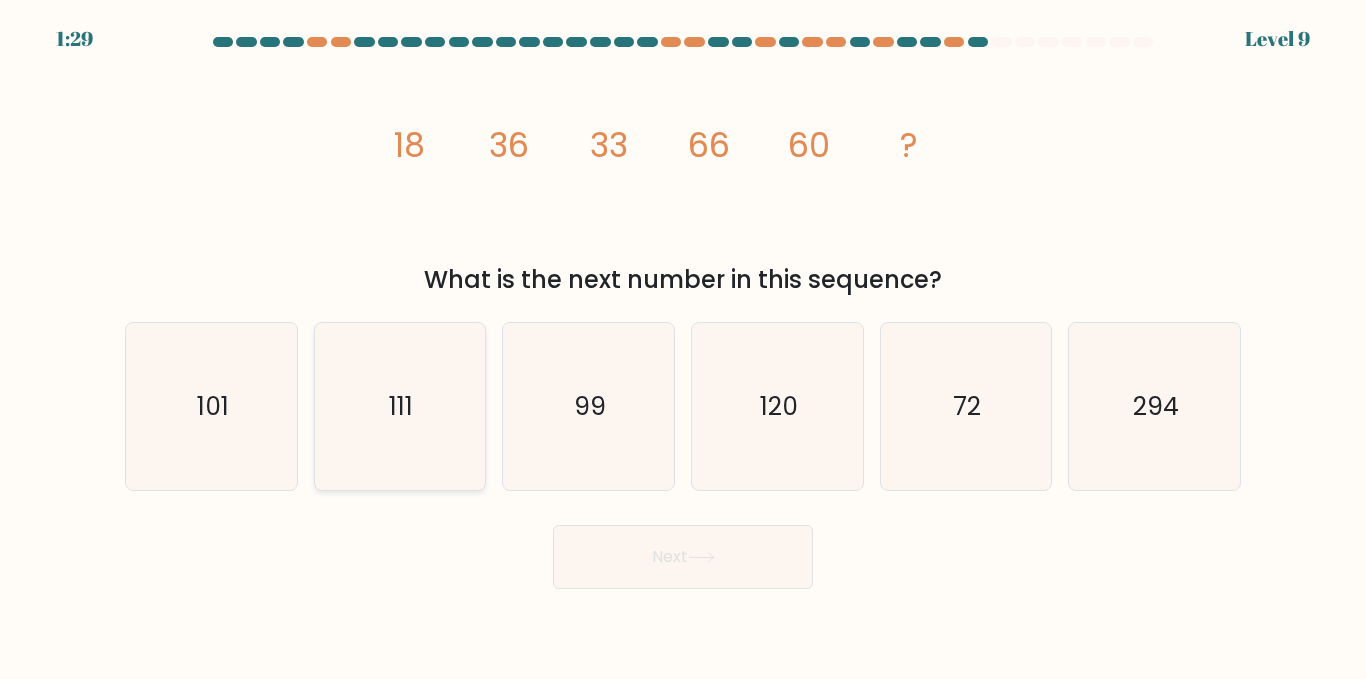 click on "111" 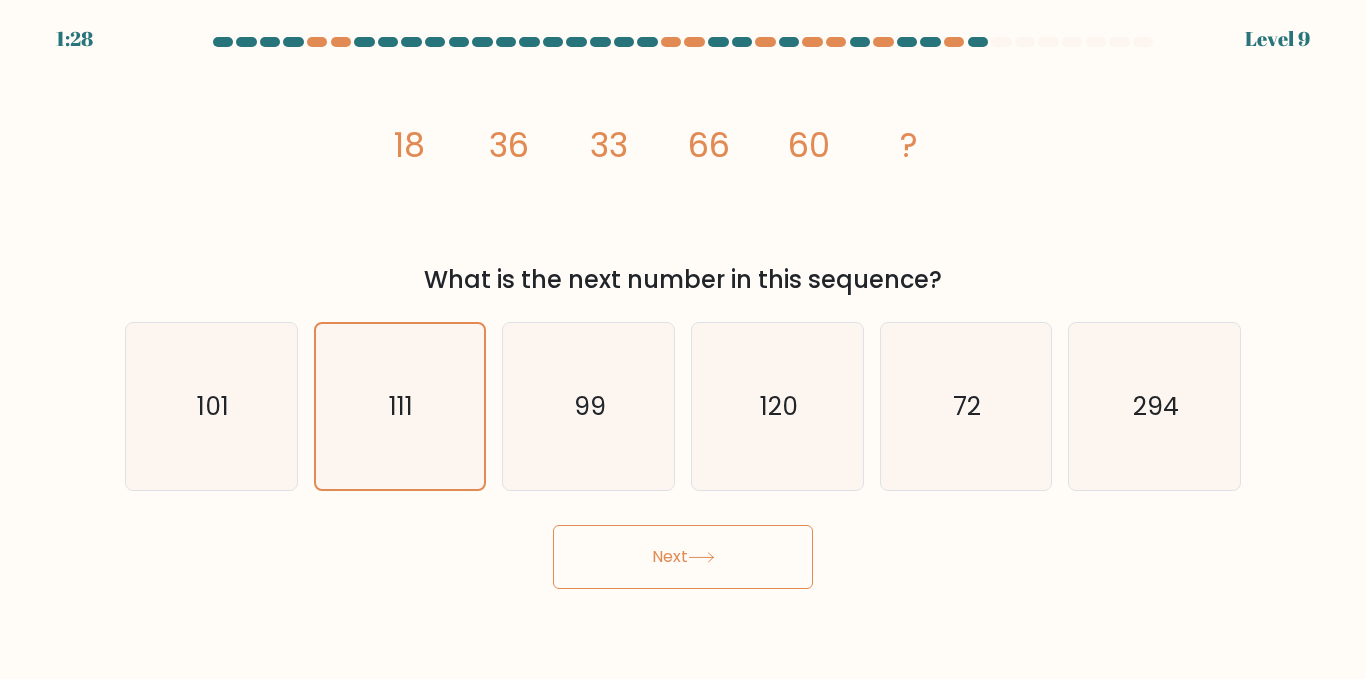 click on "Next" at bounding box center [683, 557] 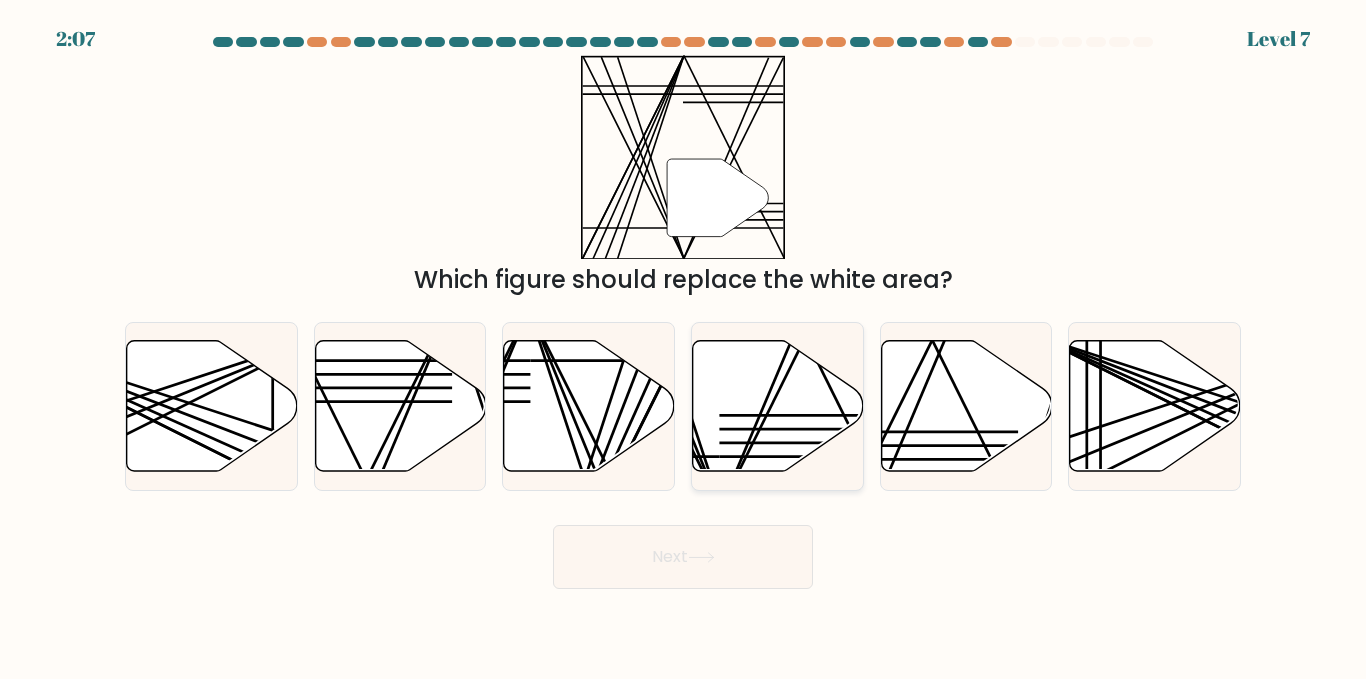 click 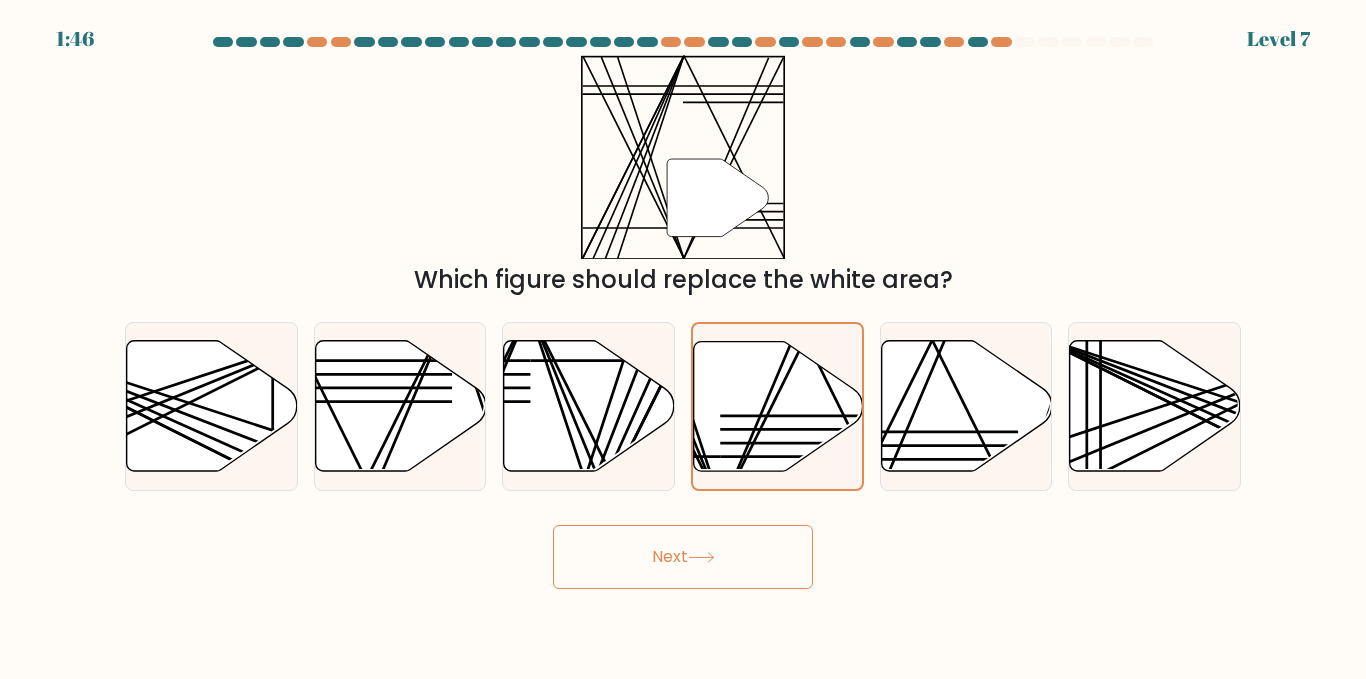 click on "Next" at bounding box center [683, 557] 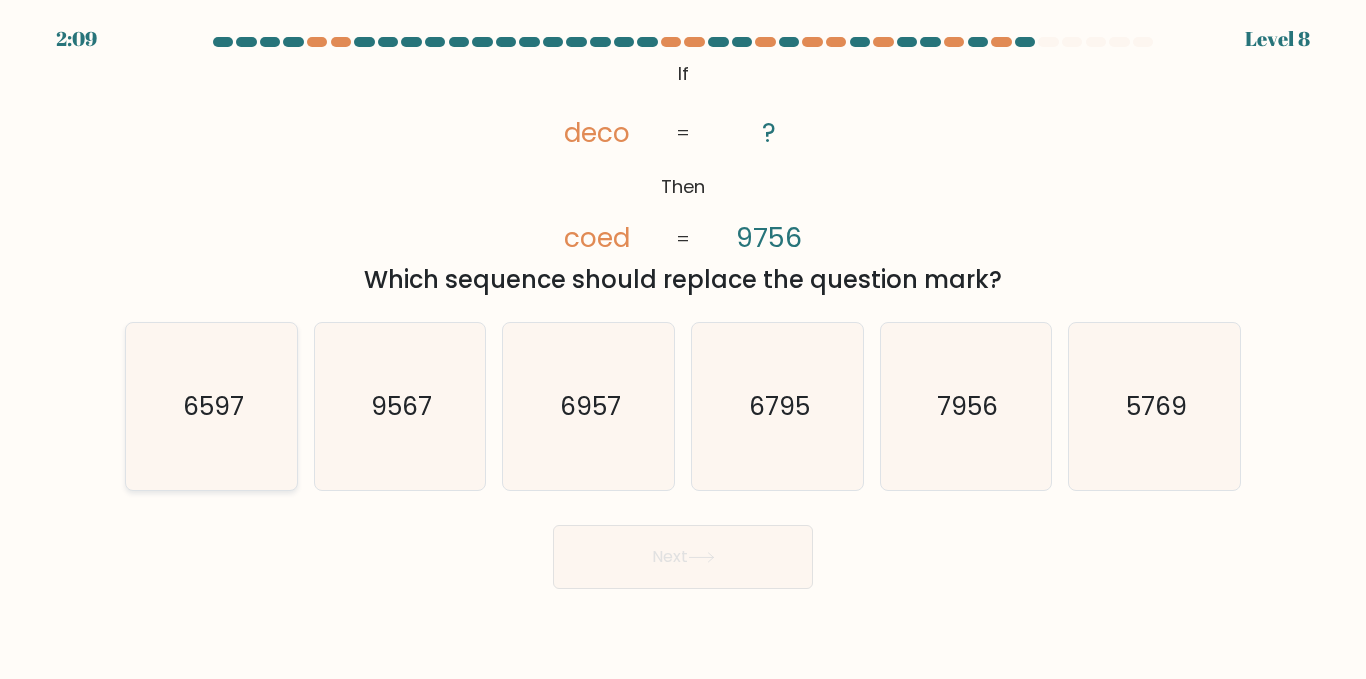 click on "6597" 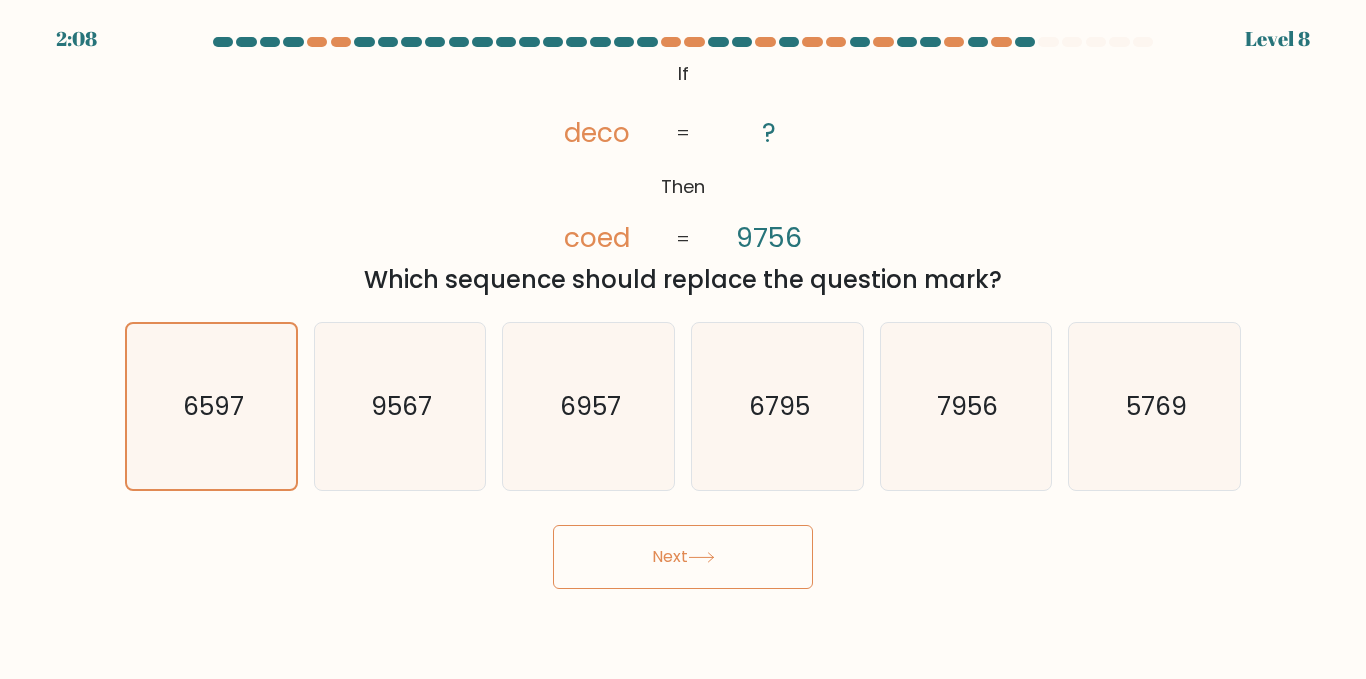 click on "Next" at bounding box center [683, 557] 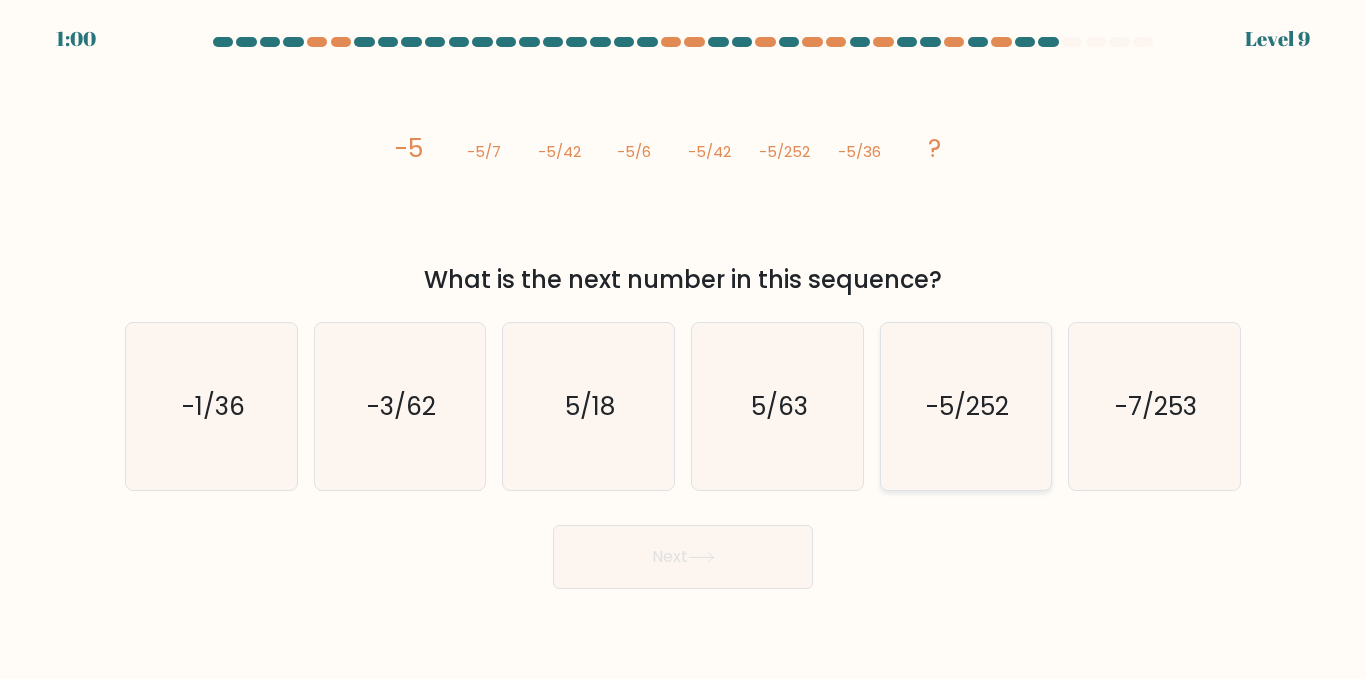 click on "-5/252" 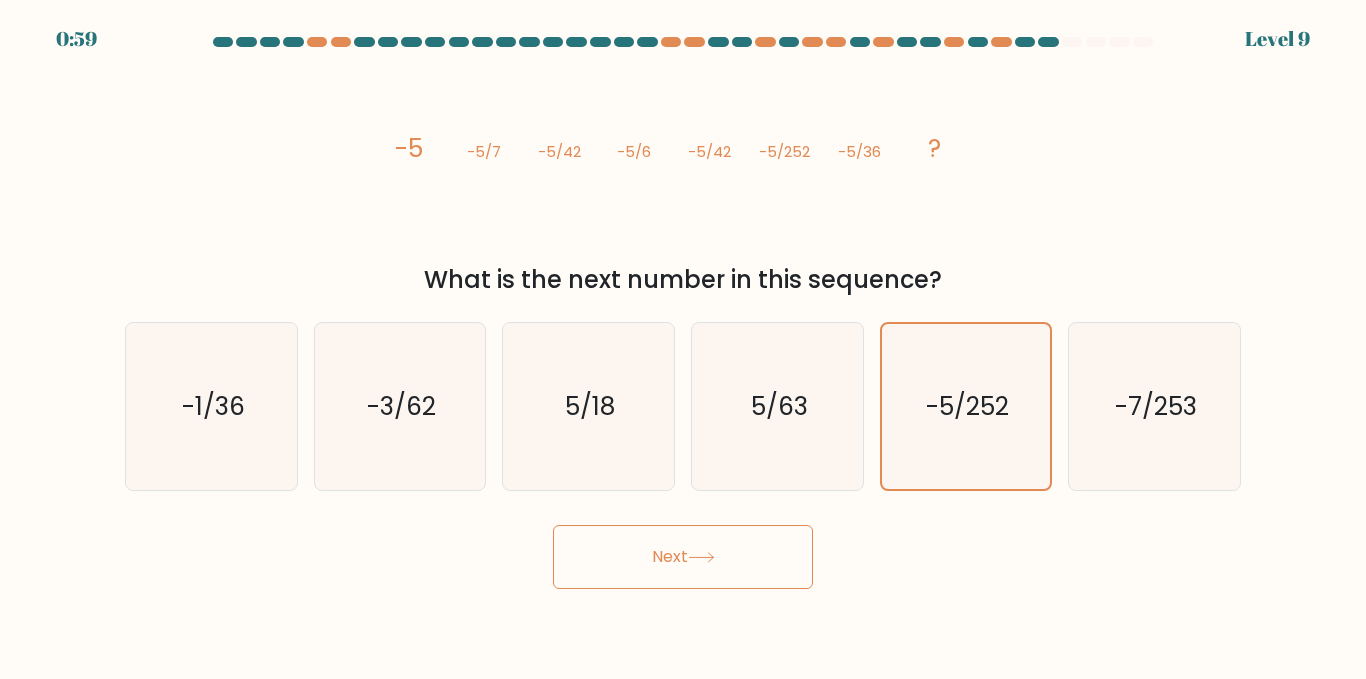 click on "Next" at bounding box center (683, 557) 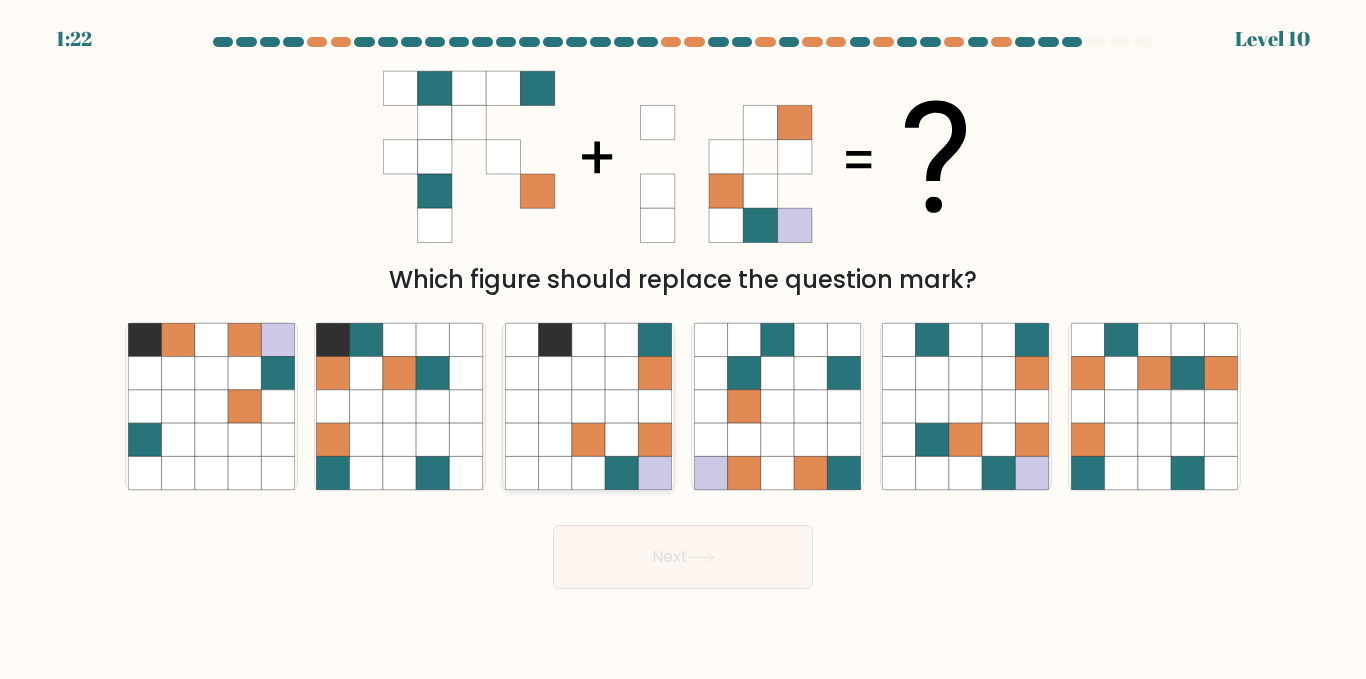click 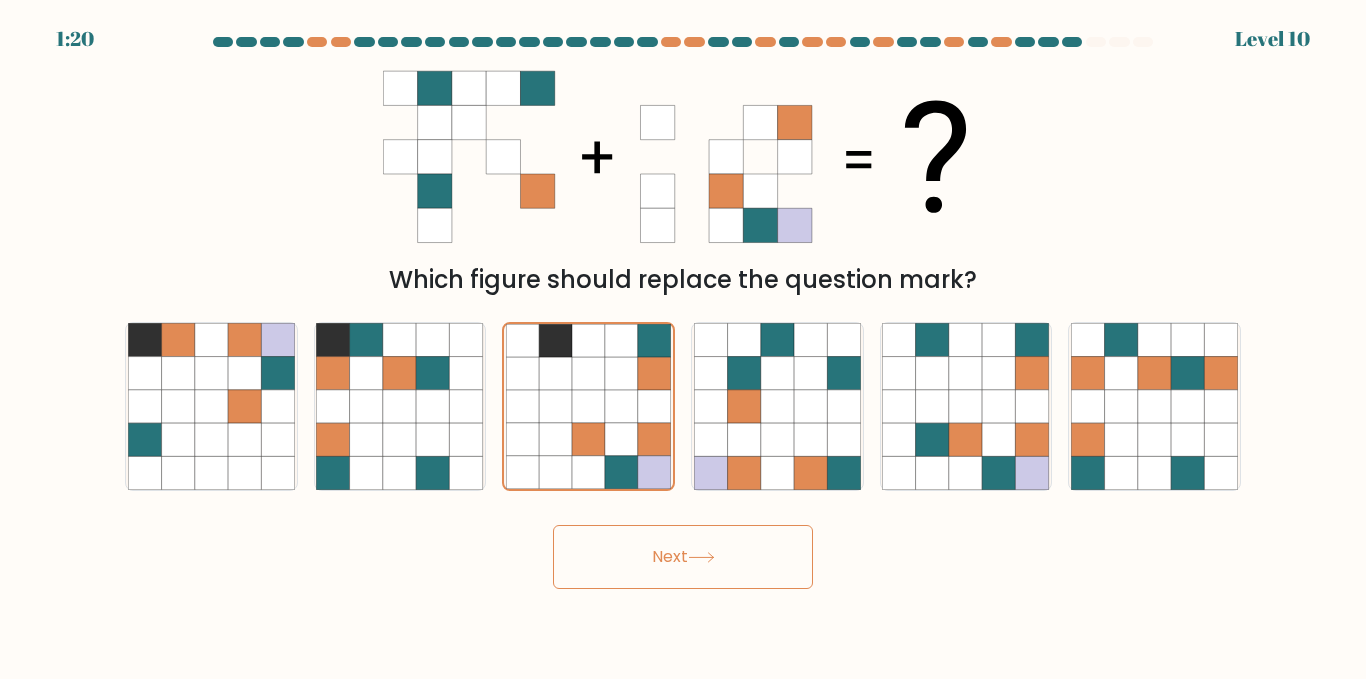 click on "Next" at bounding box center [683, 557] 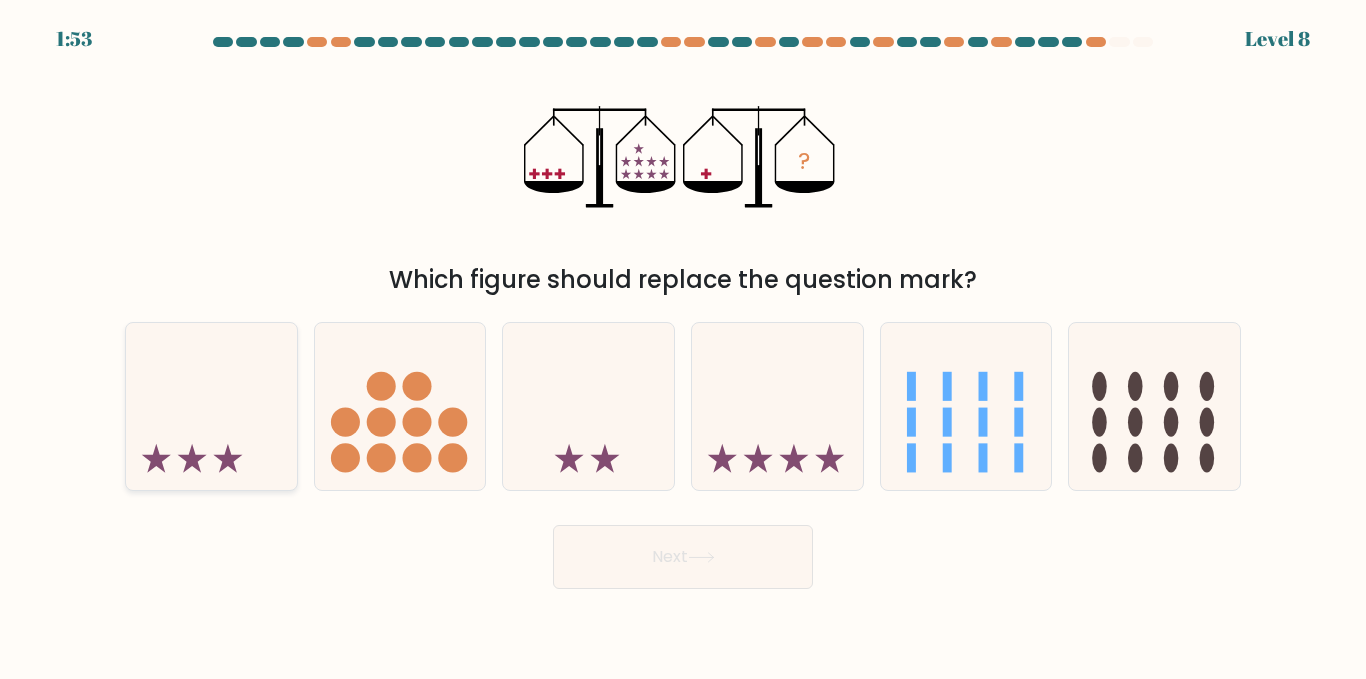 click 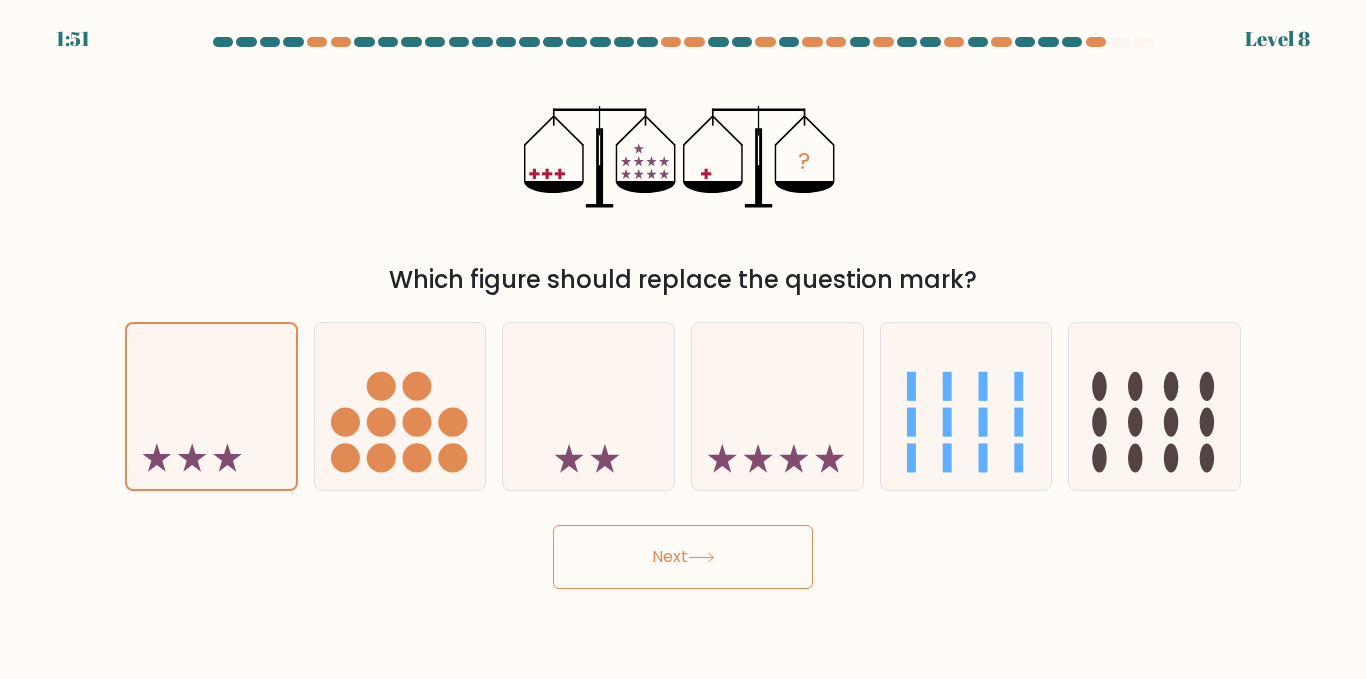 click on "Next" at bounding box center (683, 557) 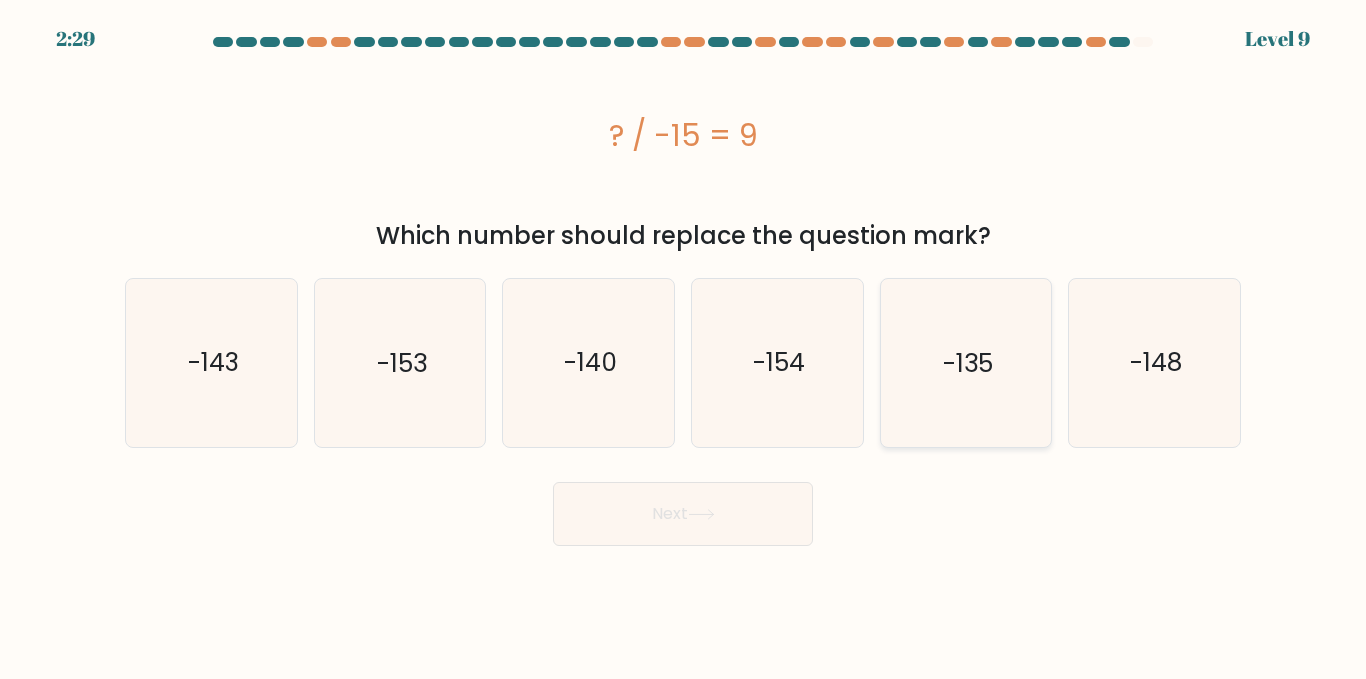 click on "-135" 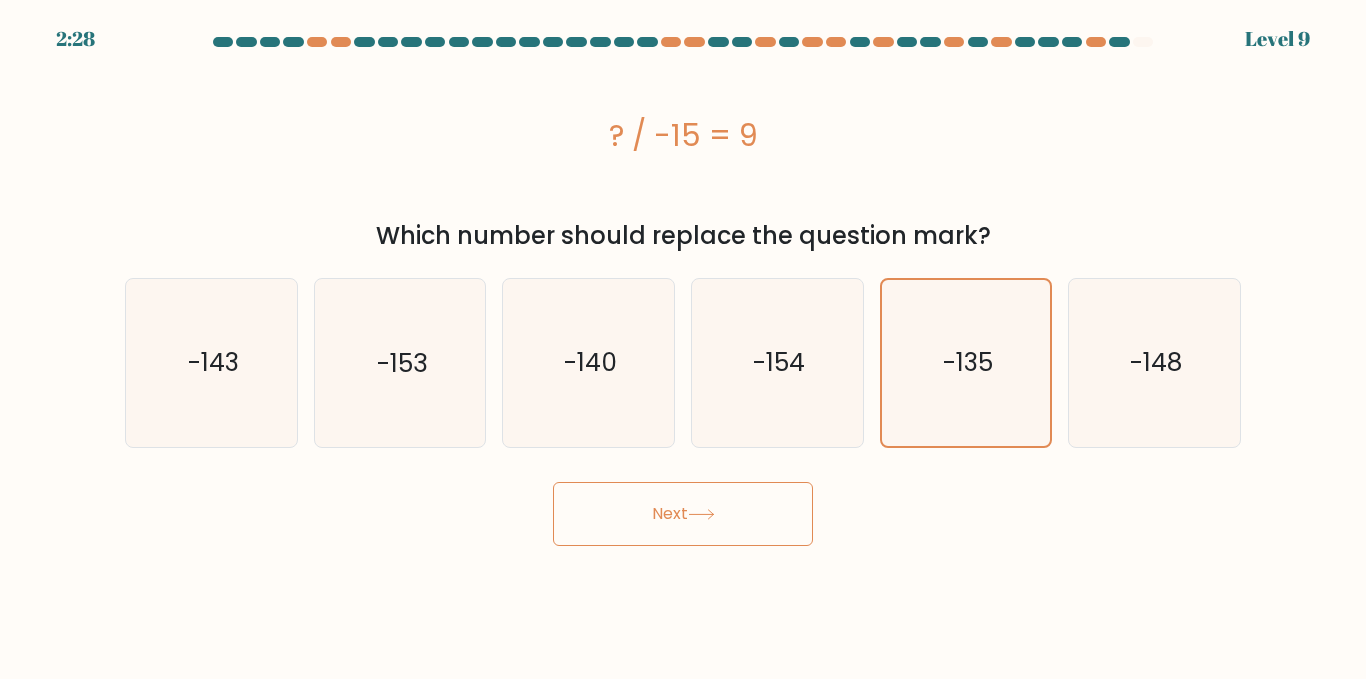 click on "Next" at bounding box center (683, 514) 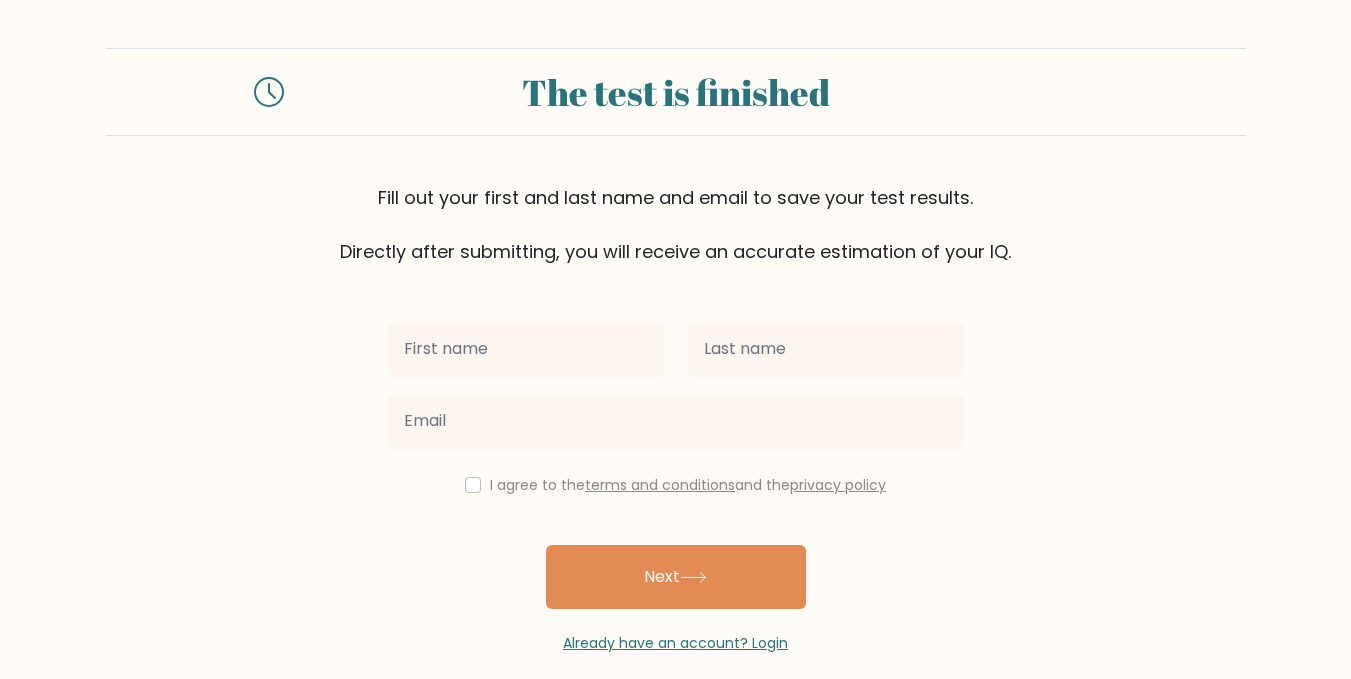 scroll, scrollTop: 0, scrollLeft: 0, axis: both 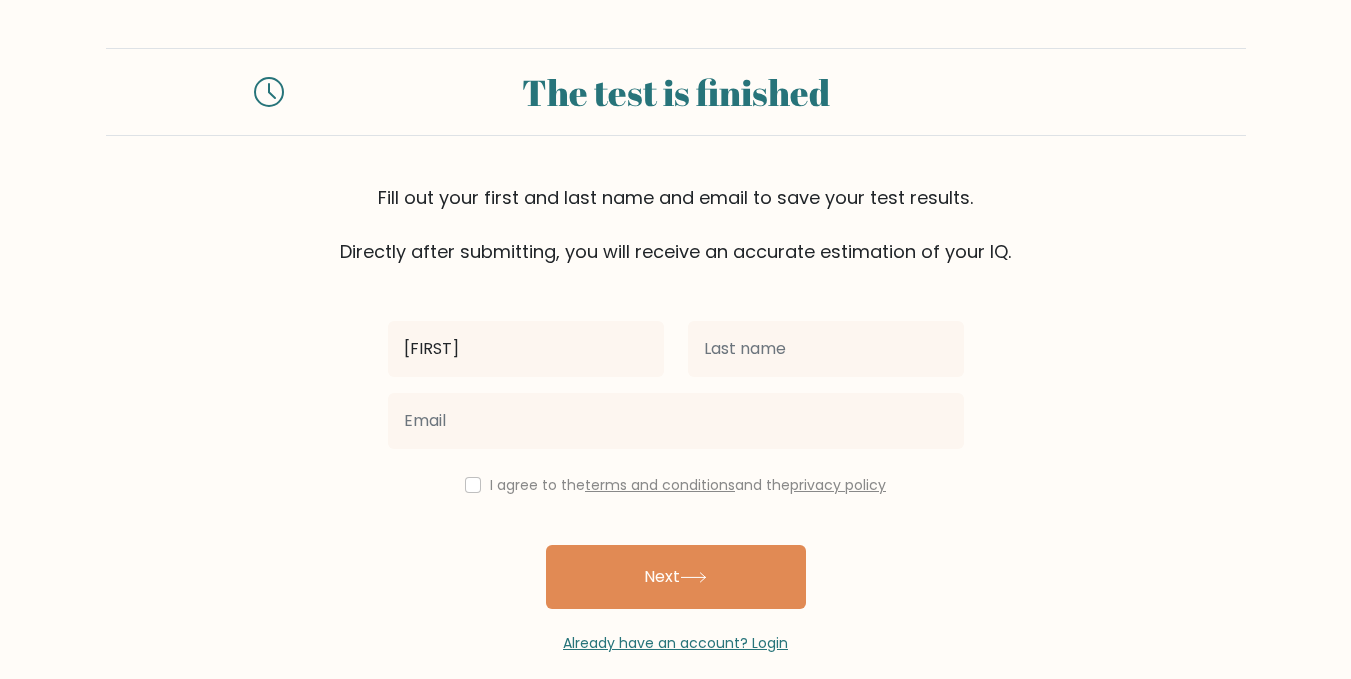type on "[FIRST]" 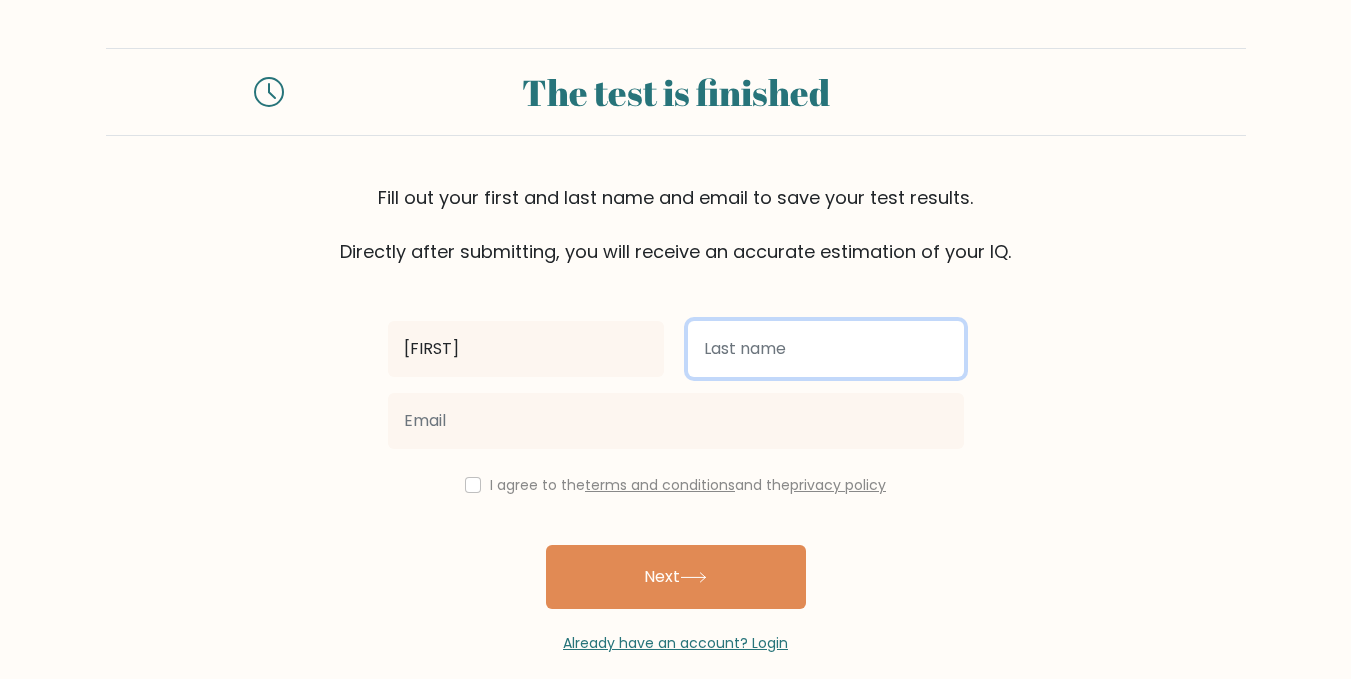 click at bounding box center [826, 349] 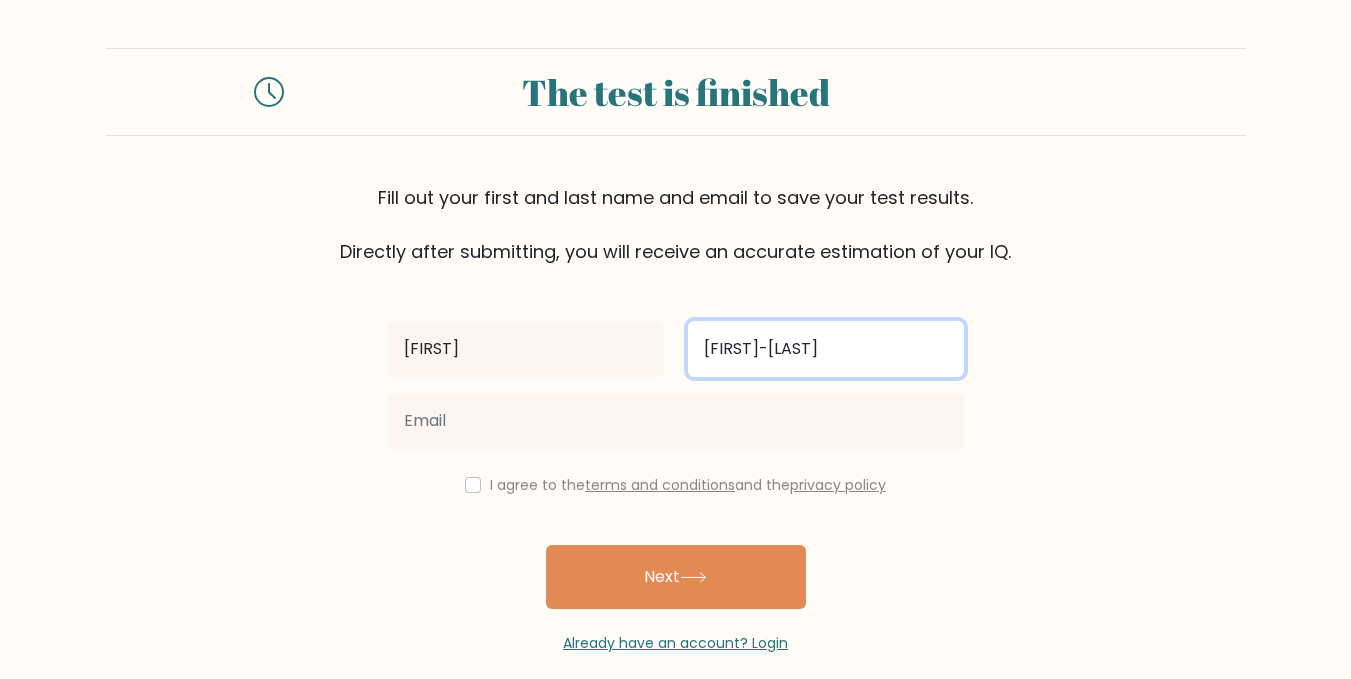 type on "Olu-Bolaji" 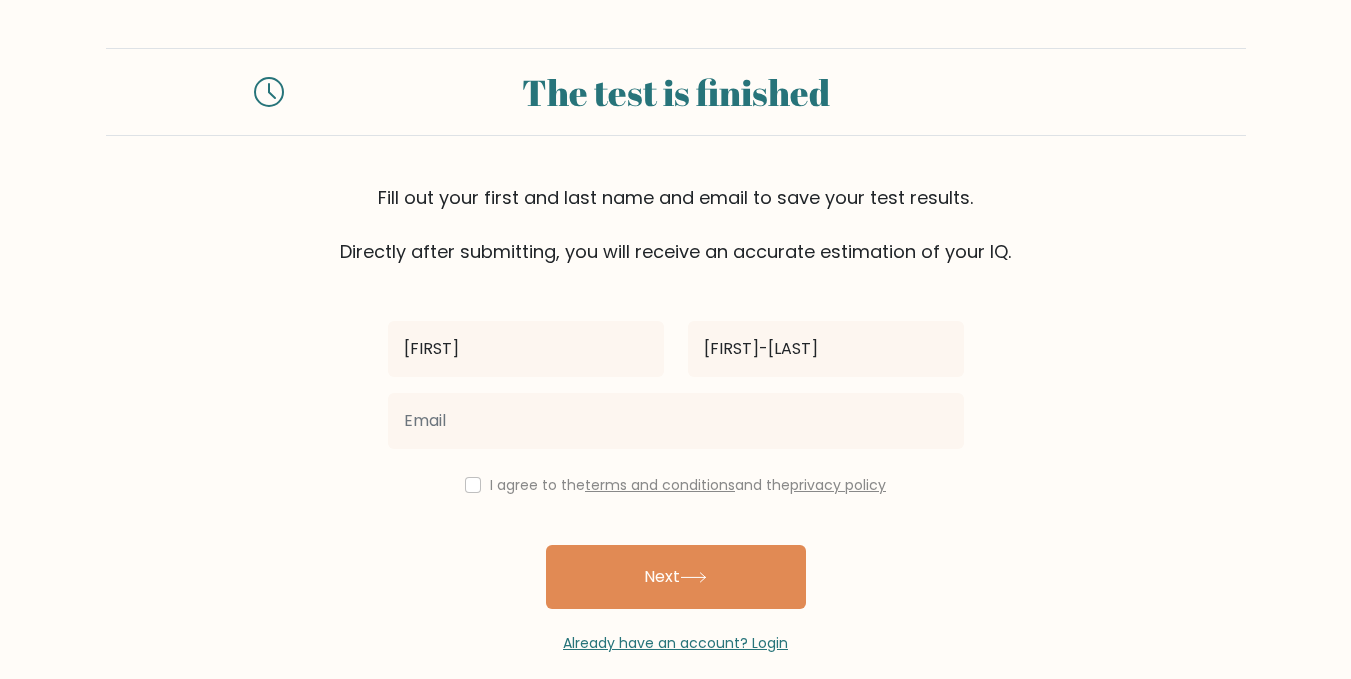 click at bounding box center [676, 421] 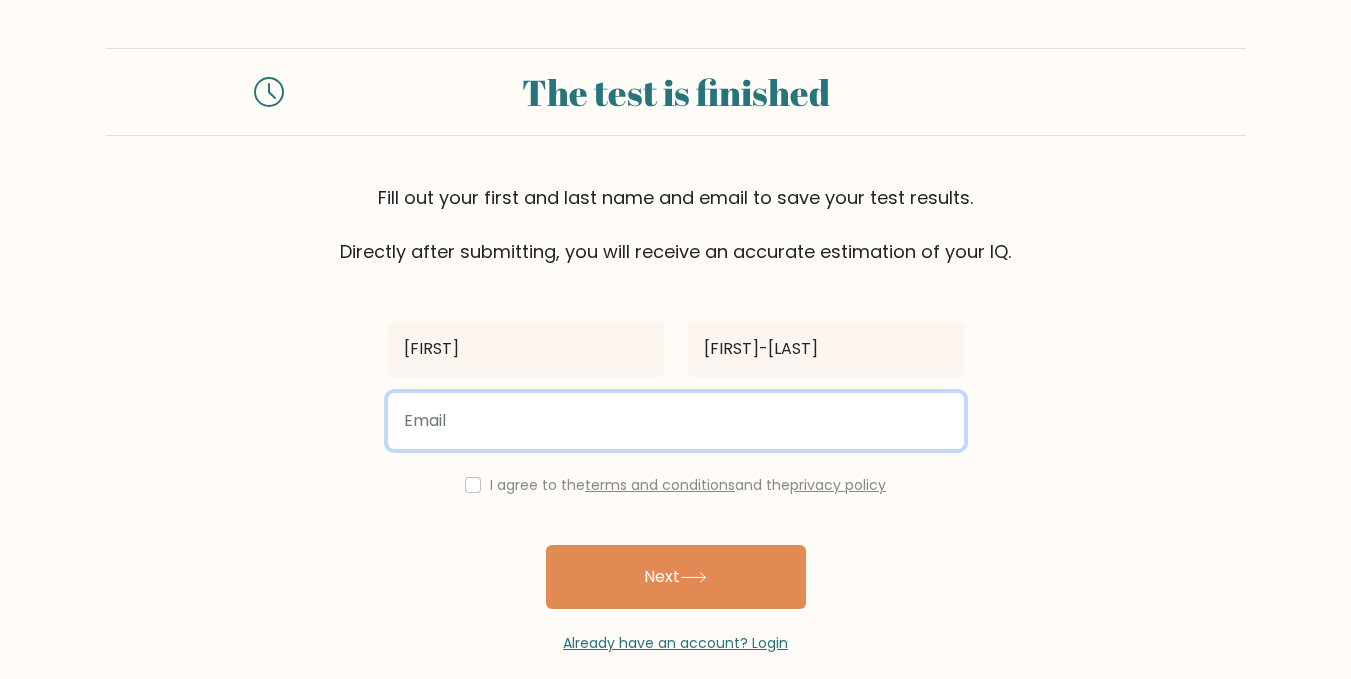 click at bounding box center [676, 421] 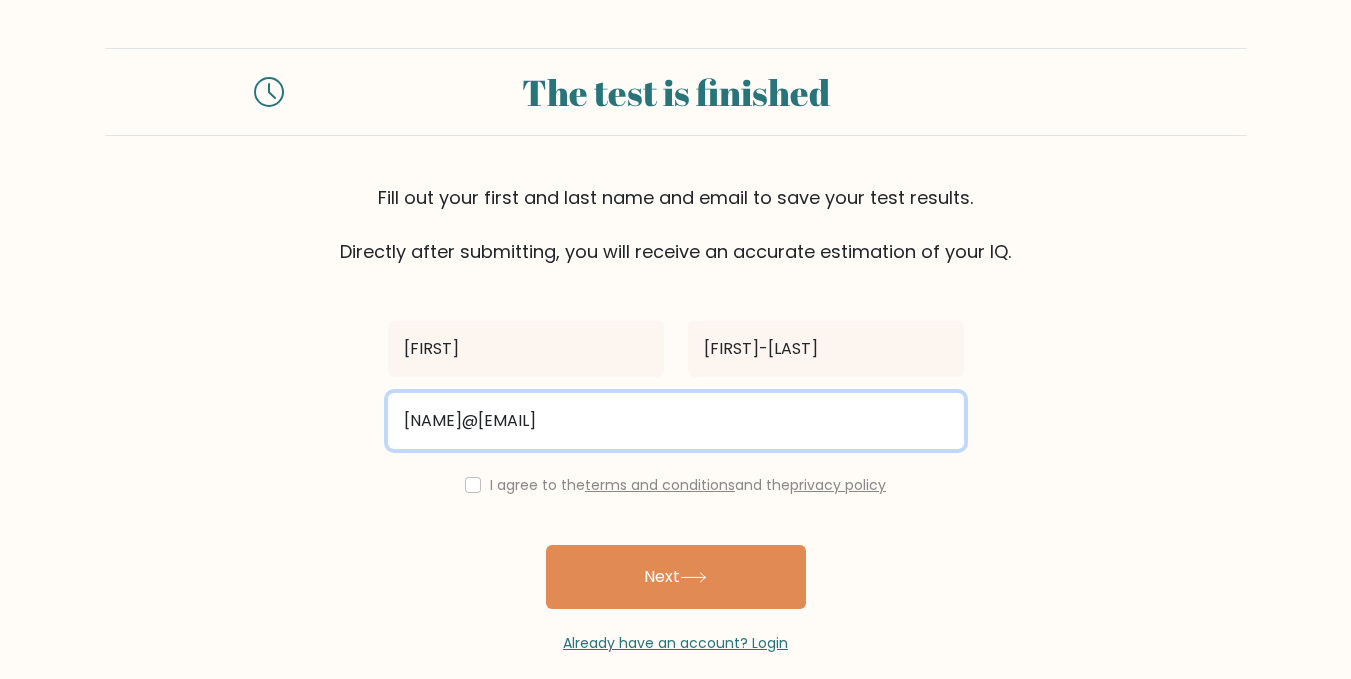 type on "gidiexx14@gmail.com" 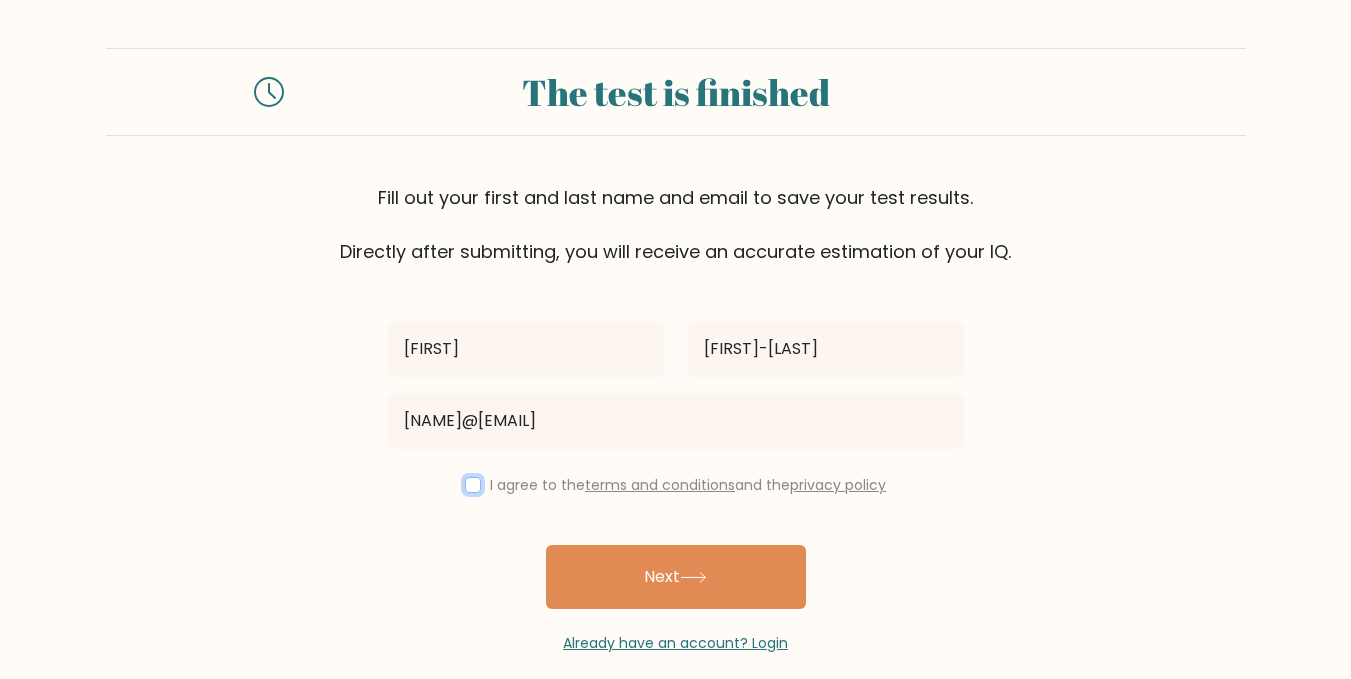 click at bounding box center [473, 485] 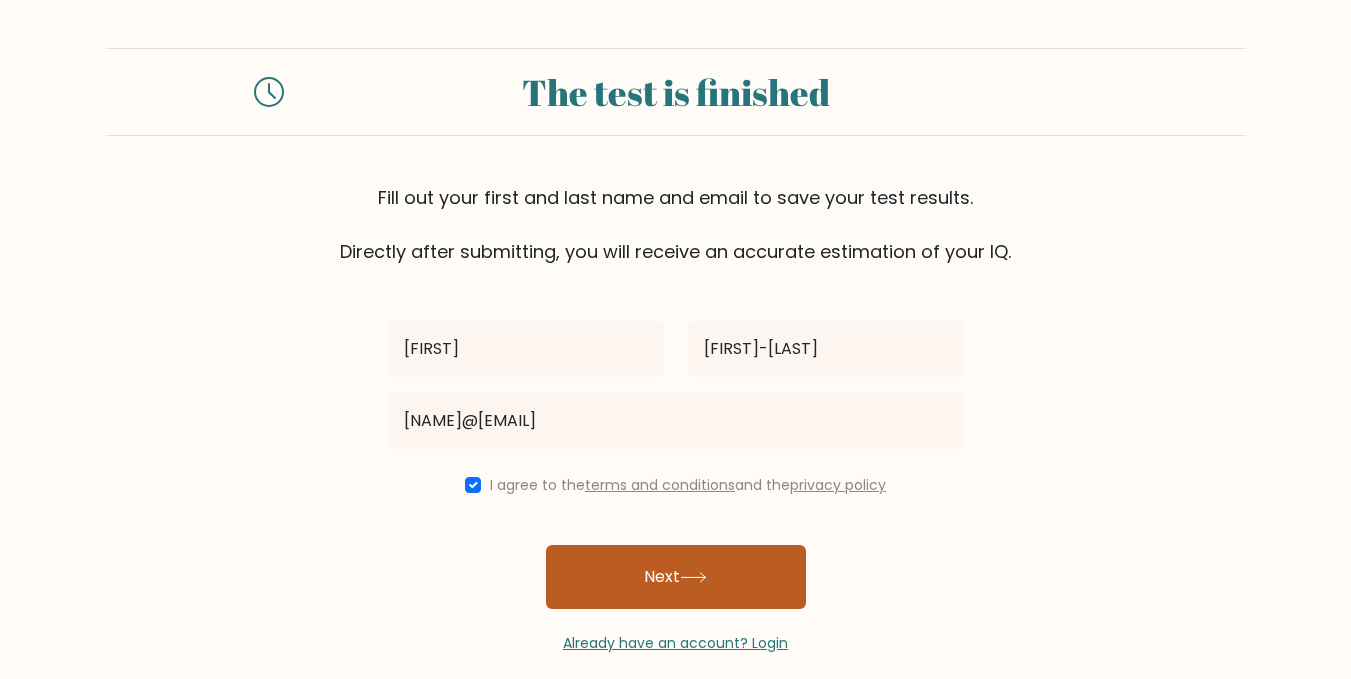 click on "Next" at bounding box center [676, 577] 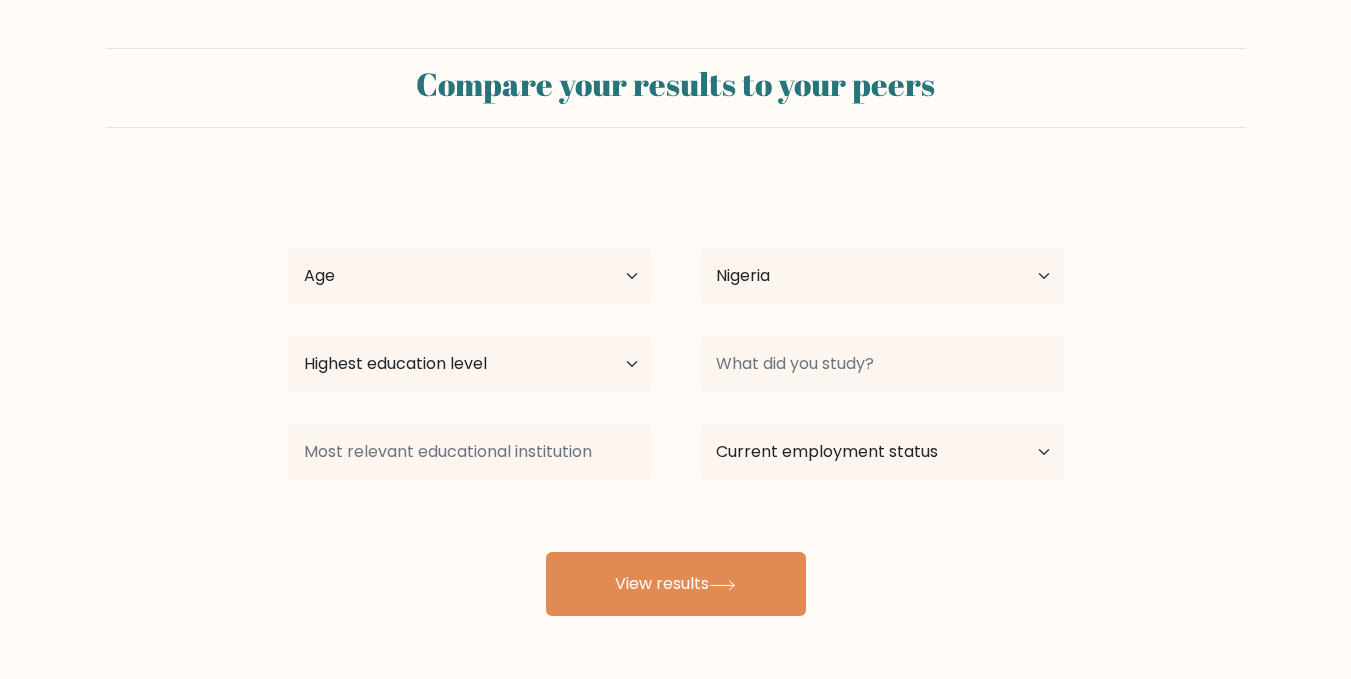 select on "NG" 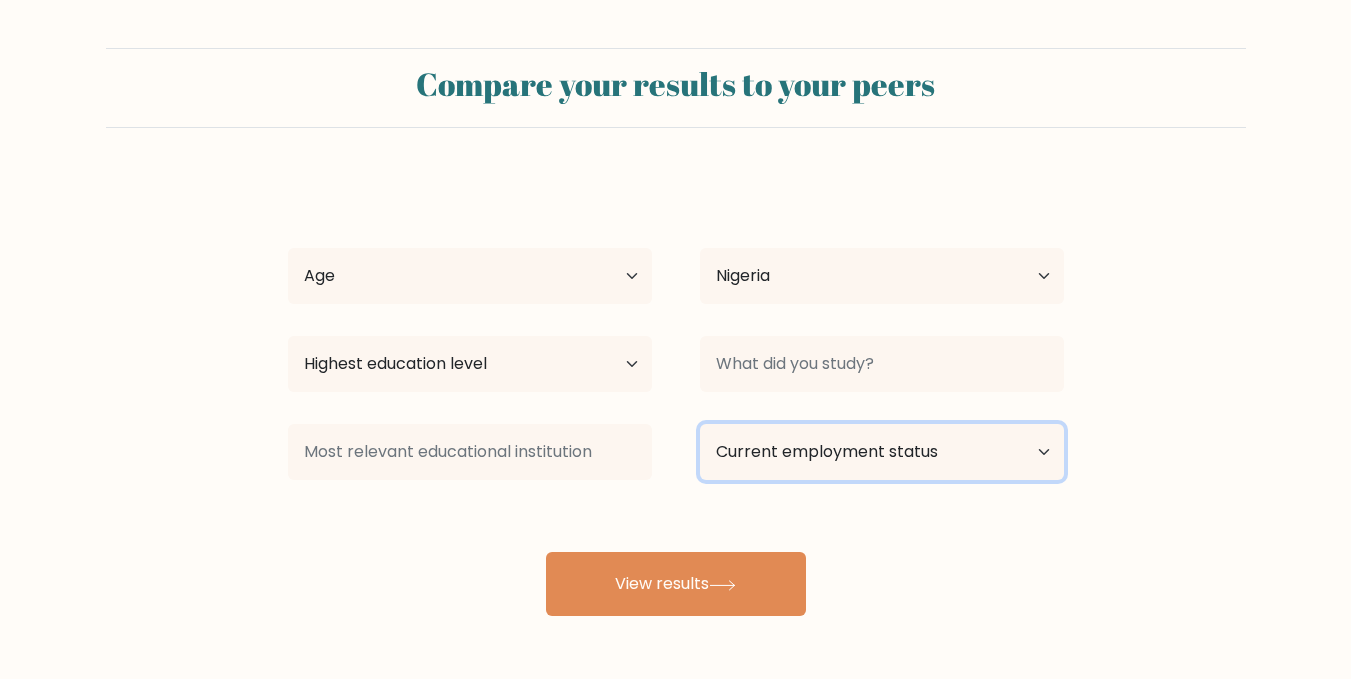 click on "Current employment status
Employed
Student
Retired
Other / prefer not to answer" at bounding box center [882, 452] 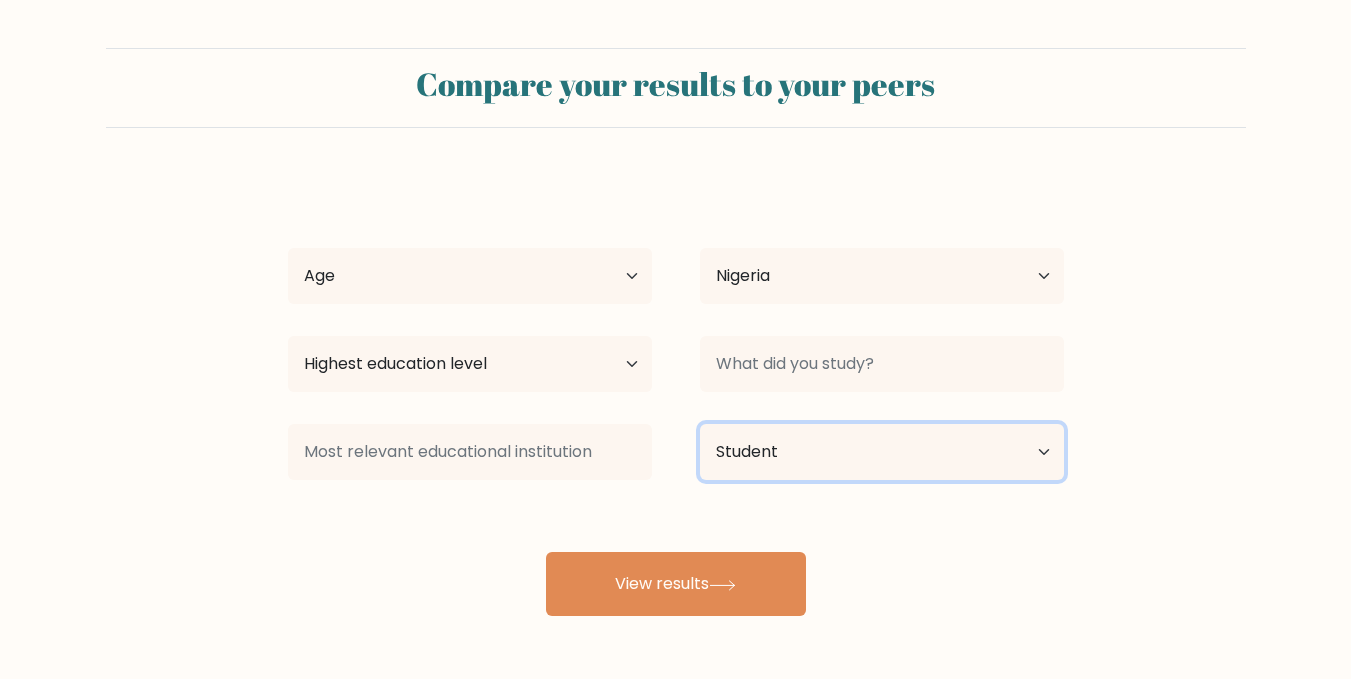 click on "Current employment status
Employed
Student
Retired
Other / prefer not to answer" at bounding box center (882, 452) 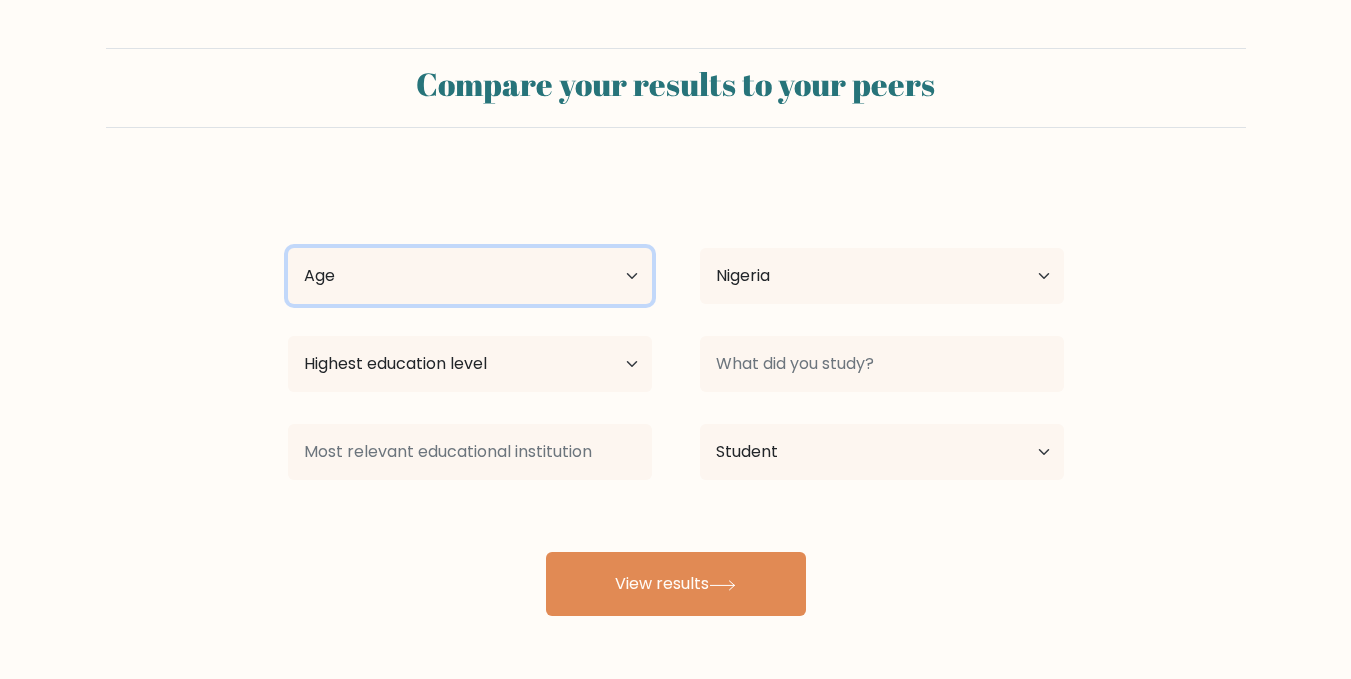 click on "Age
Under 18 years old
18-24 years old
25-34 years old
35-44 years old
45-54 years old
55-64 years old
65 years old and above" at bounding box center (470, 276) 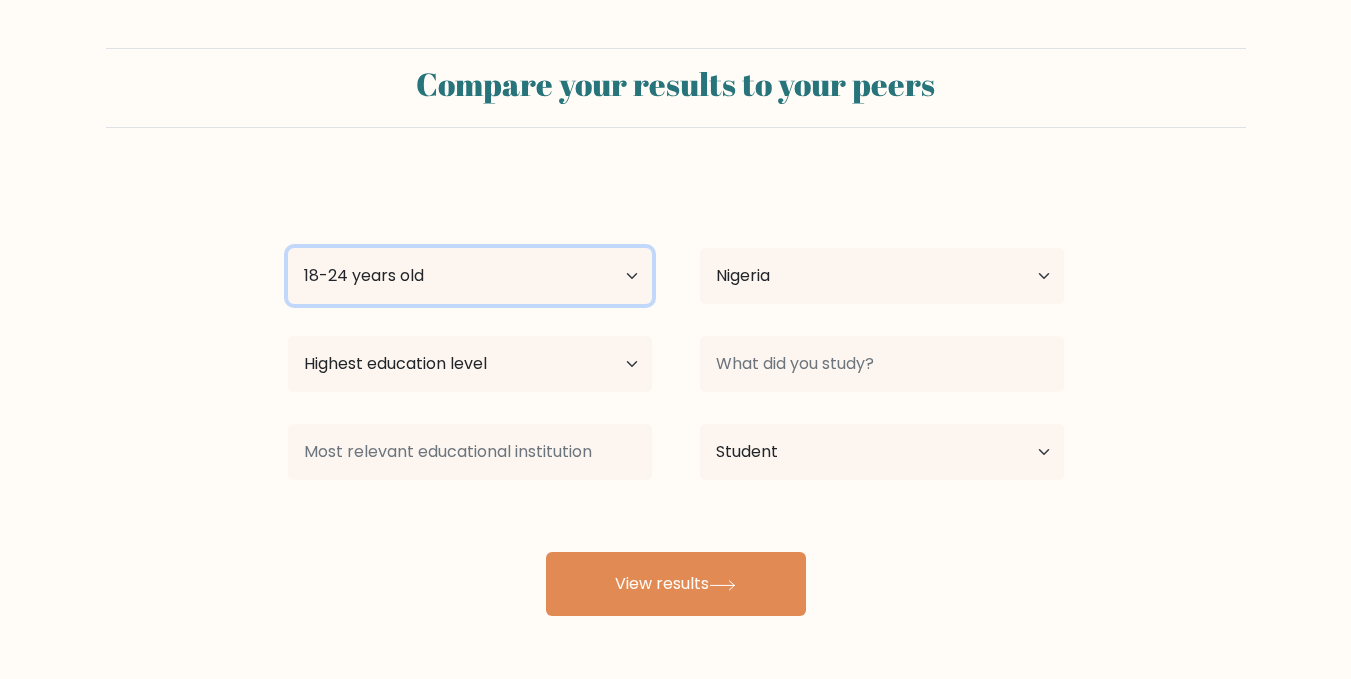 click on "Age
Under 18 years old
18-24 years old
25-34 years old
35-44 years old
45-54 years old
55-64 years old
65 years old and above" at bounding box center [470, 276] 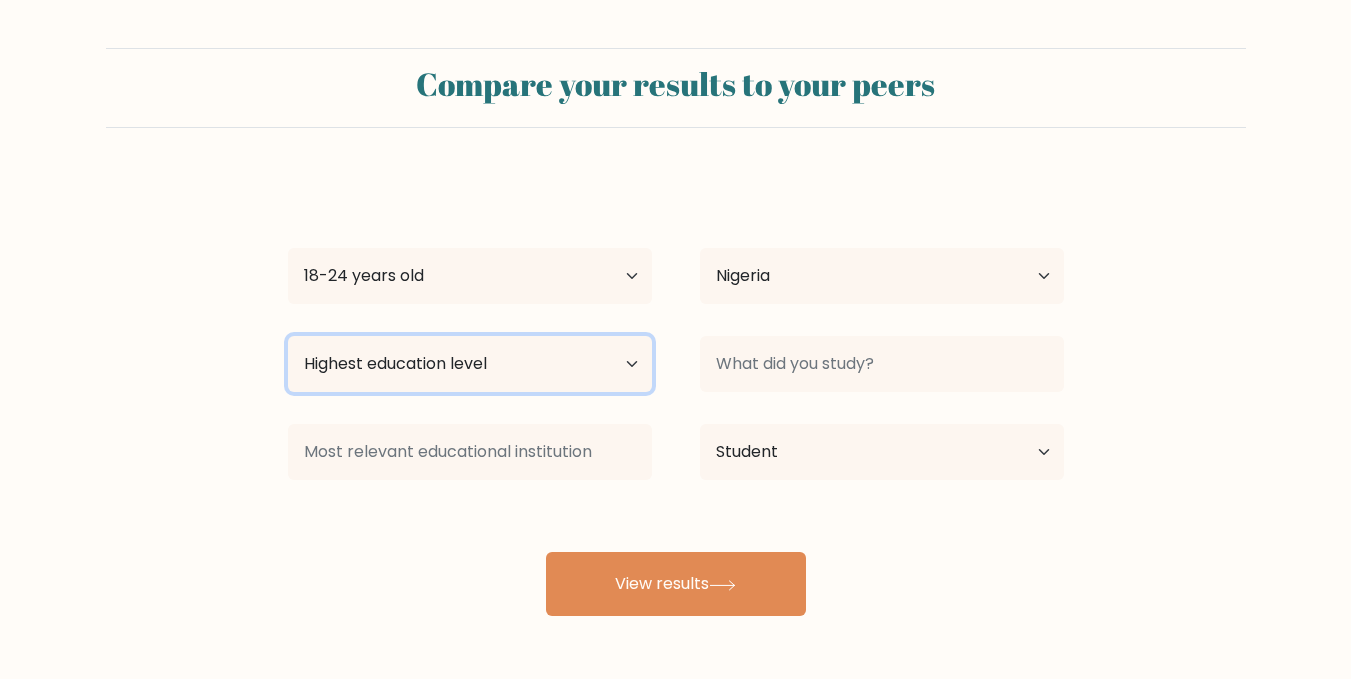 click on "Highest education level
No schooling
Primary
Lower Secondary
Upper Secondary
Occupation Specific
Bachelor's degree
Master's degree
Doctoral degree" at bounding box center [470, 364] 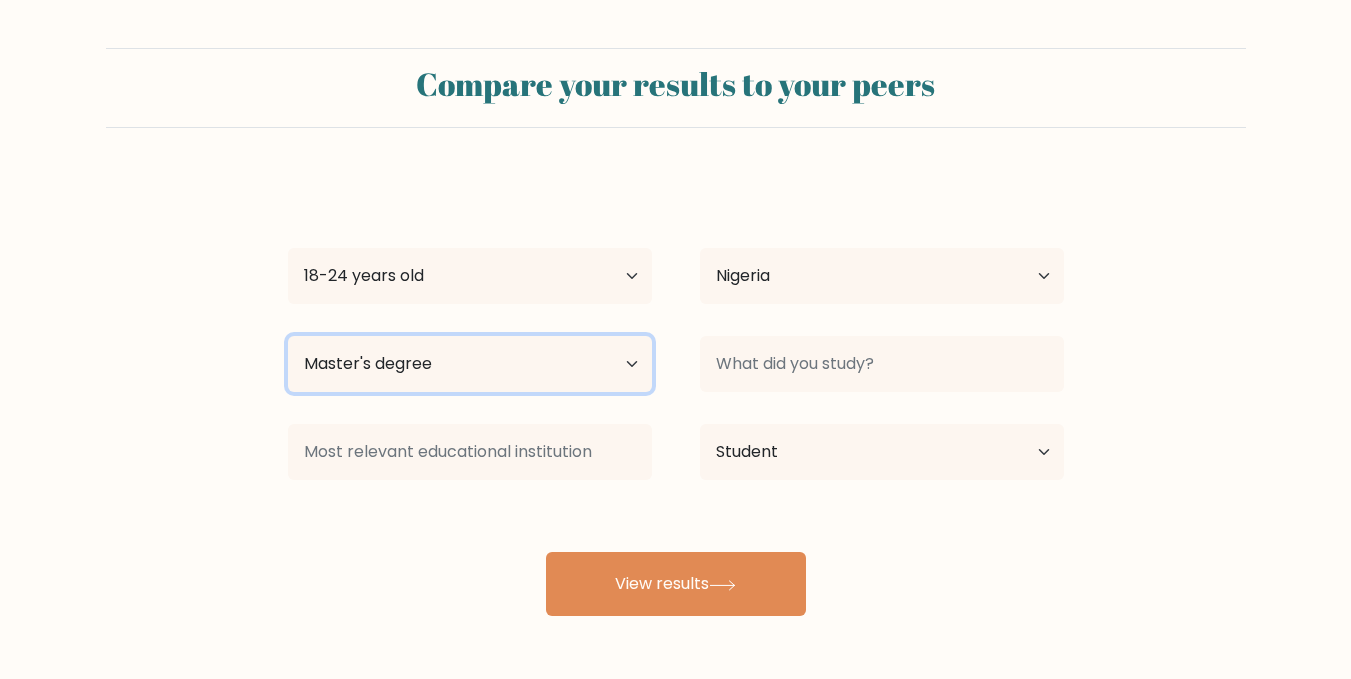 click on "Highest education level
No schooling
Primary
Lower Secondary
Upper Secondary
Occupation Specific
Bachelor's degree
Master's degree
Doctoral degree" at bounding box center [470, 364] 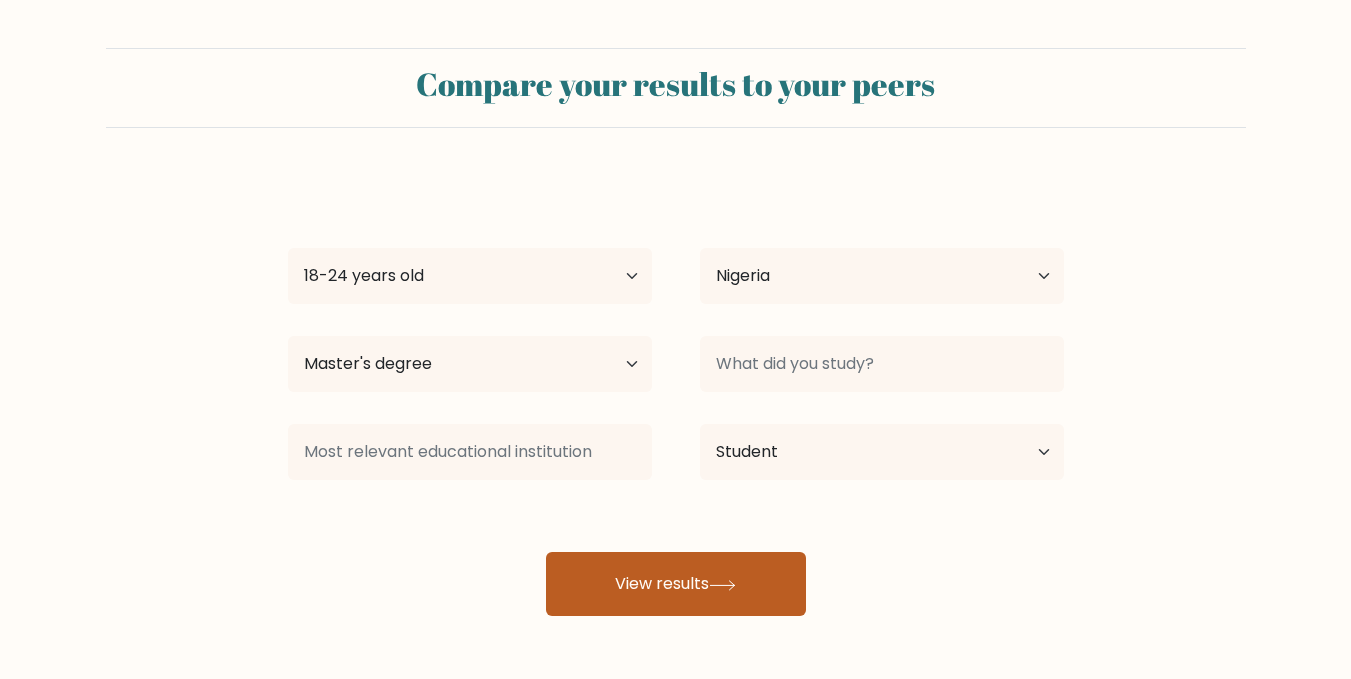 click on "View results" at bounding box center (676, 584) 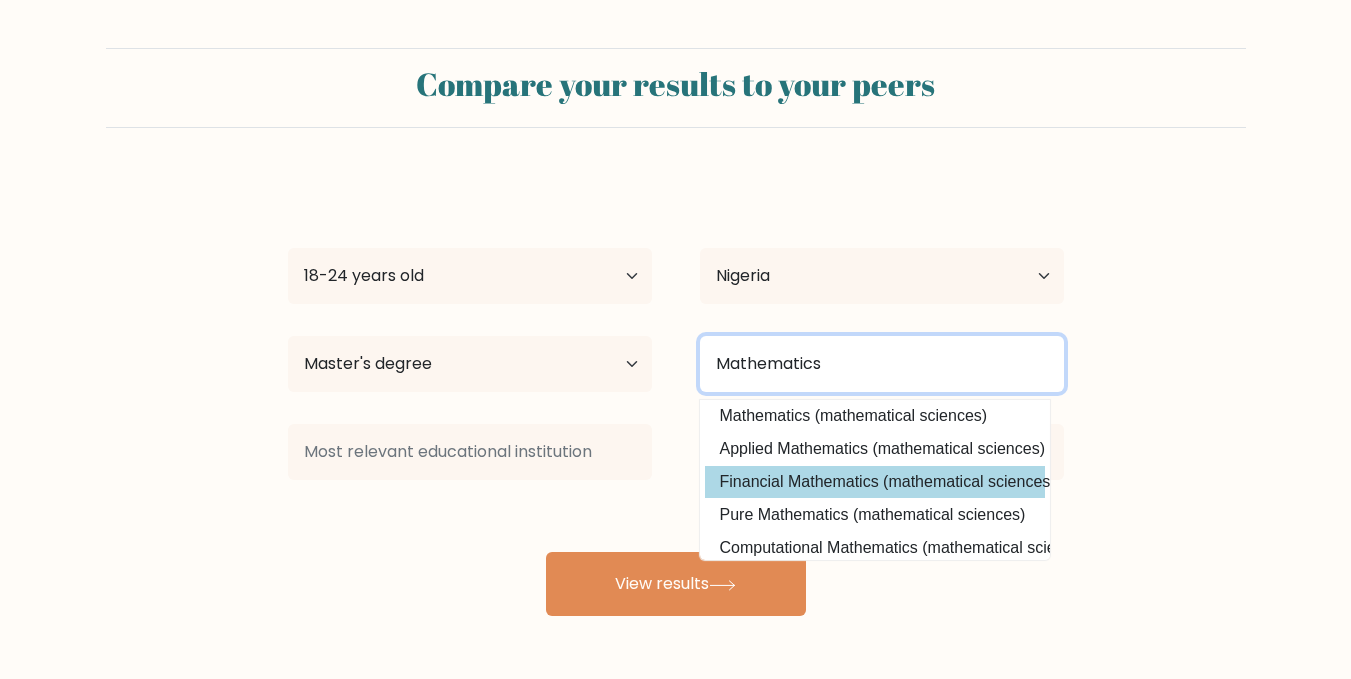 scroll, scrollTop: 0, scrollLeft: 0, axis: both 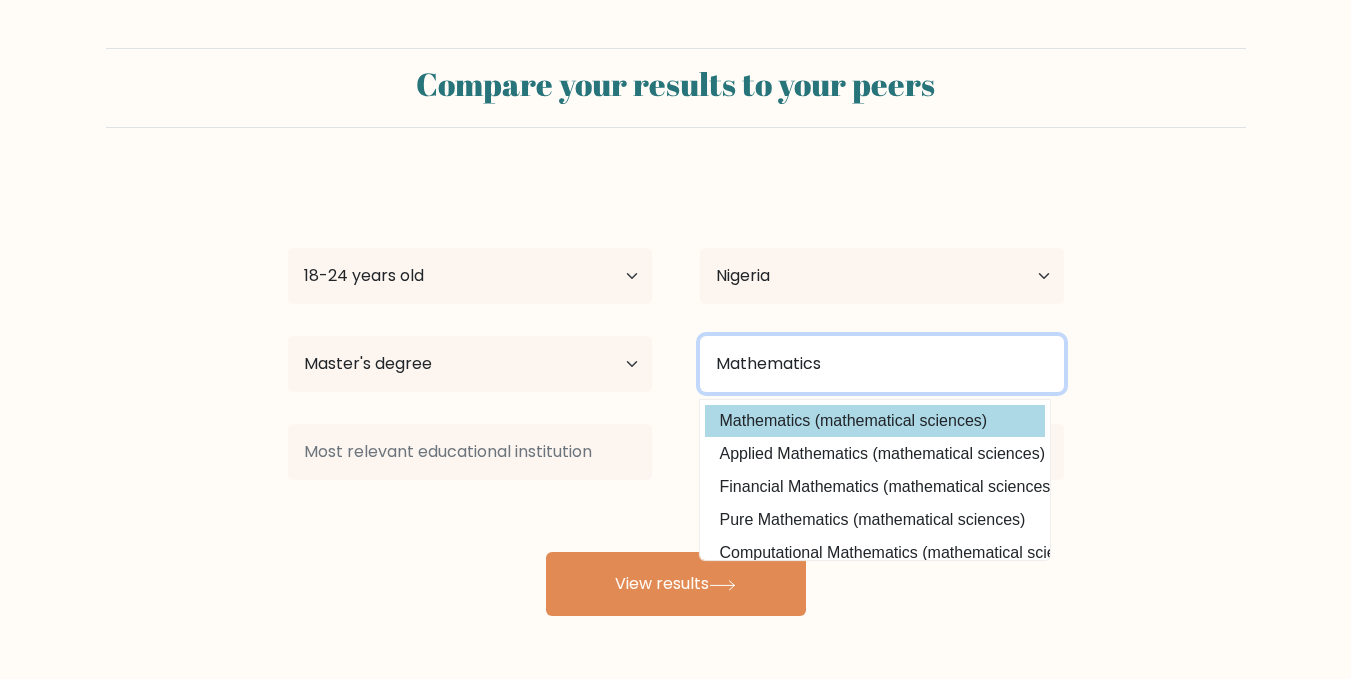 type on "Mathematics" 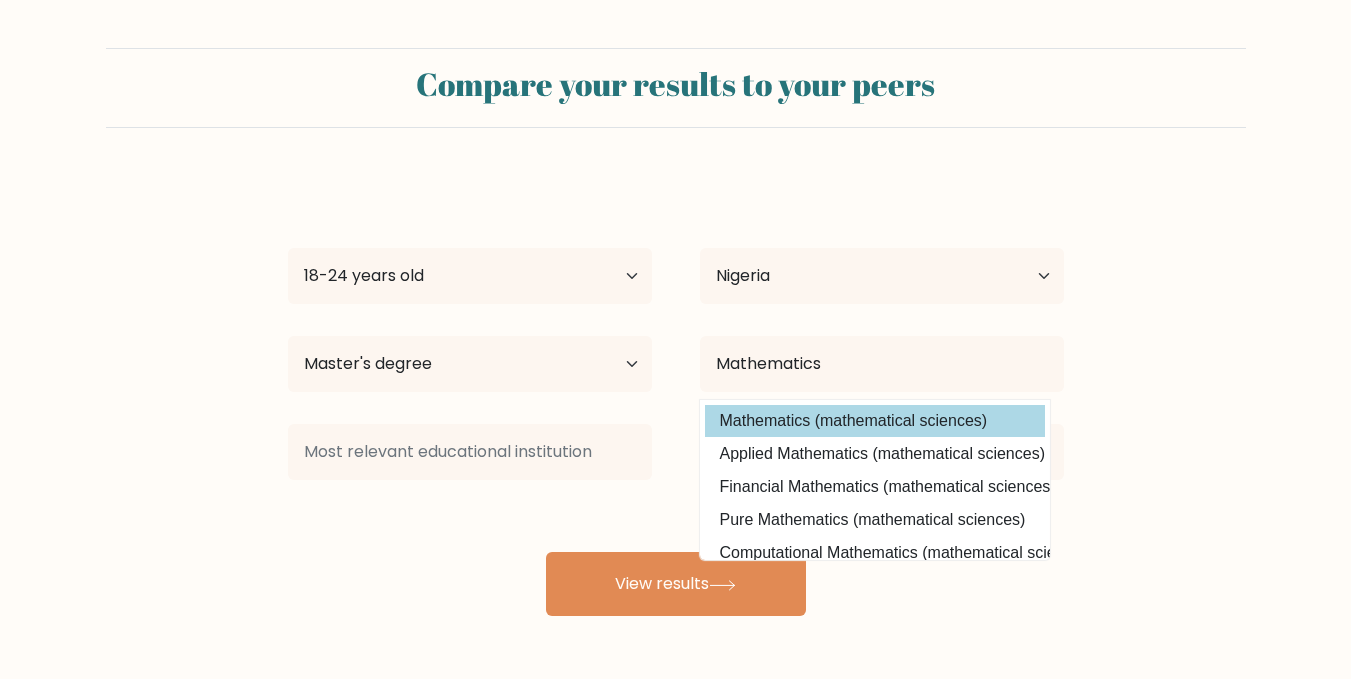 click on "[FIRST]
[LAST]
Age
Under 18 years old
18-24 years old
25-34 years old
35-44 years old
45-54 years old
55-64 years old
65 years old and above
Country
Afghanistan
Albania
Algeria
American Samoa
Andorra
Angola
Anguilla
Antarctica
Antigua and Barbuda
Argentina
Armenia
Aruba
Australia
Austria
Azerbaijan
Bahamas
Bahrain
Bangladesh
Barbados
Belarus
Belgium
Belize
Benin
Bermuda
Bhutan
Bolivia
Bonaire, Sint Eustatius and Saba
Bosnia and Herzegovina
Botswana
Bouvet Island
Brazil
Chad" at bounding box center [676, 396] 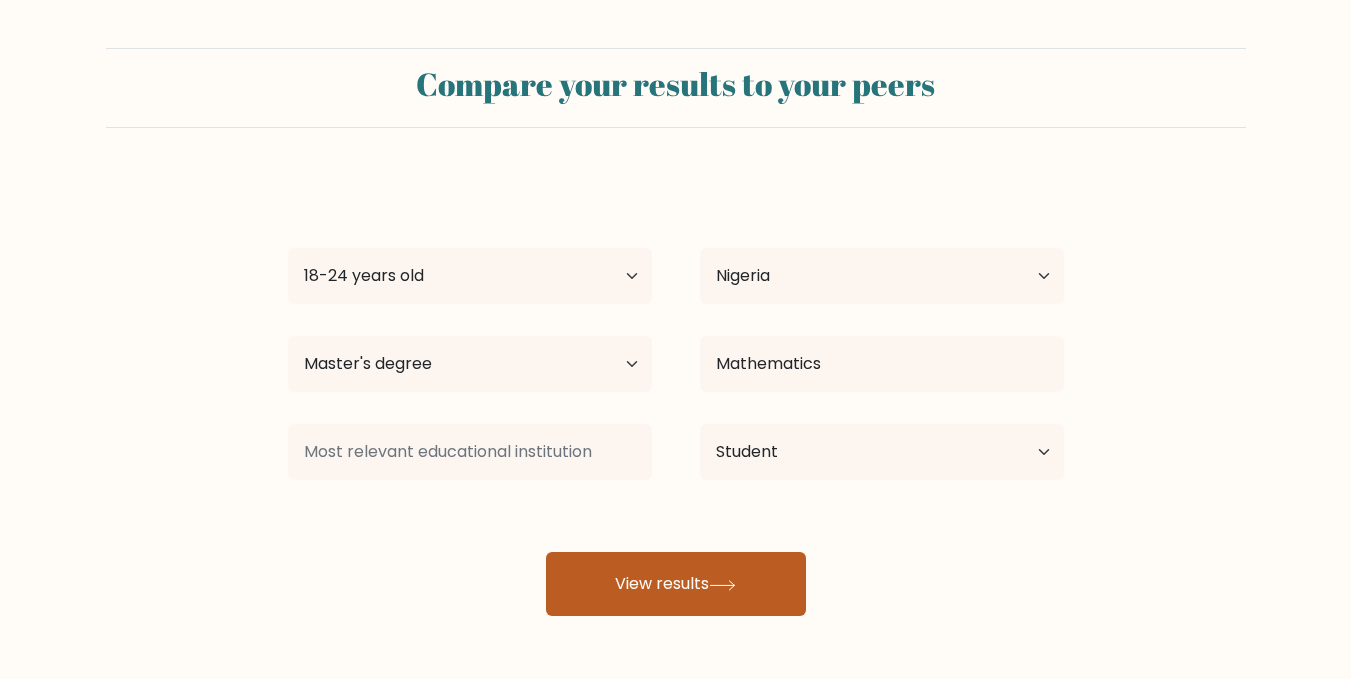 click on "View results" at bounding box center (676, 584) 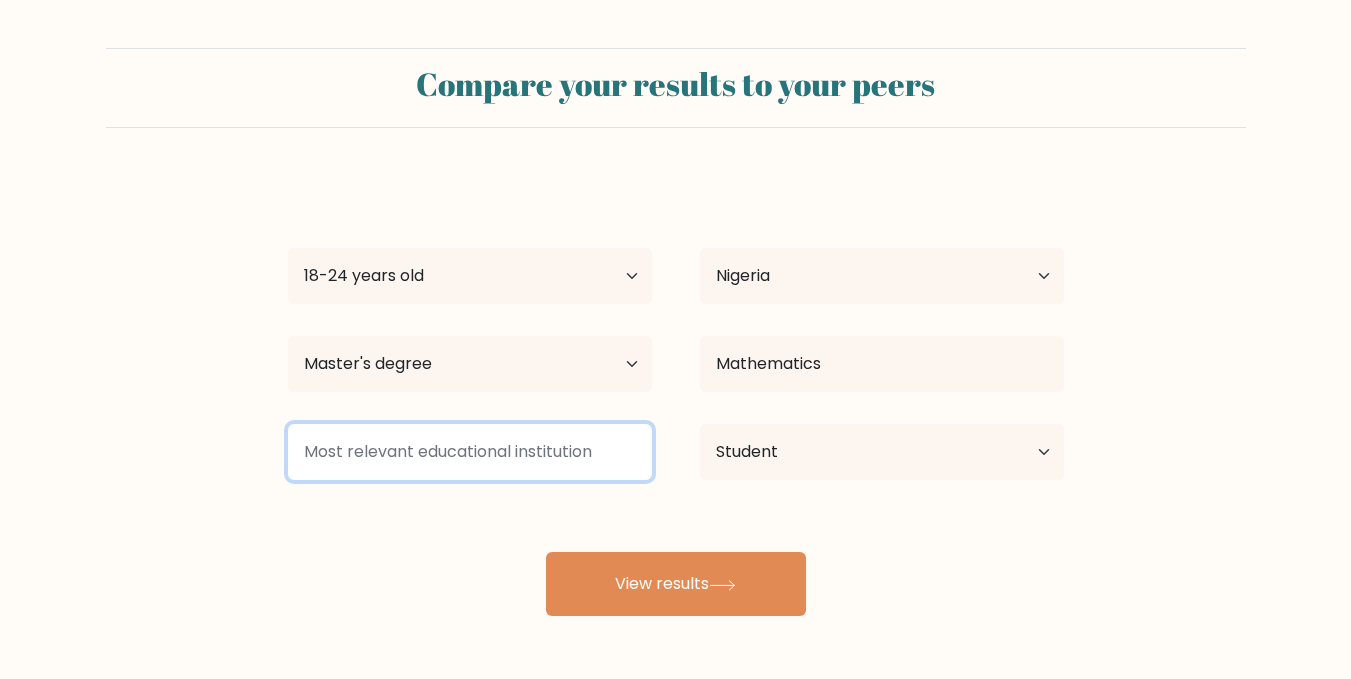 click at bounding box center [470, 452] 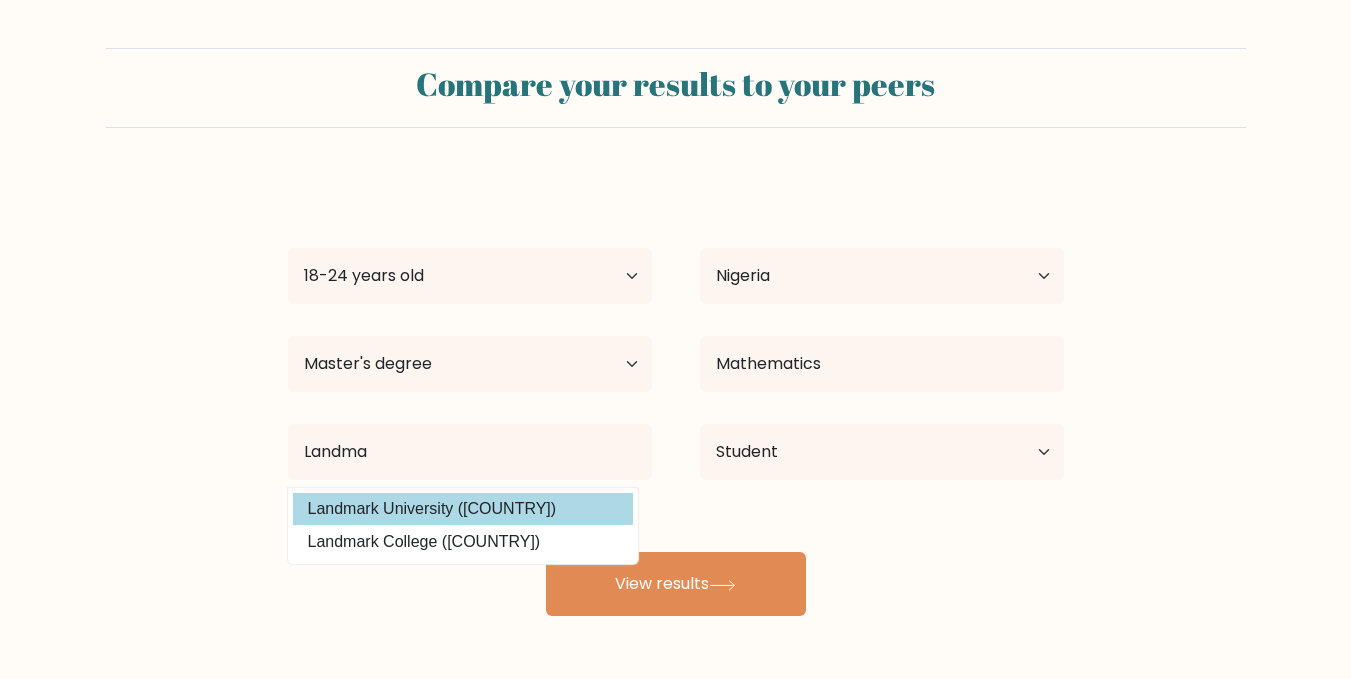 click on "Adeoluwa
Olu-Bolaji
Age
Under 18 years old
18-24 years old
25-34 years old
35-44 years old
45-54 years old
55-64 years old
65 years old and above
Country
Afghanistan
Albania
Algeria
American Samoa
Andorra
Angola
Anguilla
Antarctica
Antigua and Barbuda
Argentina
Armenia
Aruba
Australia
Austria
Azerbaijan
Bahamas
Bahrain
Bangladesh
Barbados
Belarus
Belgium
Belize
Benin
Bermuda
Bhutan
Bolivia
Bonaire, Sint Eustatius and Saba
Bosnia and Herzegovina
Botswana
Bouvet Island
Brazil
Chad" at bounding box center [676, 396] 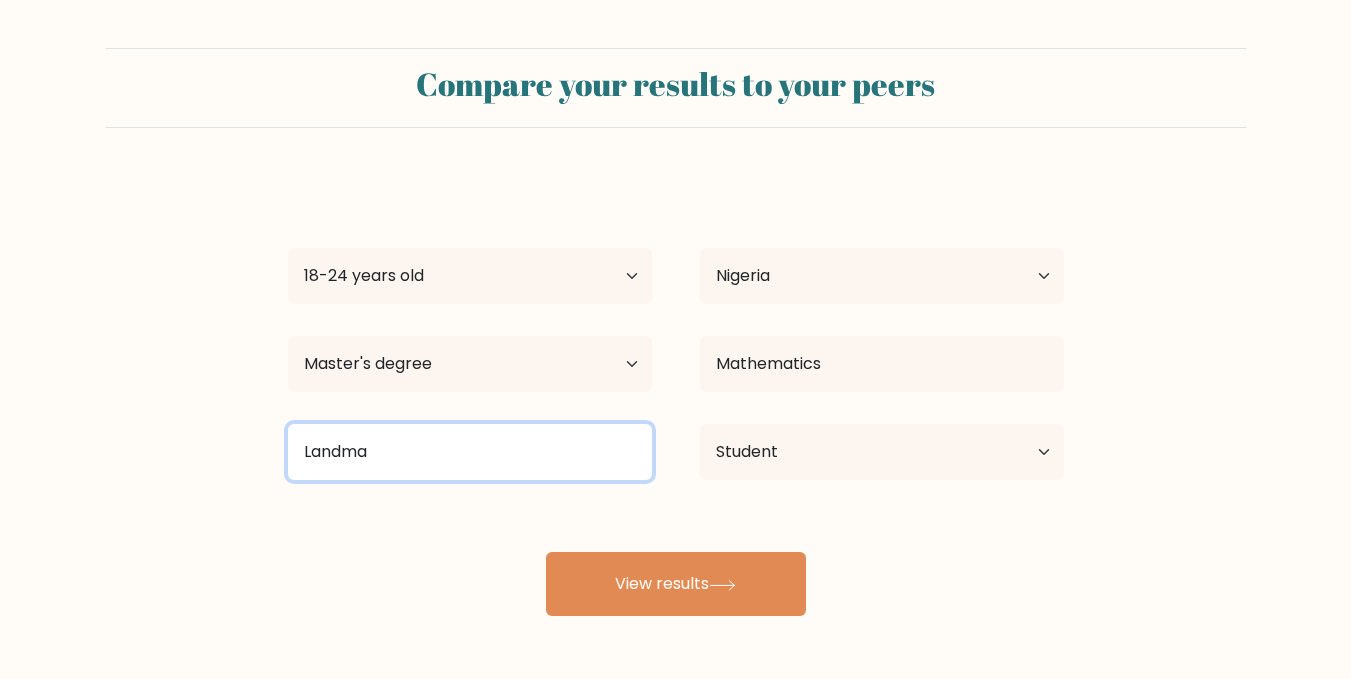 click on "Landma" at bounding box center (470, 452) 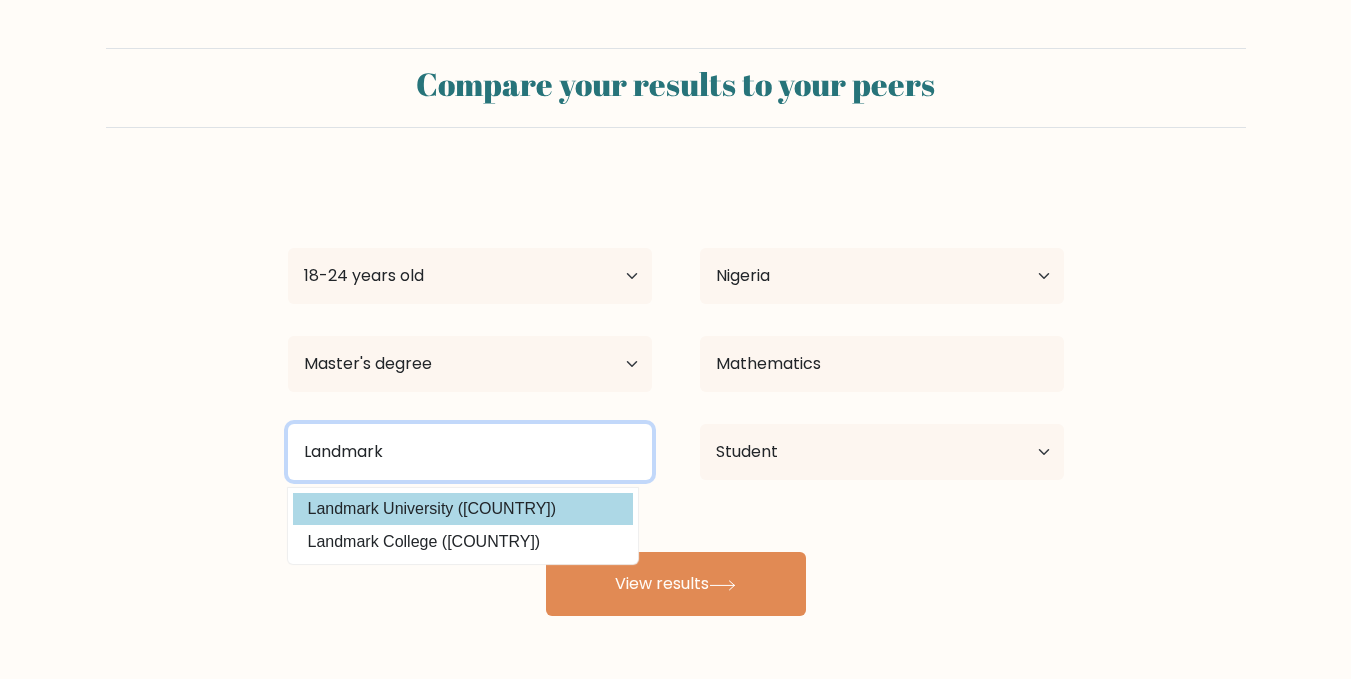 type on "Landmark" 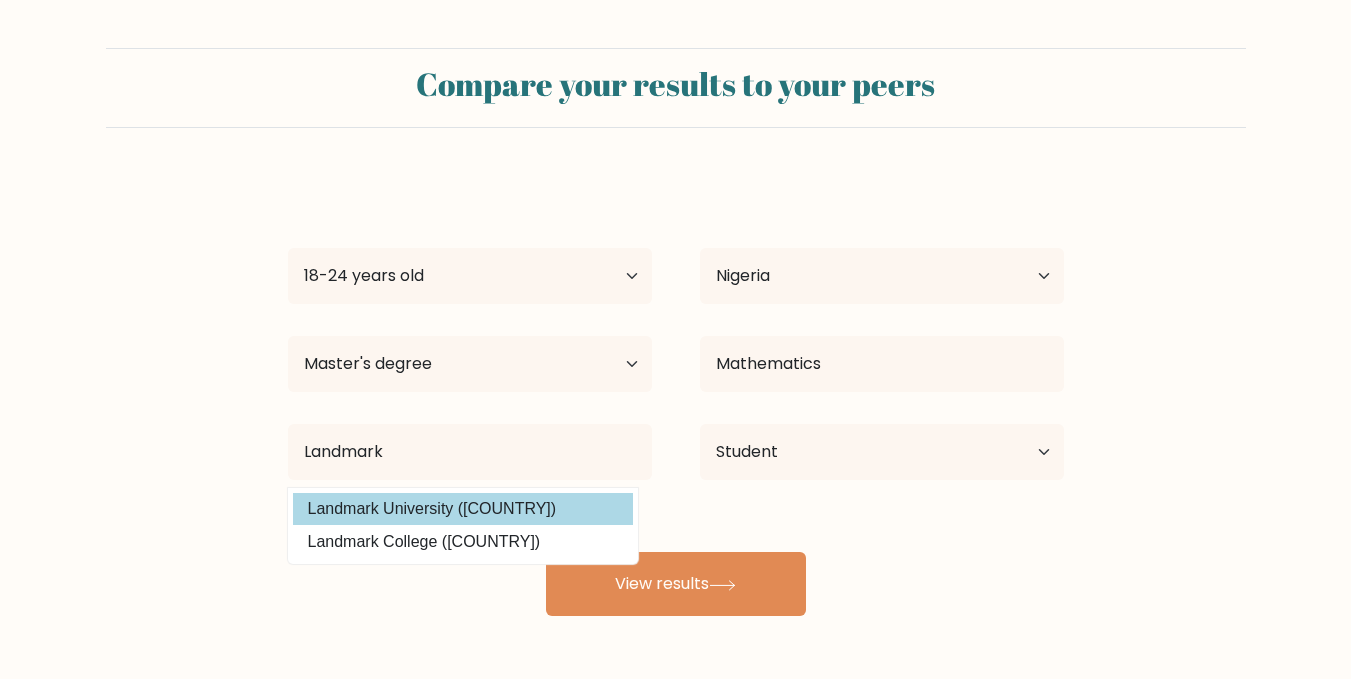 click on "Adeoluwa
Olu-Bolaji
Age
Under 18 years old
18-24 years old
25-34 years old
35-44 years old
45-54 years old
55-64 years old
65 years old and above
Country
Afghanistan
Albania
Algeria
American Samoa
Andorra
Angola
Anguilla
Antarctica
Antigua and Barbuda
Argentina
Armenia
Aruba
Australia
Austria
Azerbaijan
Bahamas
Bahrain
Bangladesh
Barbados
Belarus
Belgium
Belize
Benin
Bermuda
Bhutan
Bolivia
Bonaire, Sint Eustatius and Saba
Bosnia and Herzegovina
Botswana
Bouvet Island
Brazil
Chad" at bounding box center (676, 396) 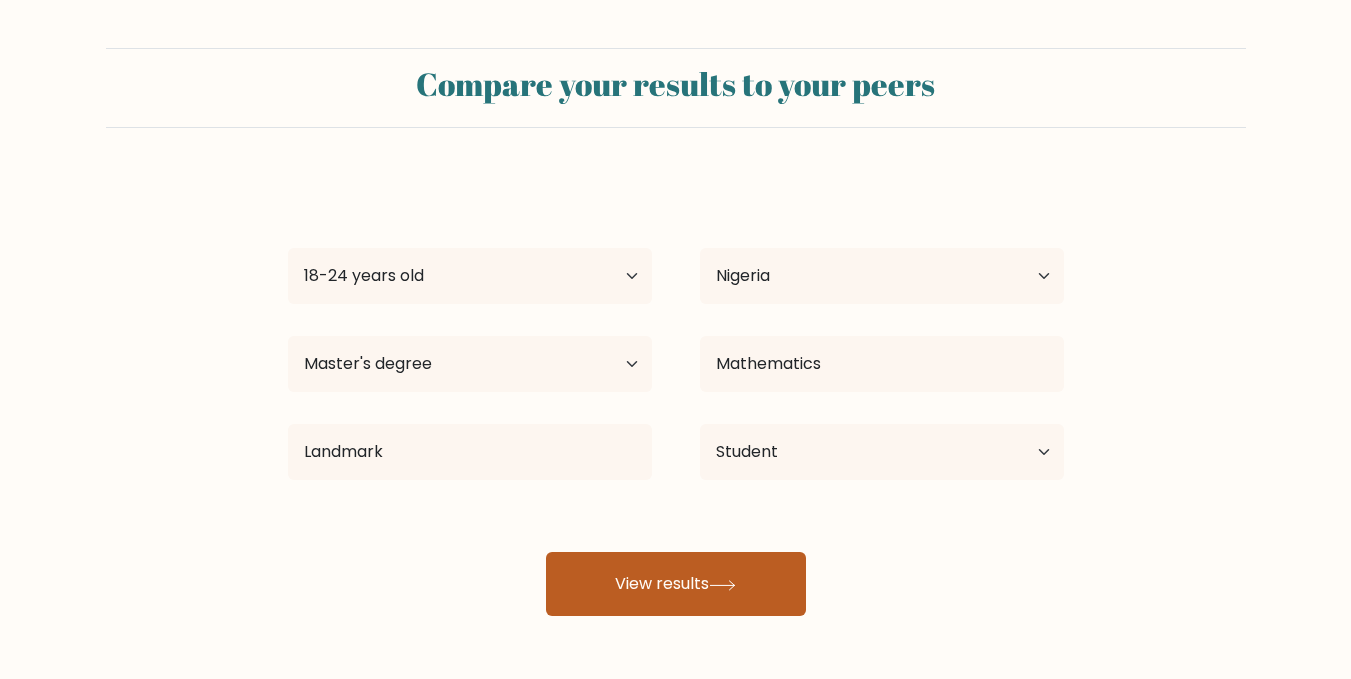 click on "View results" at bounding box center [676, 584] 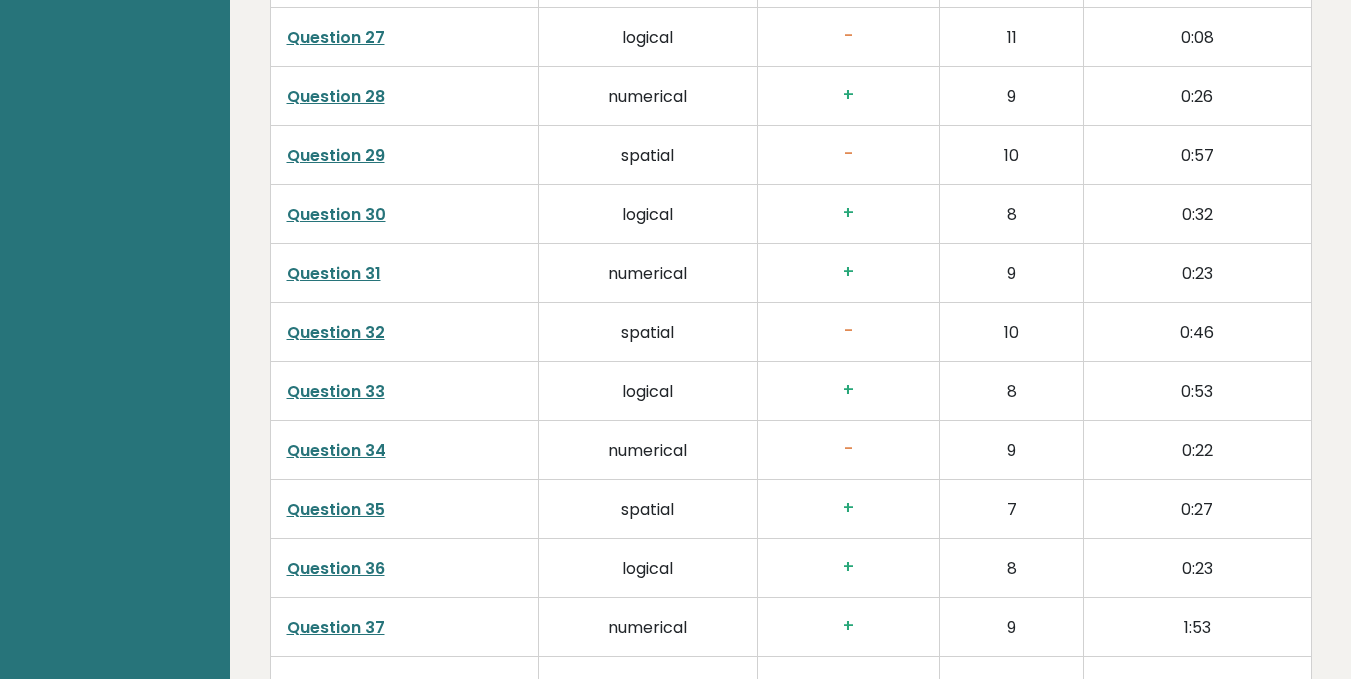 scroll, scrollTop: 5110, scrollLeft: 0, axis: vertical 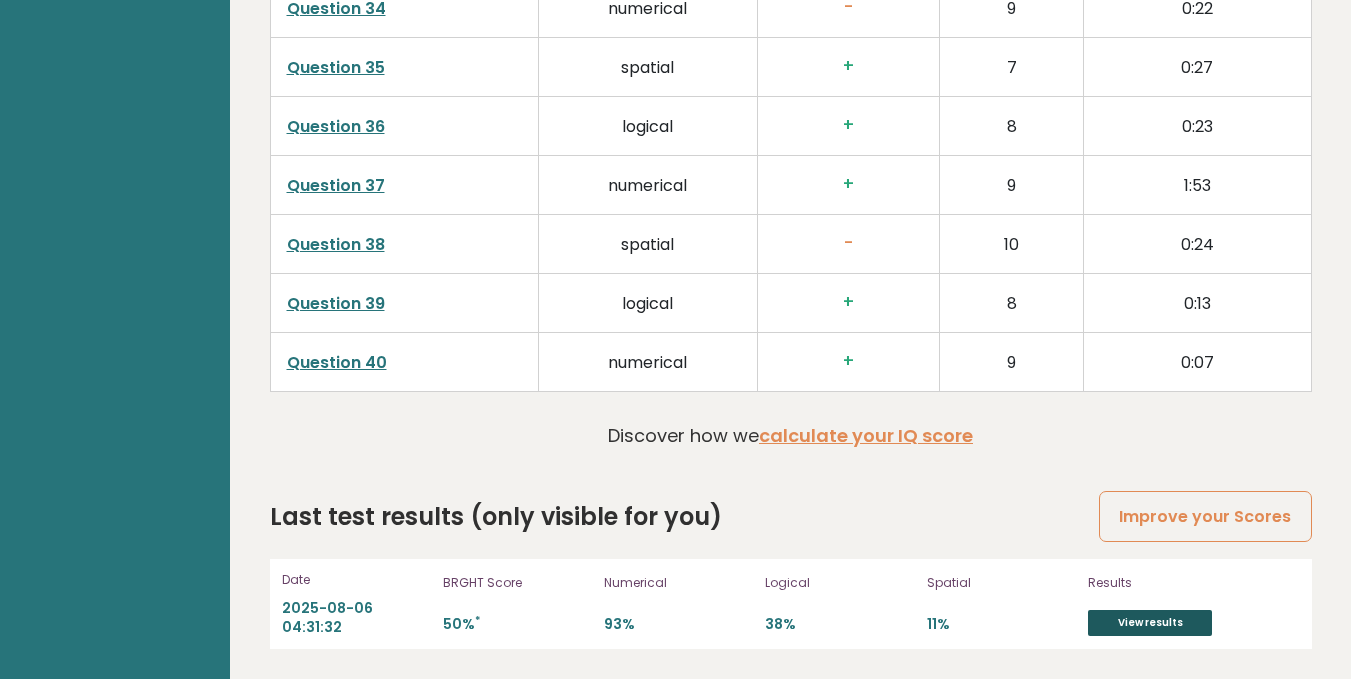 click on "View results" at bounding box center [1150, 623] 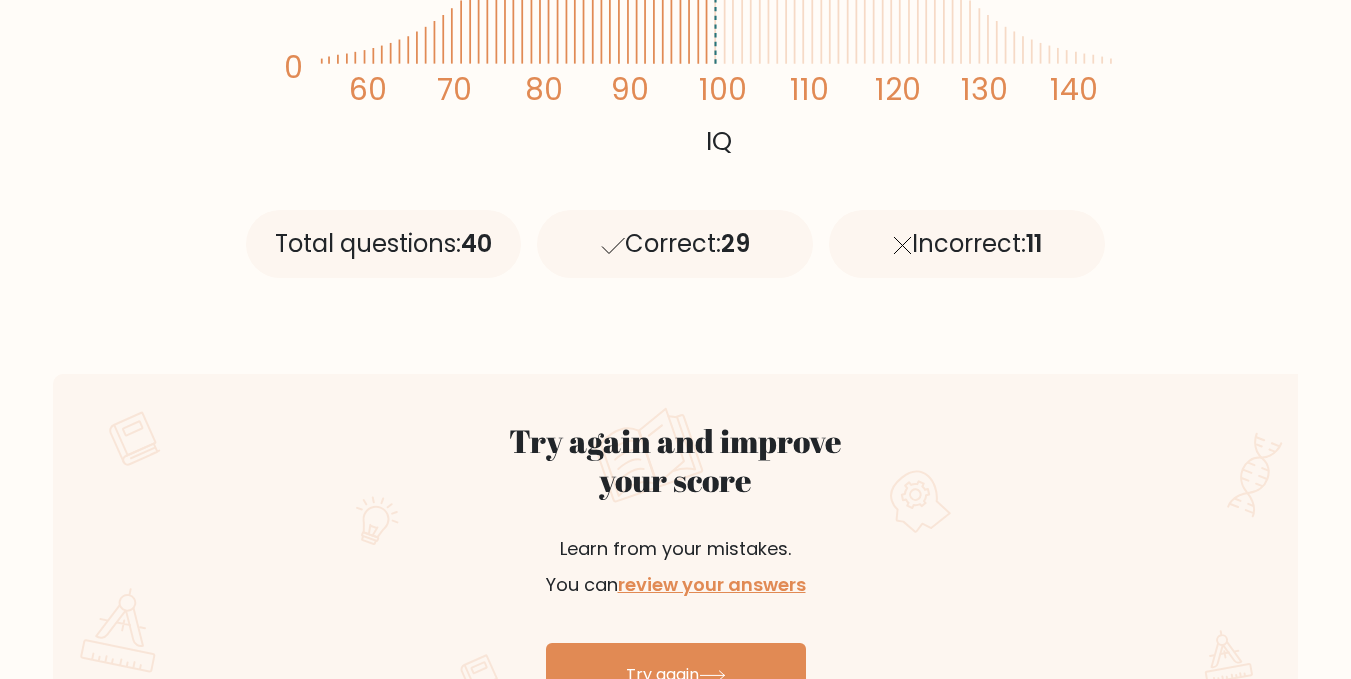 scroll, scrollTop: 793, scrollLeft: 0, axis: vertical 